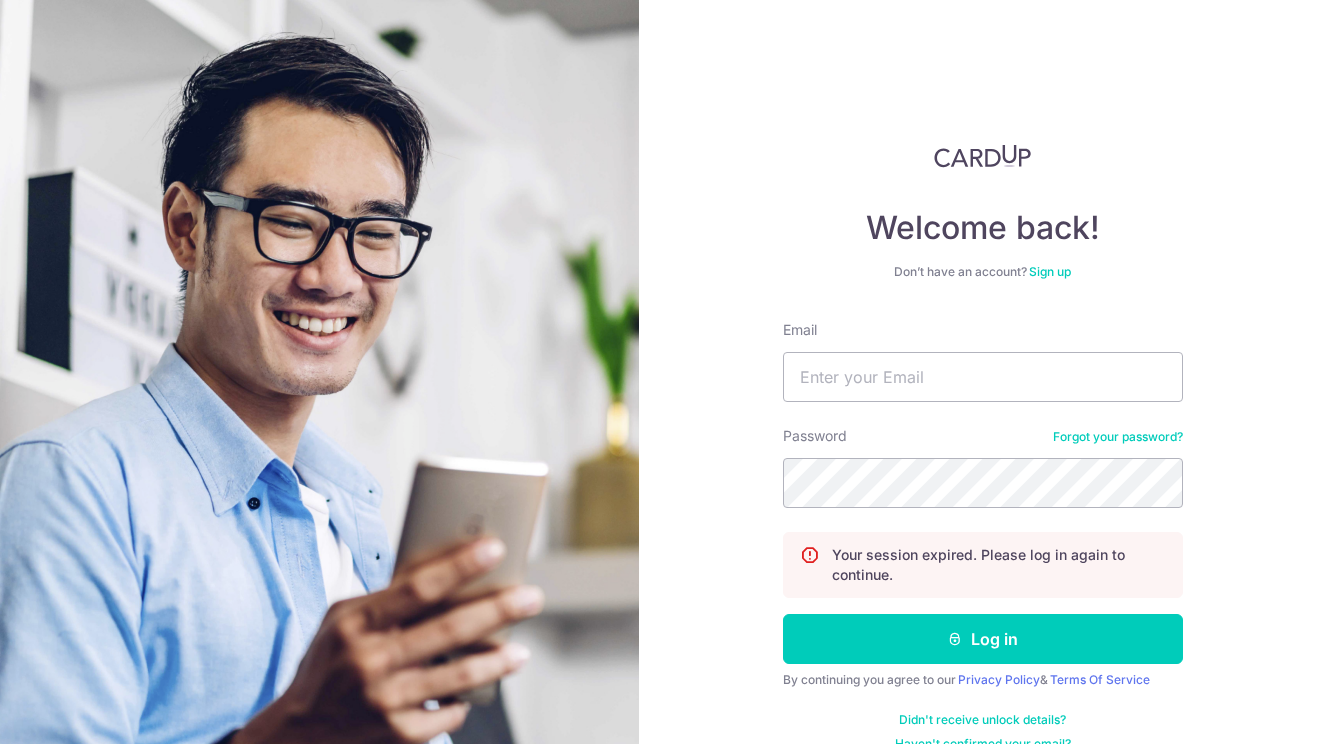 scroll, scrollTop: 0, scrollLeft: 0, axis: both 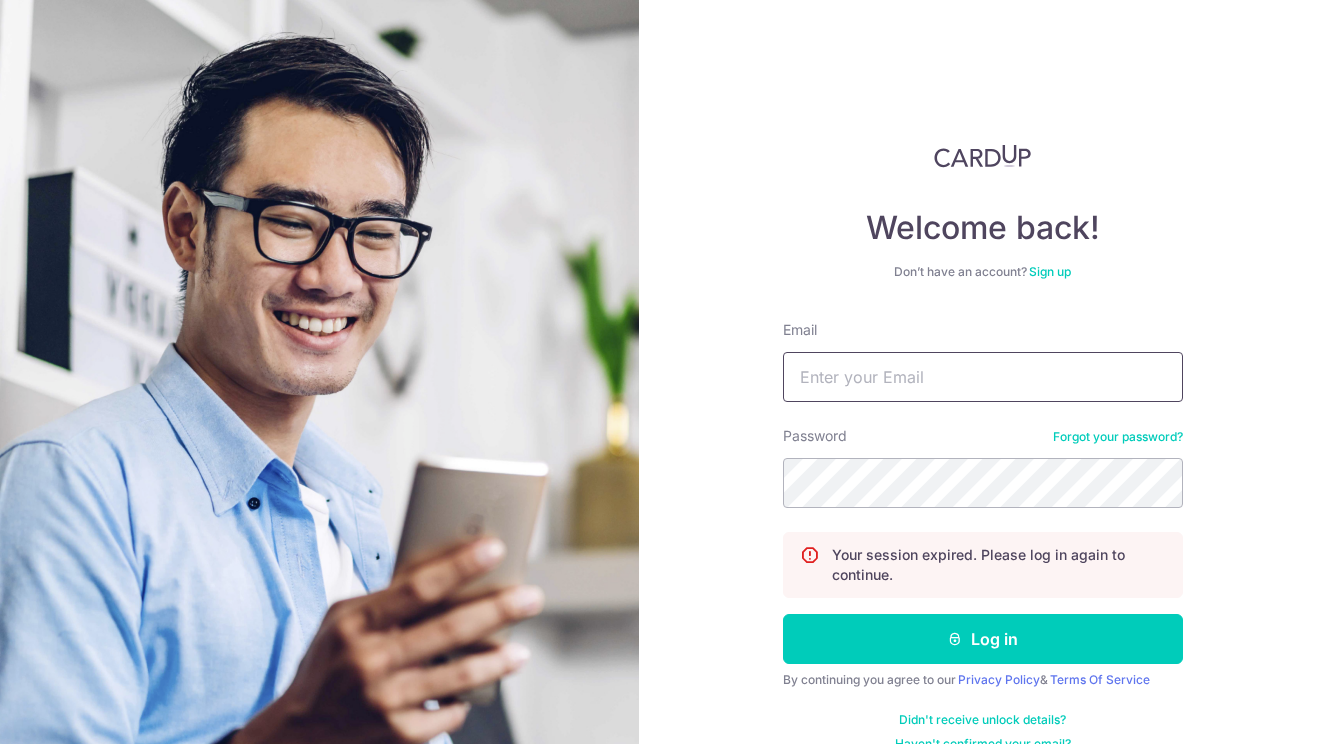 click on "Email" at bounding box center (983, 377) 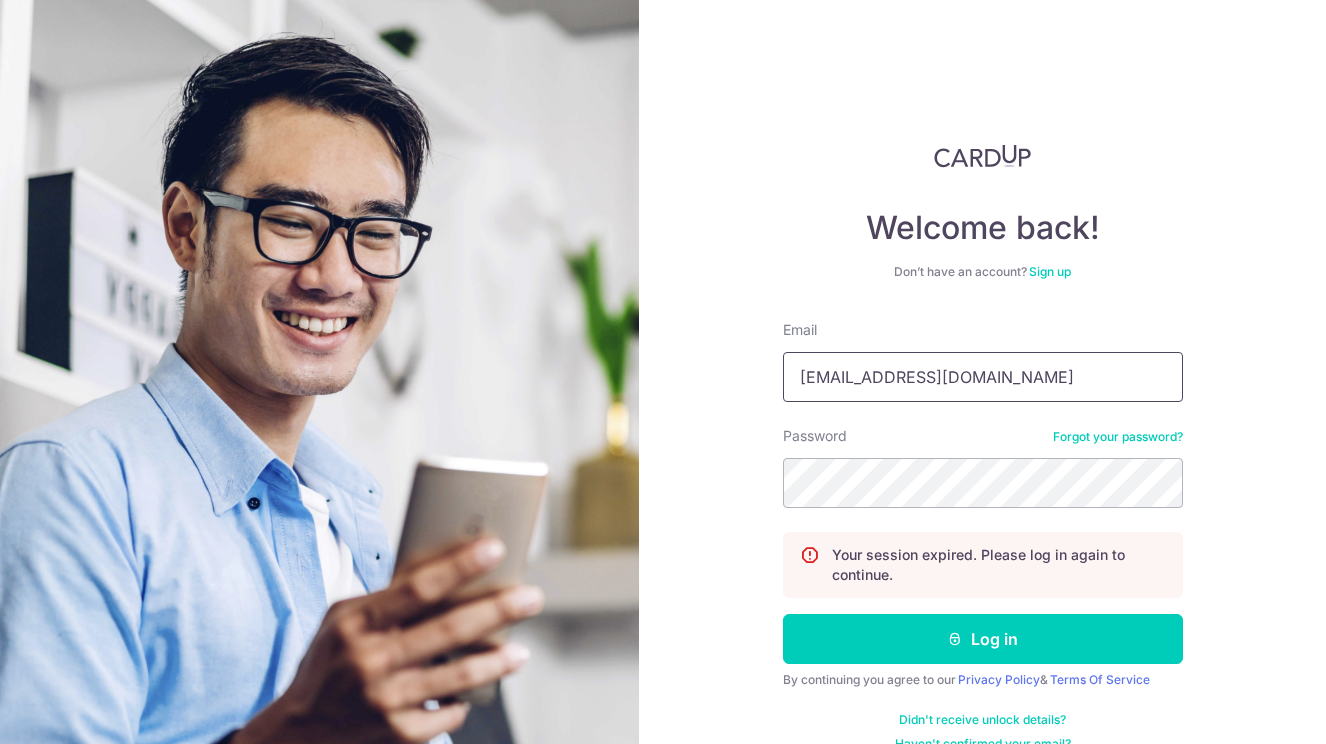 type on "bella_kohfranc@yahoo.co.uk" 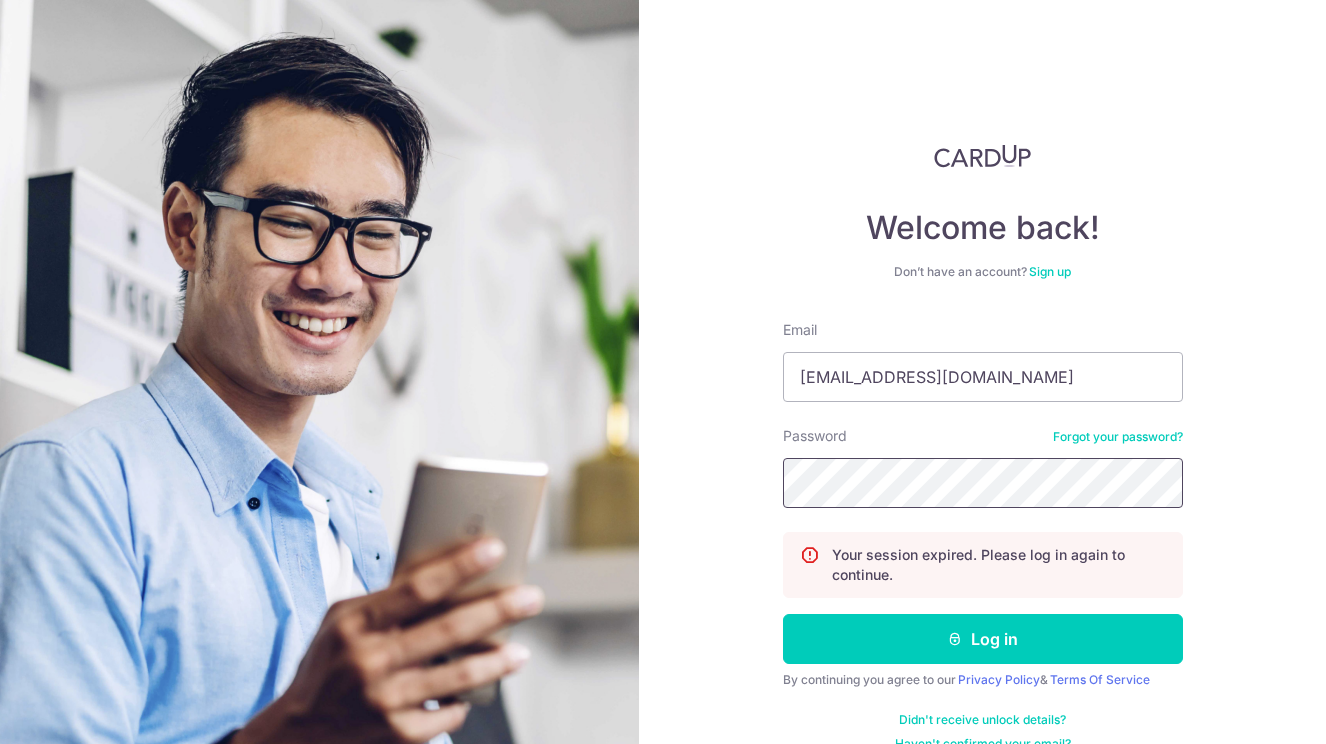 click on "Log in" at bounding box center (983, 639) 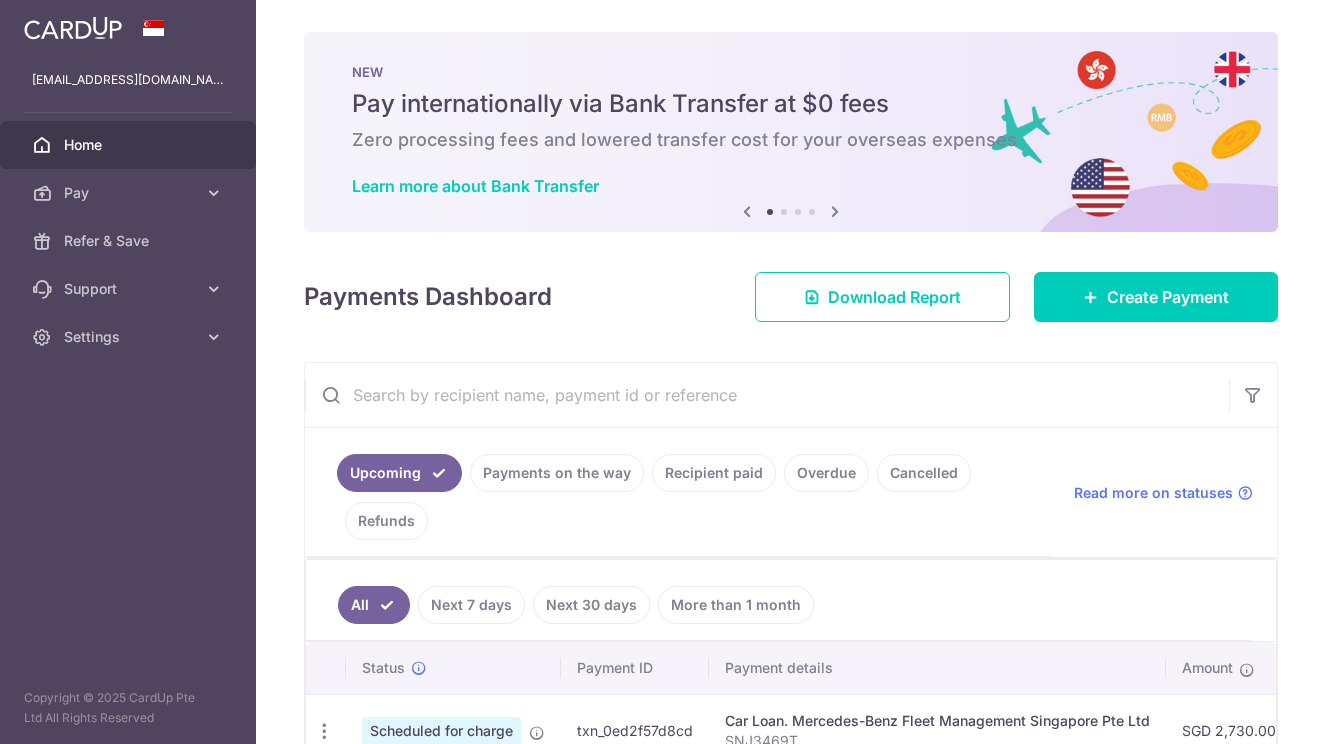 scroll, scrollTop: 0, scrollLeft: 0, axis: both 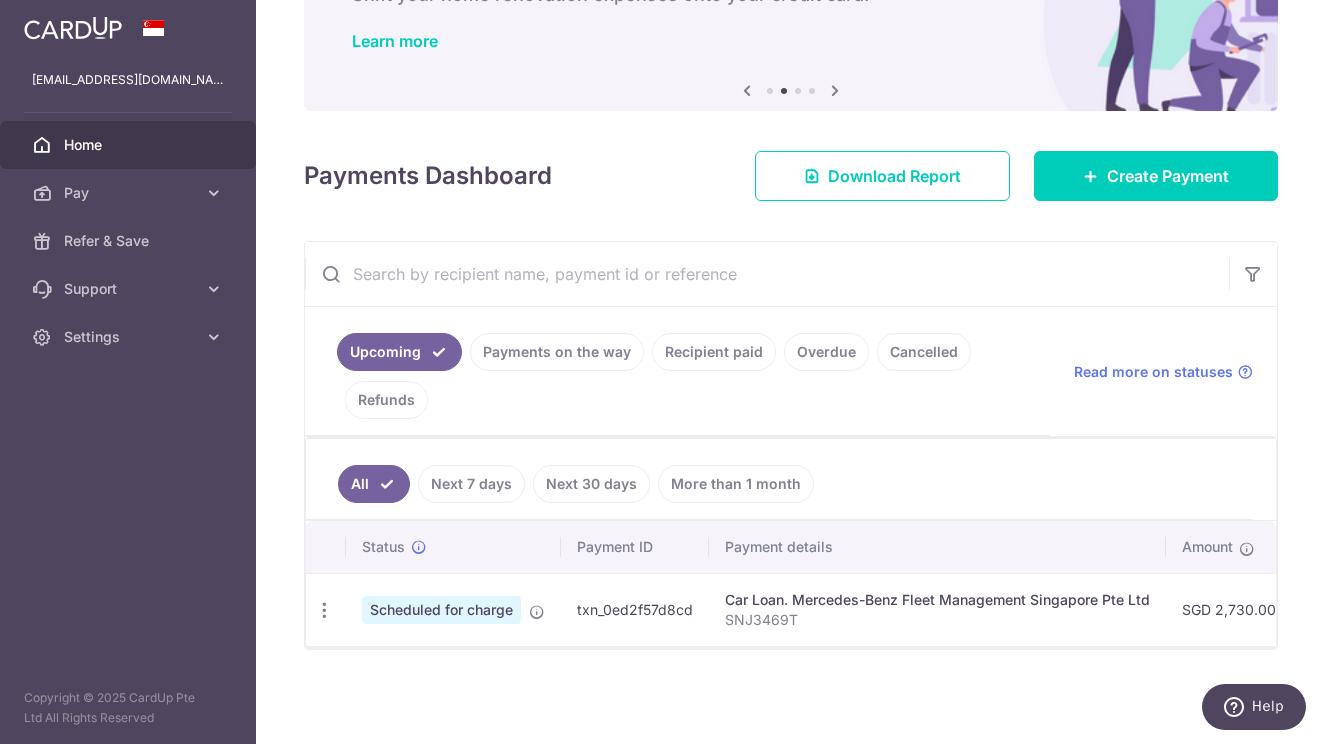 click on "Payments on the way" at bounding box center [557, 352] 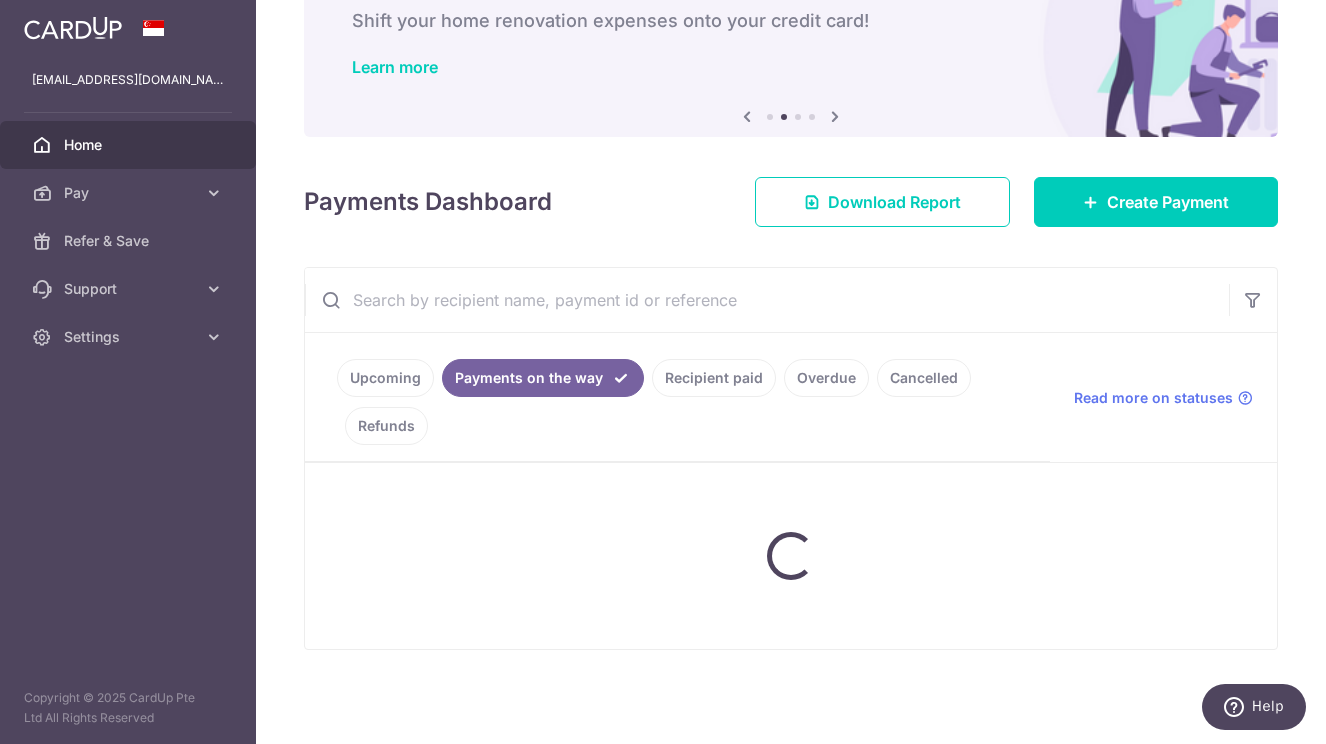 scroll, scrollTop: 119, scrollLeft: 0, axis: vertical 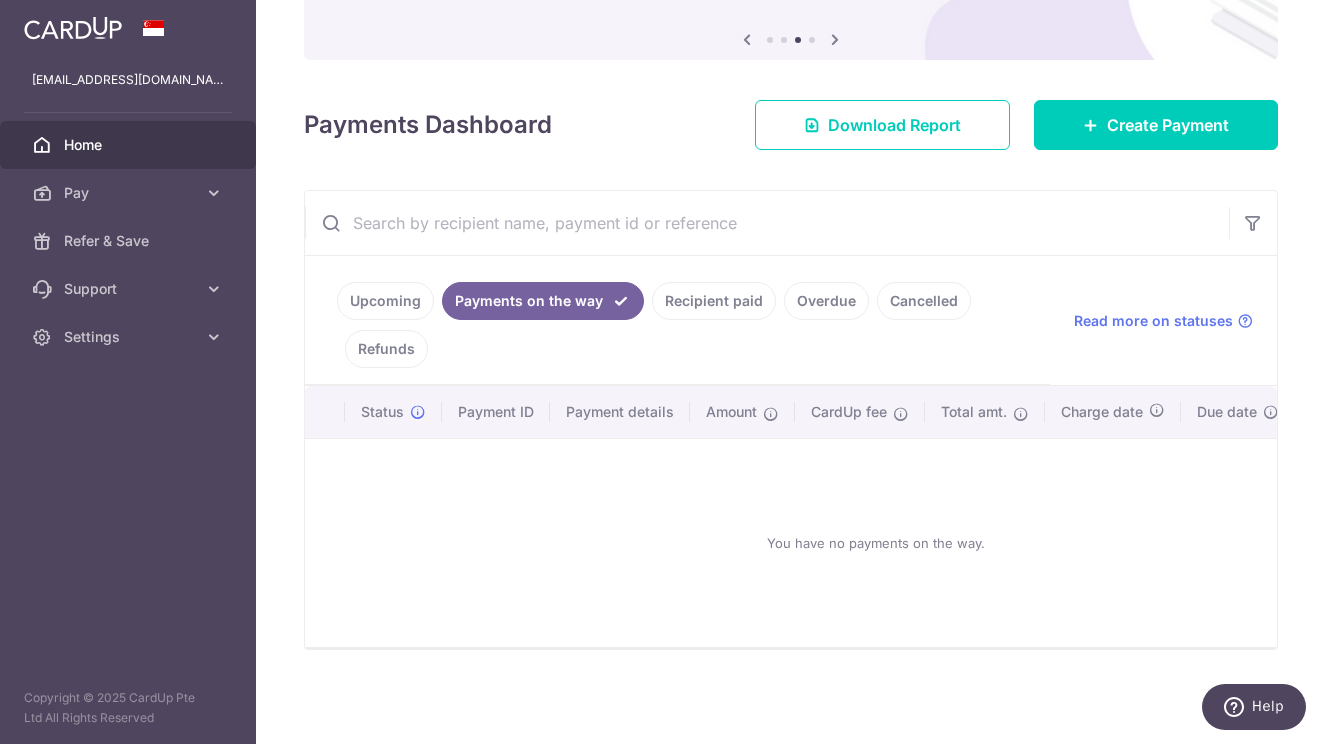 click on "Upcoming" at bounding box center [385, 301] 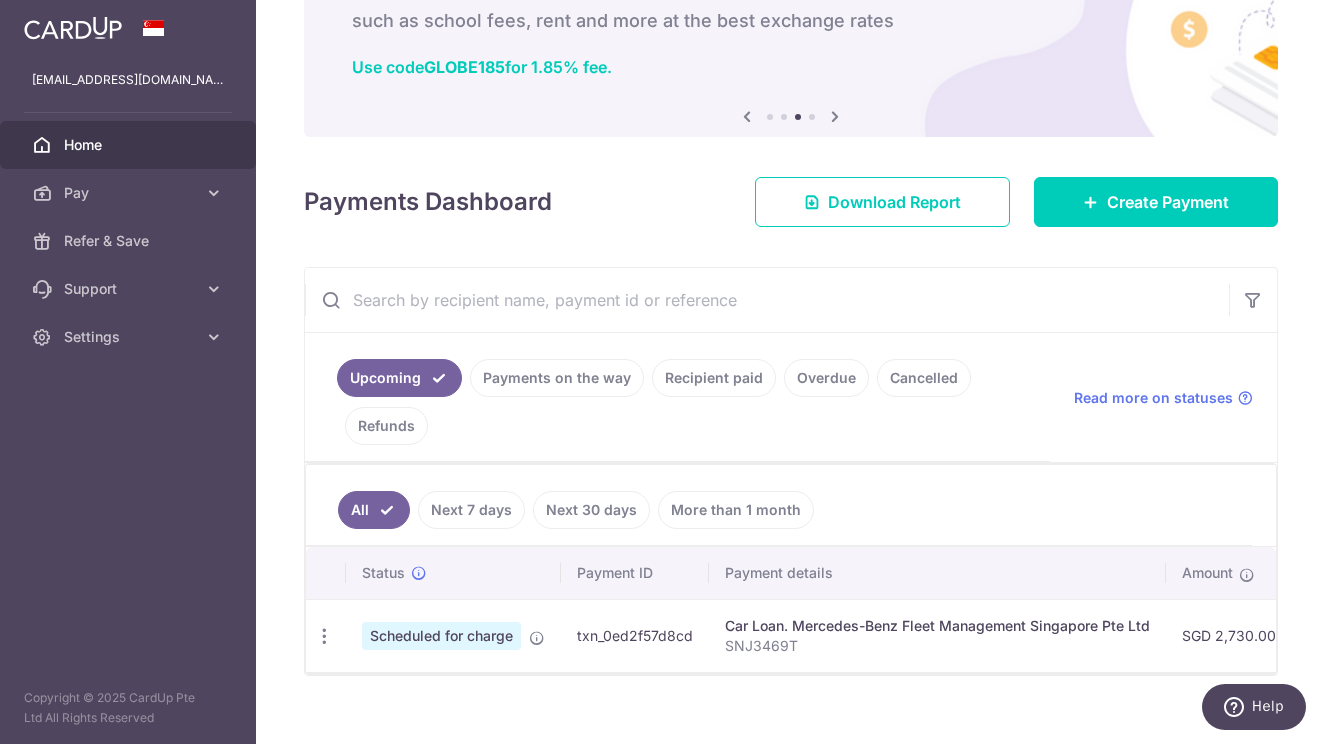 click on "Recipient paid" at bounding box center (714, 378) 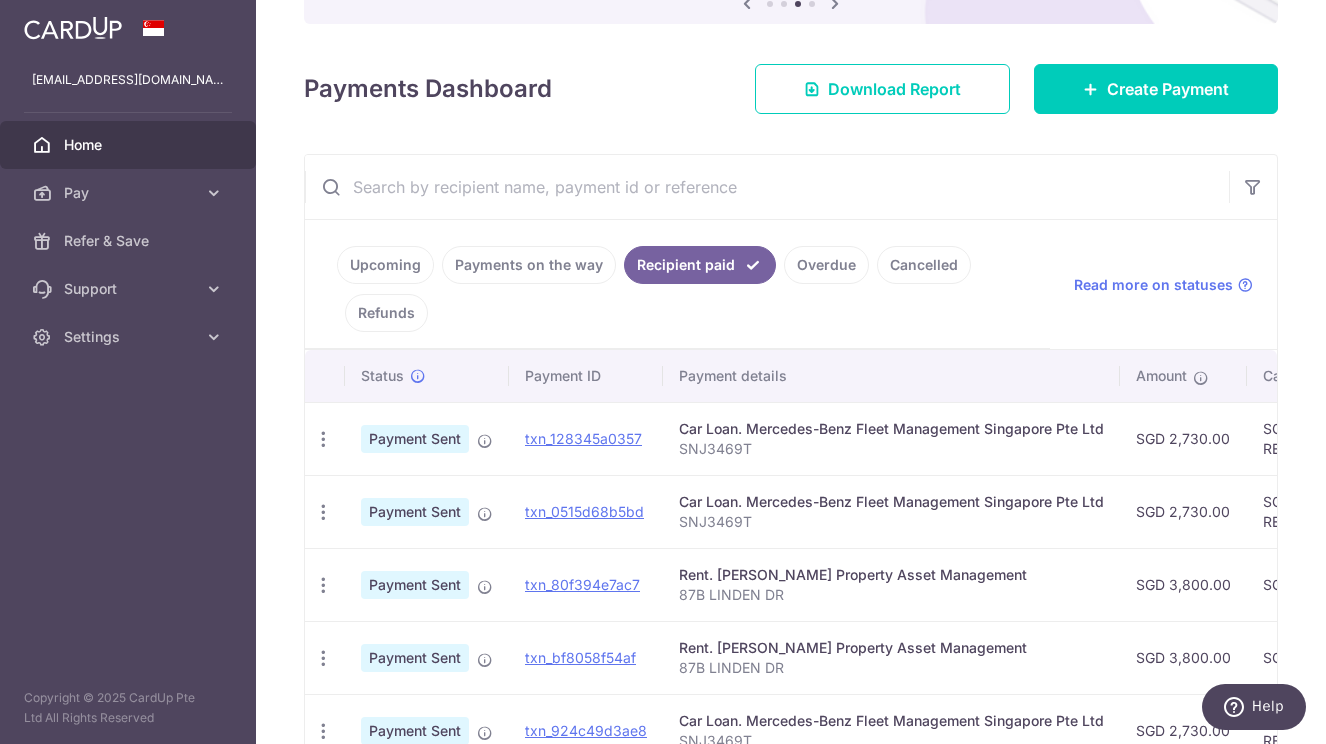 scroll, scrollTop: 235, scrollLeft: 0, axis: vertical 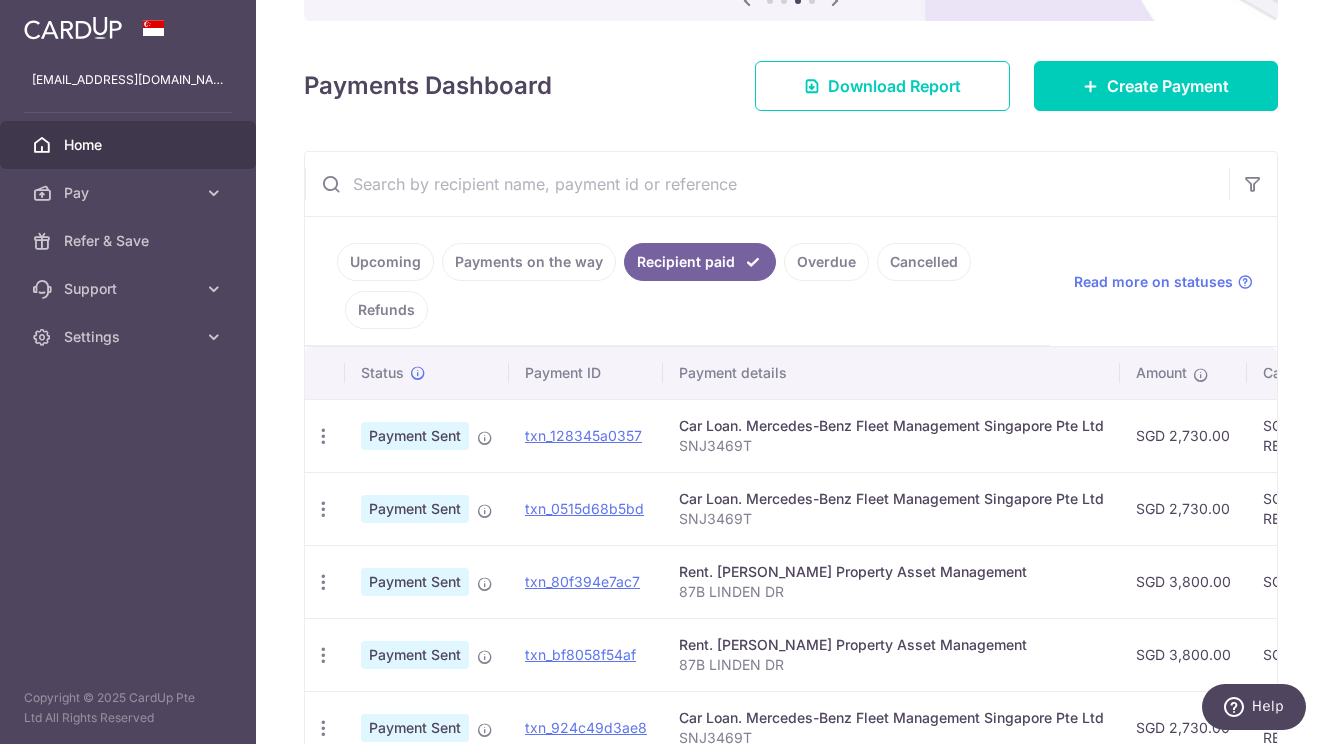 click on "Cancelled" at bounding box center [924, 262] 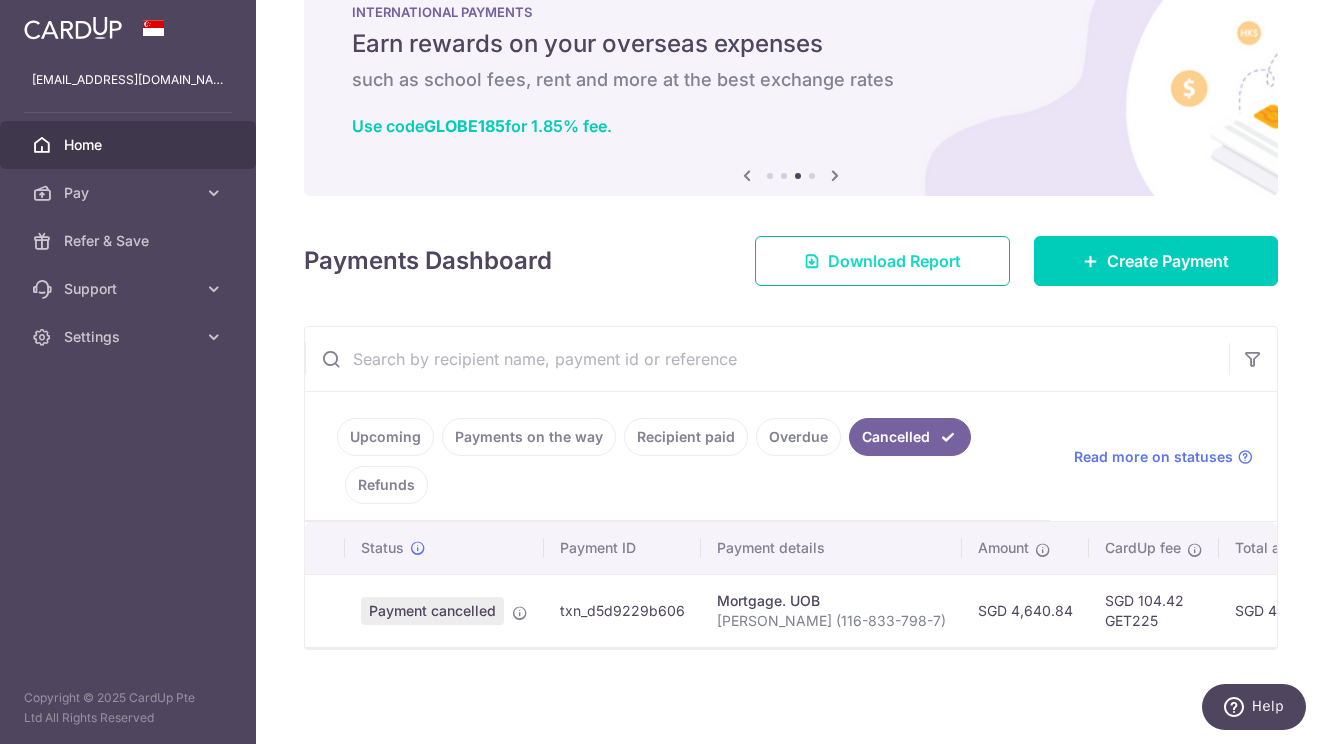 scroll, scrollTop: 60, scrollLeft: 0, axis: vertical 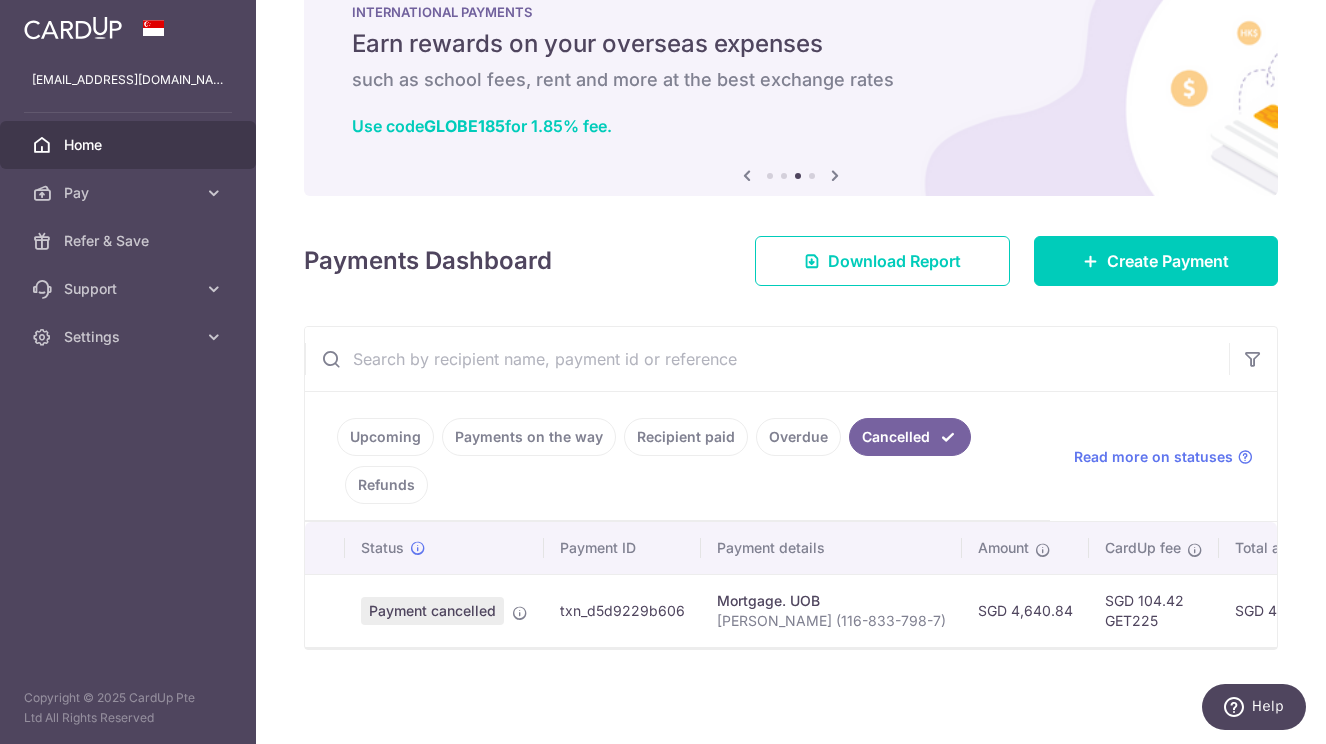 click on "Overdue" at bounding box center (798, 437) 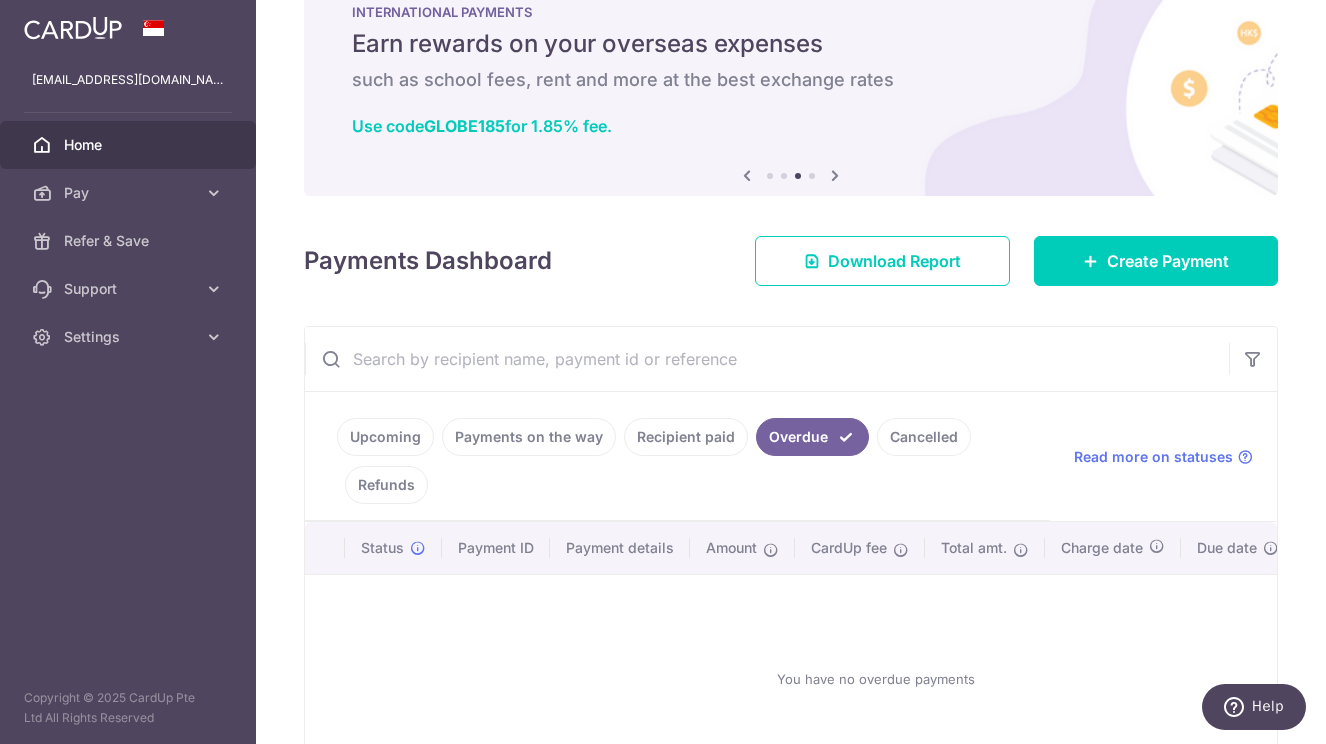 click on "Recipient paid" at bounding box center (686, 437) 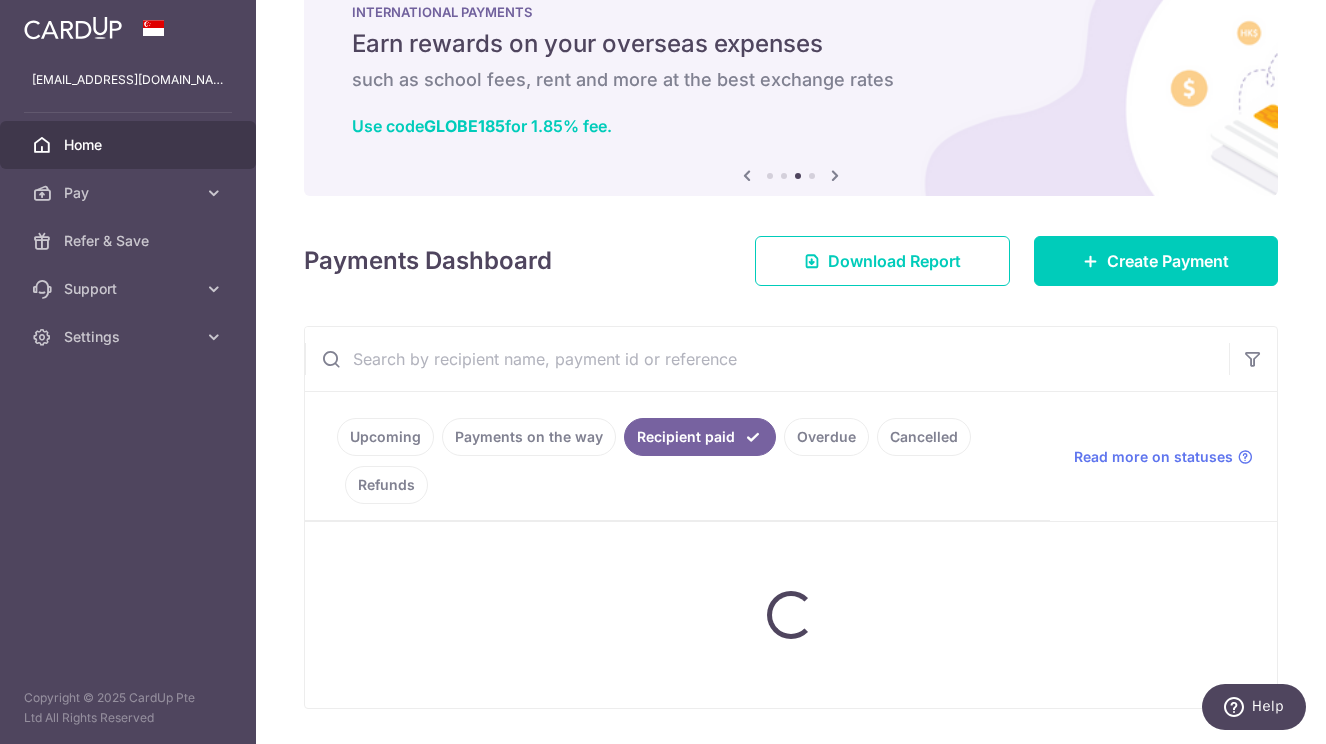 click on "Upcoming
Payments on the way
Recipient paid
Overdue
Cancelled
Refunds" at bounding box center [677, 456] 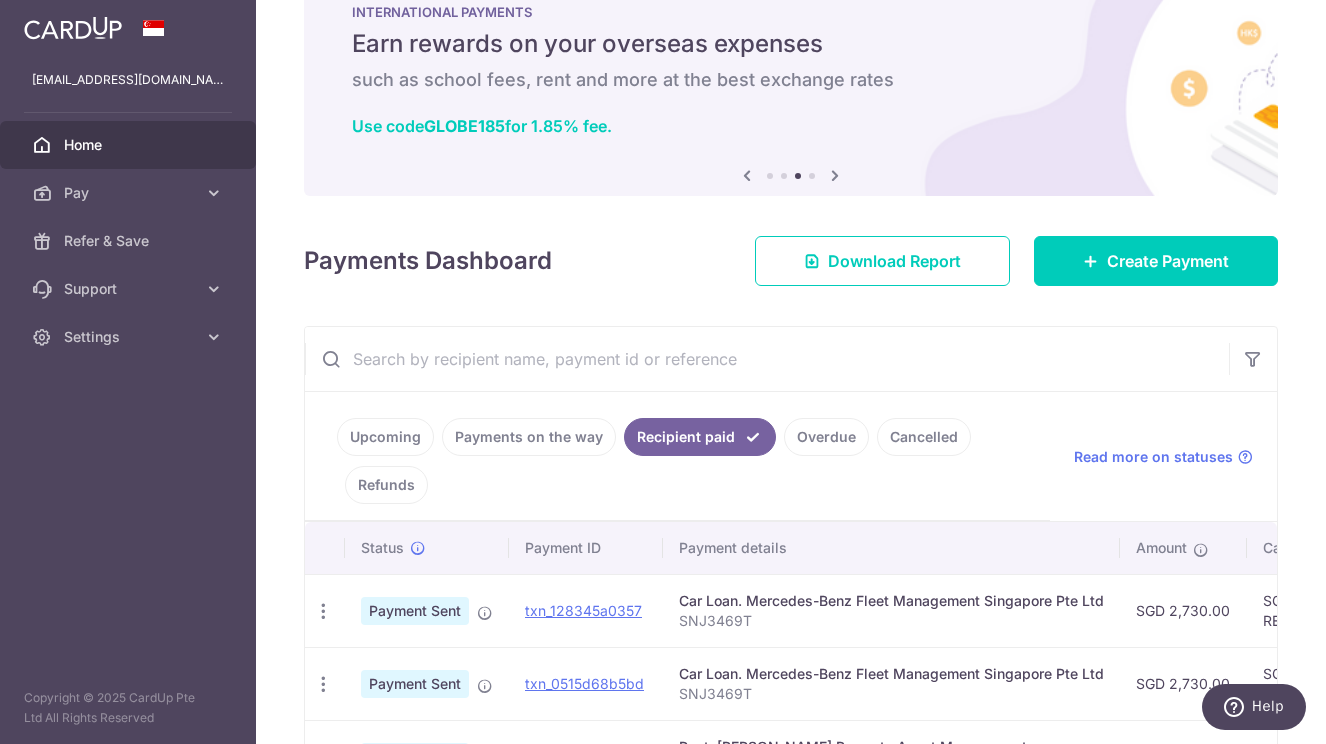 click on "Payments on the way" at bounding box center (529, 437) 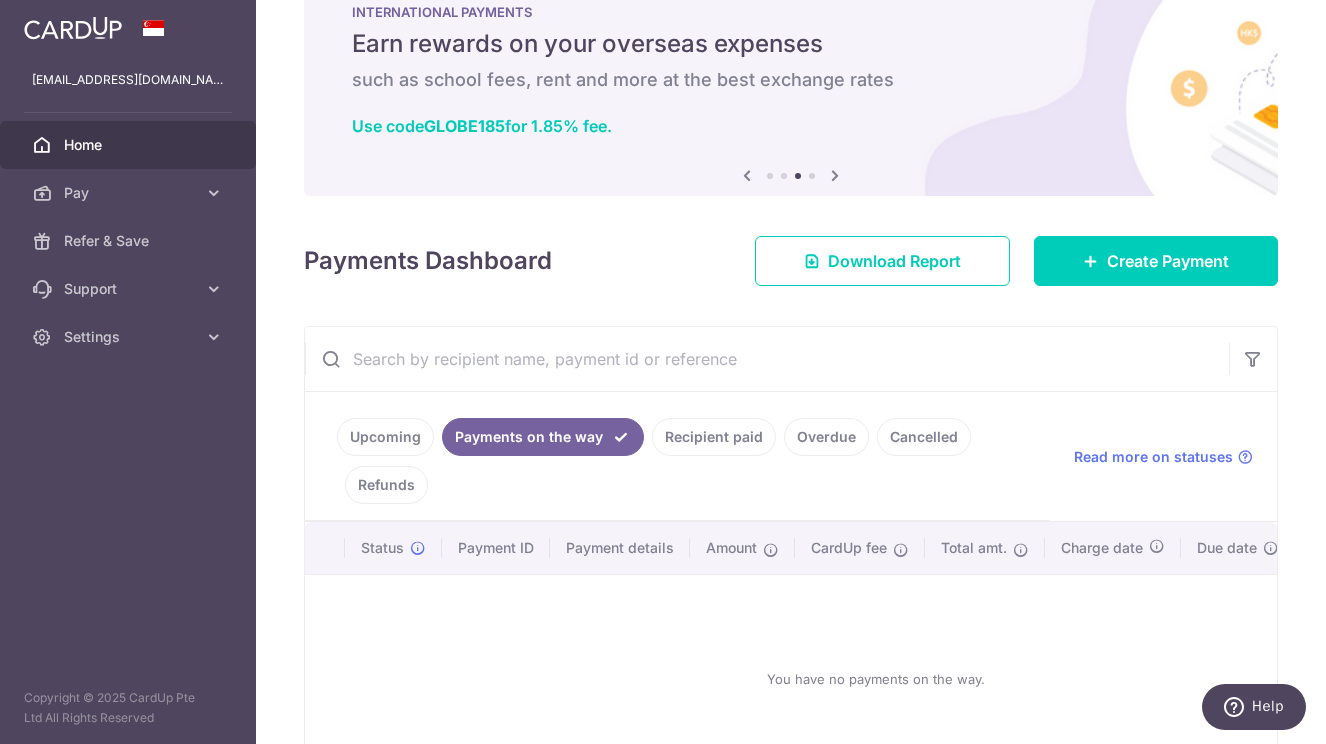click on "Upcoming" at bounding box center [385, 437] 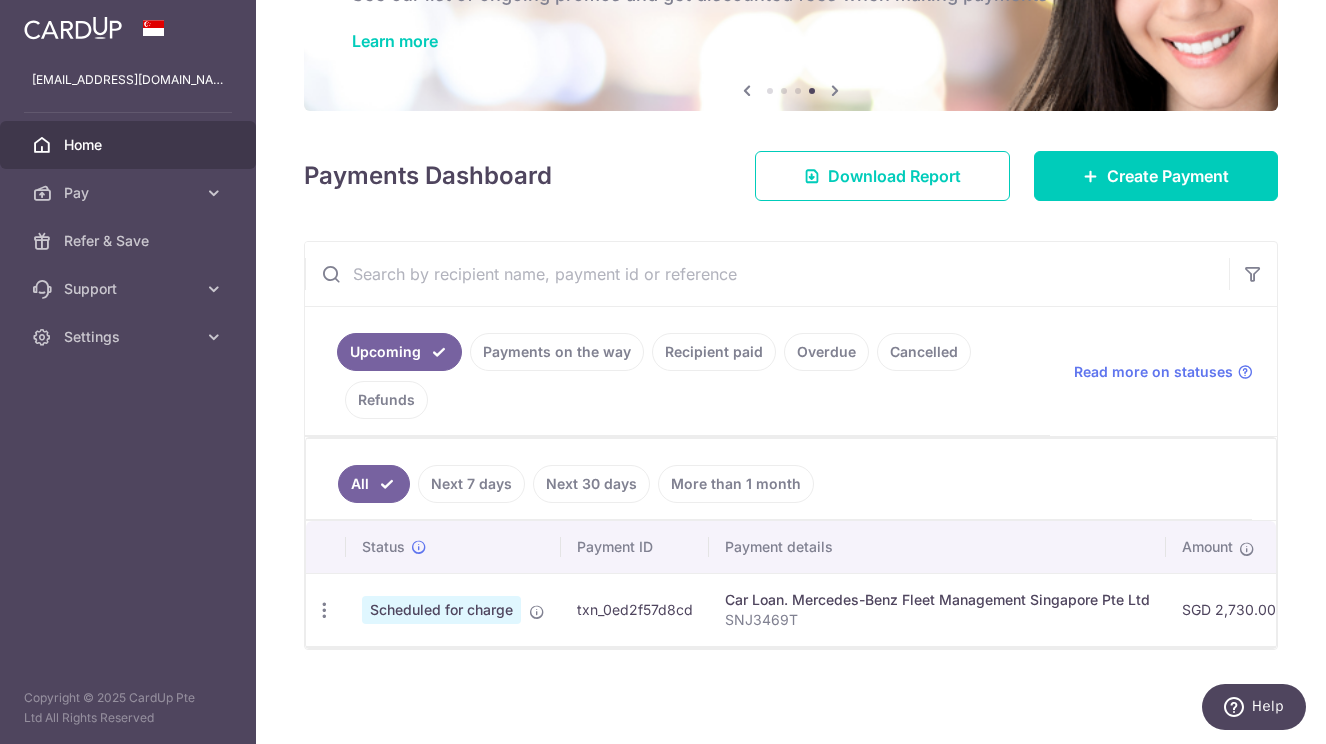scroll, scrollTop: 145, scrollLeft: 0, axis: vertical 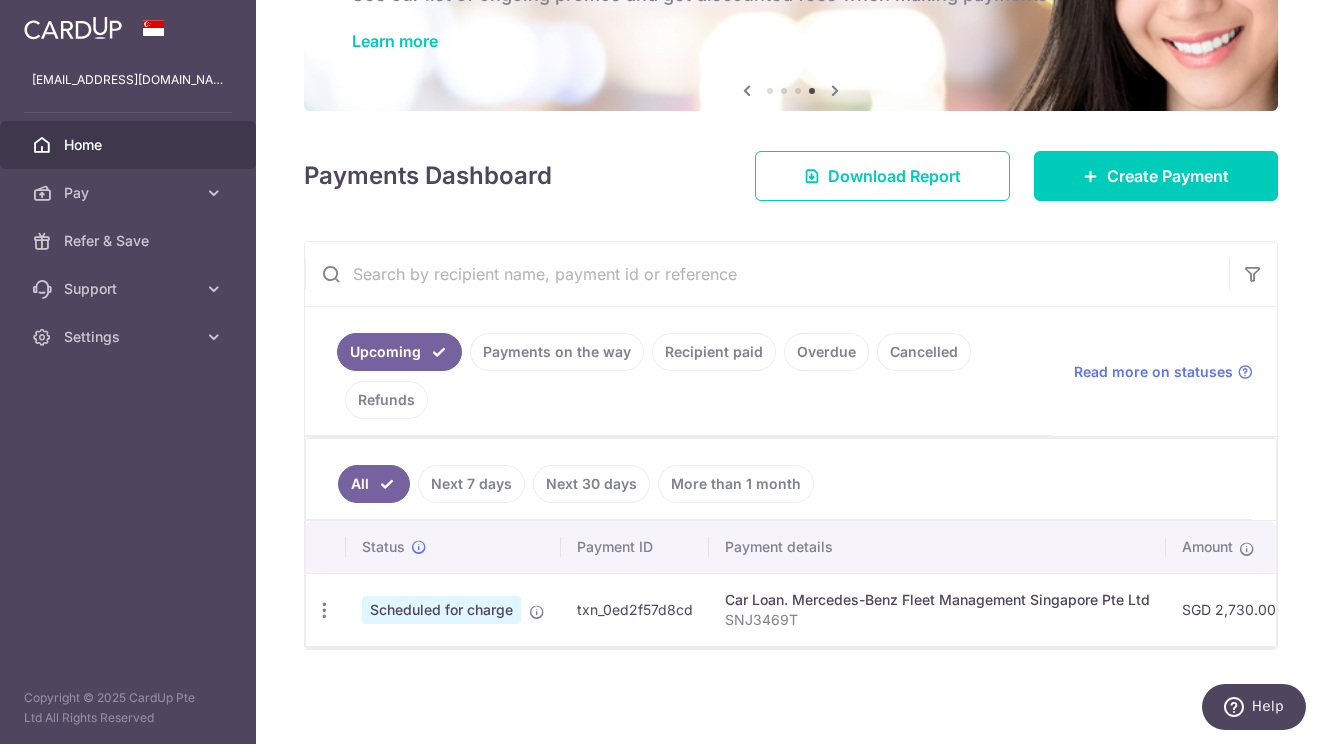 click on "Payments on the way" at bounding box center [557, 352] 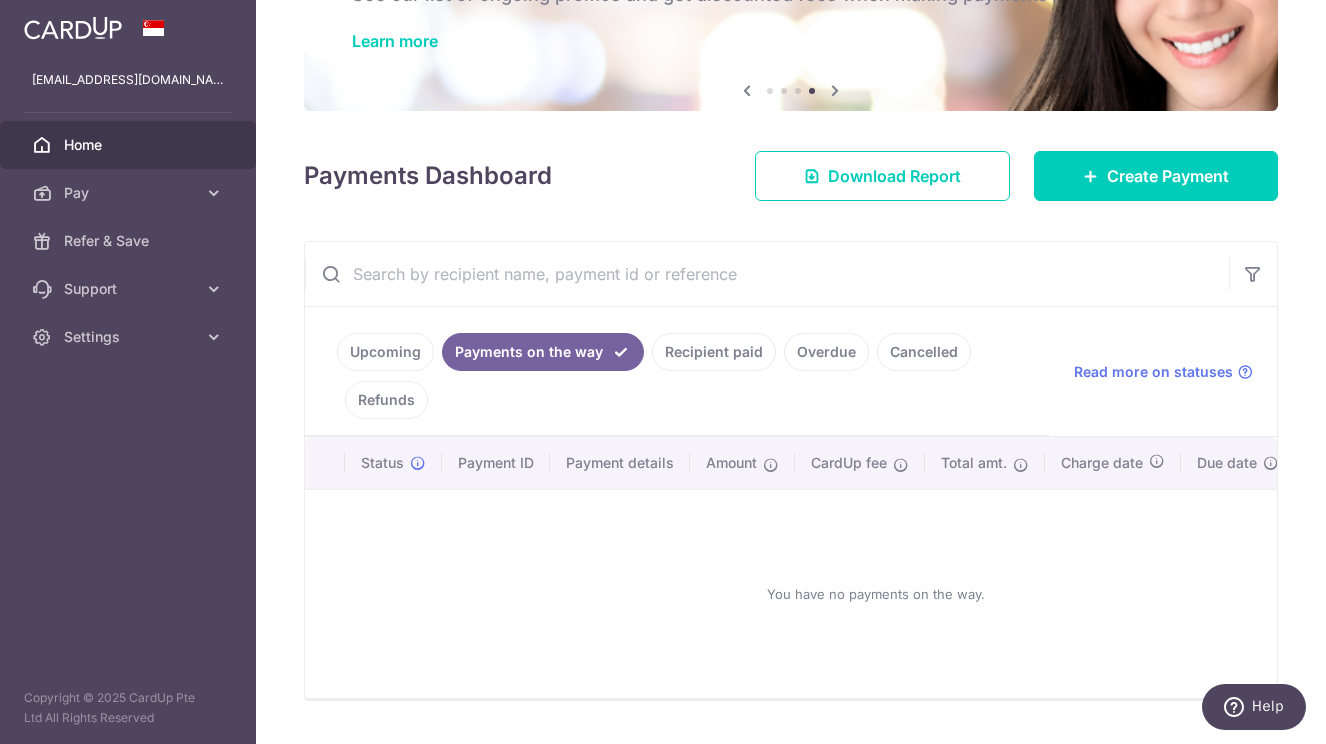 click on "Upcoming" at bounding box center [385, 352] 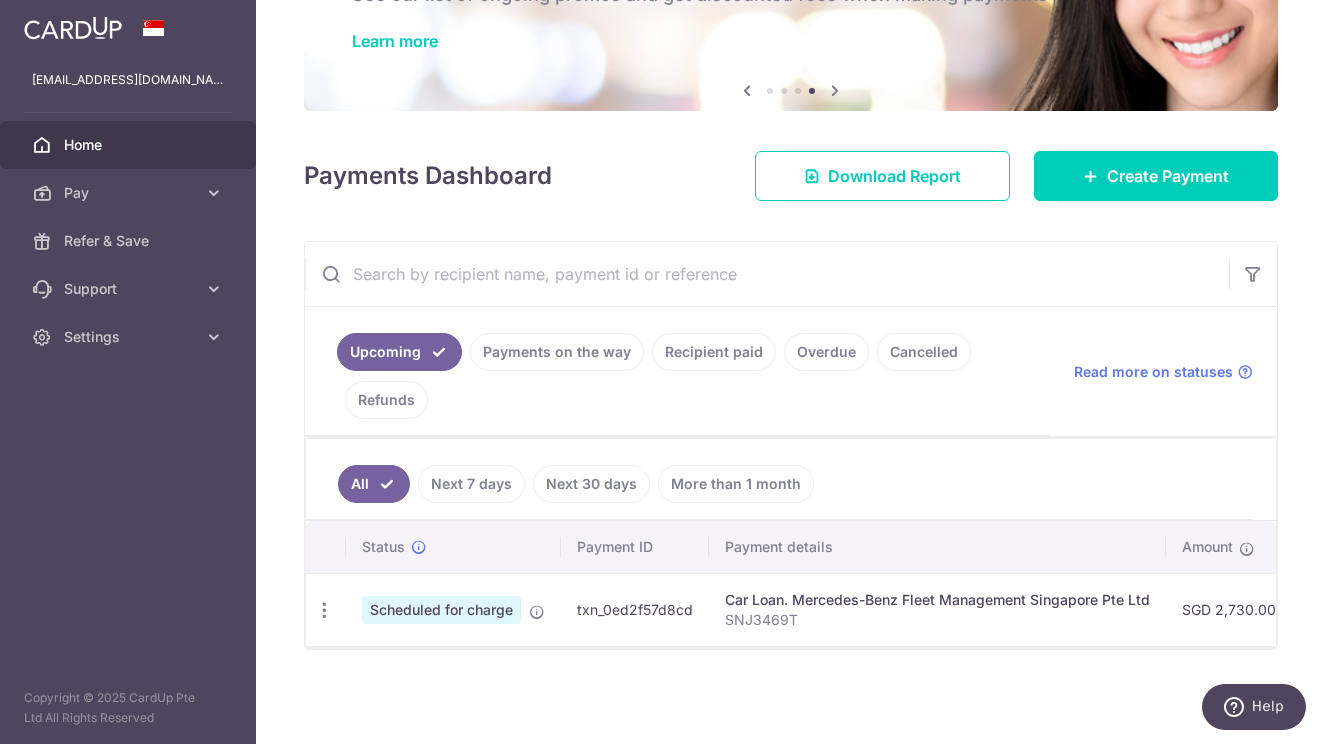 click on "Recipient paid" at bounding box center (714, 352) 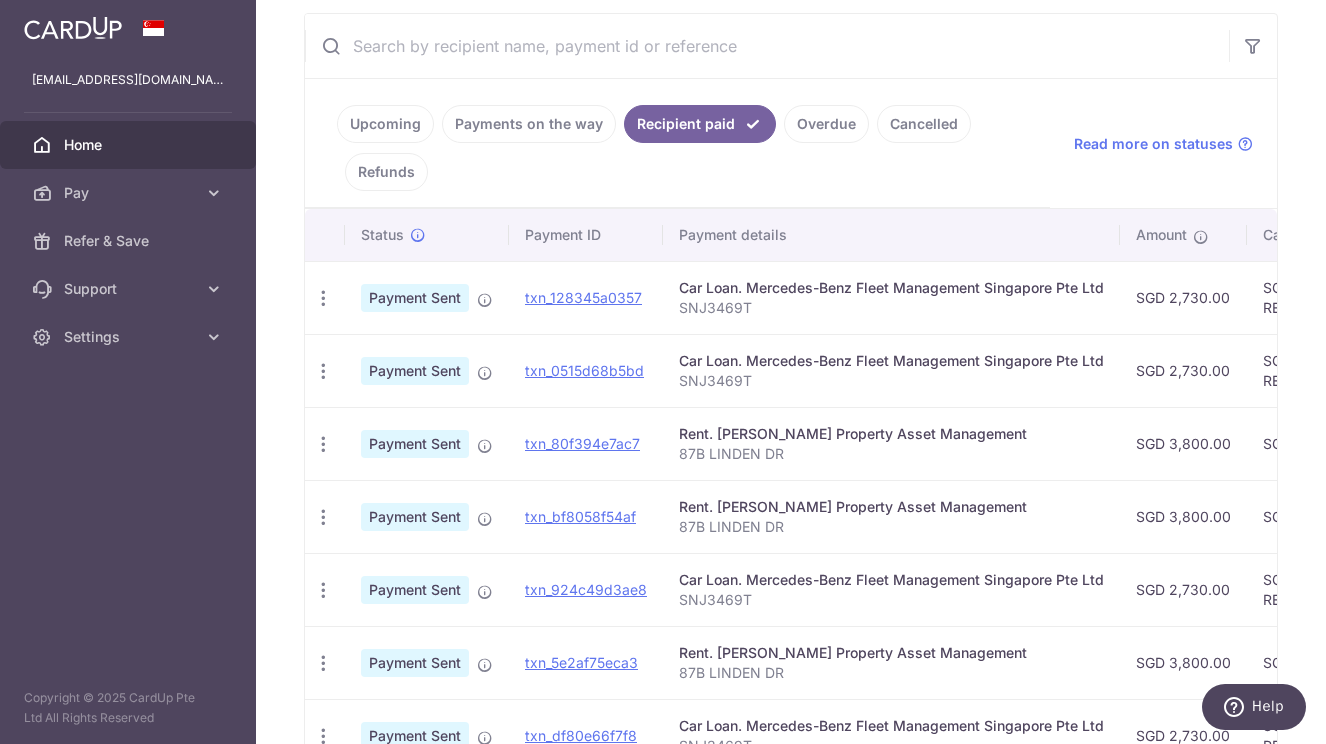 scroll, scrollTop: 382, scrollLeft: 0, axis: vertical 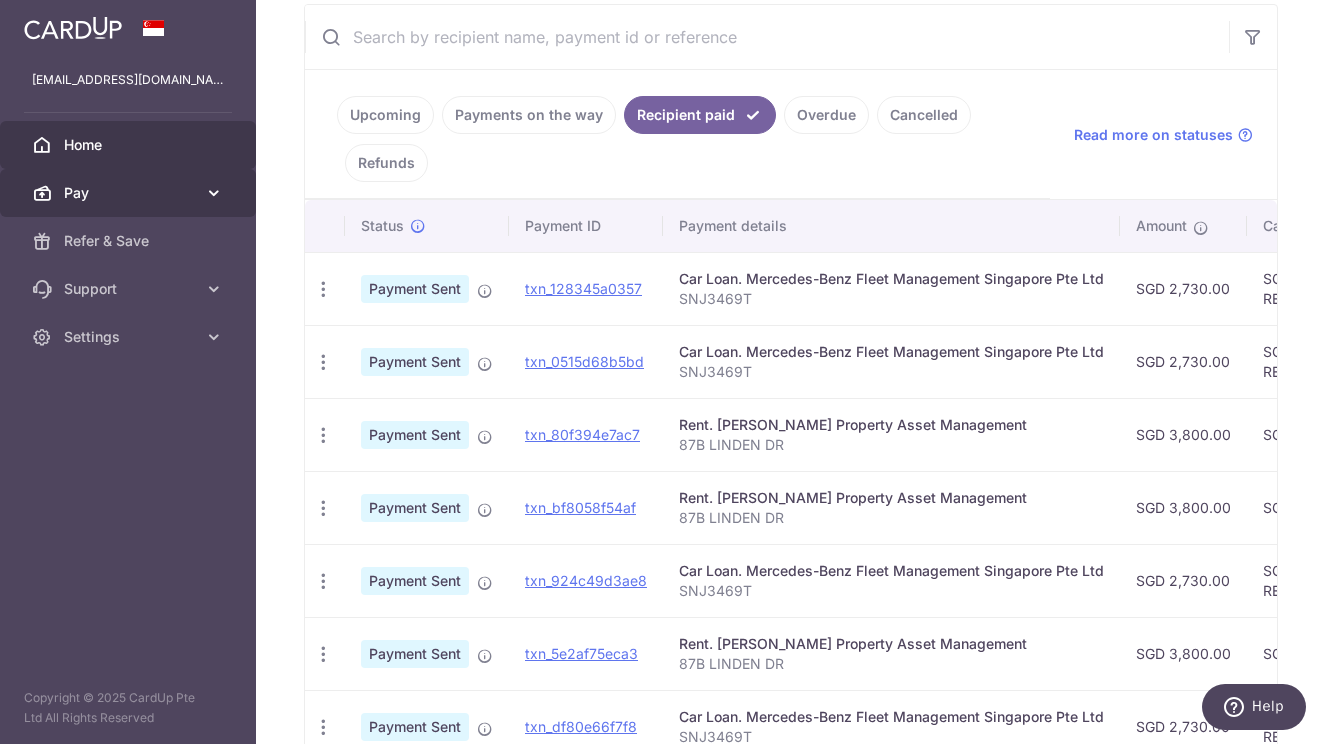 click on "Pay" at bounding box center [128, 193] 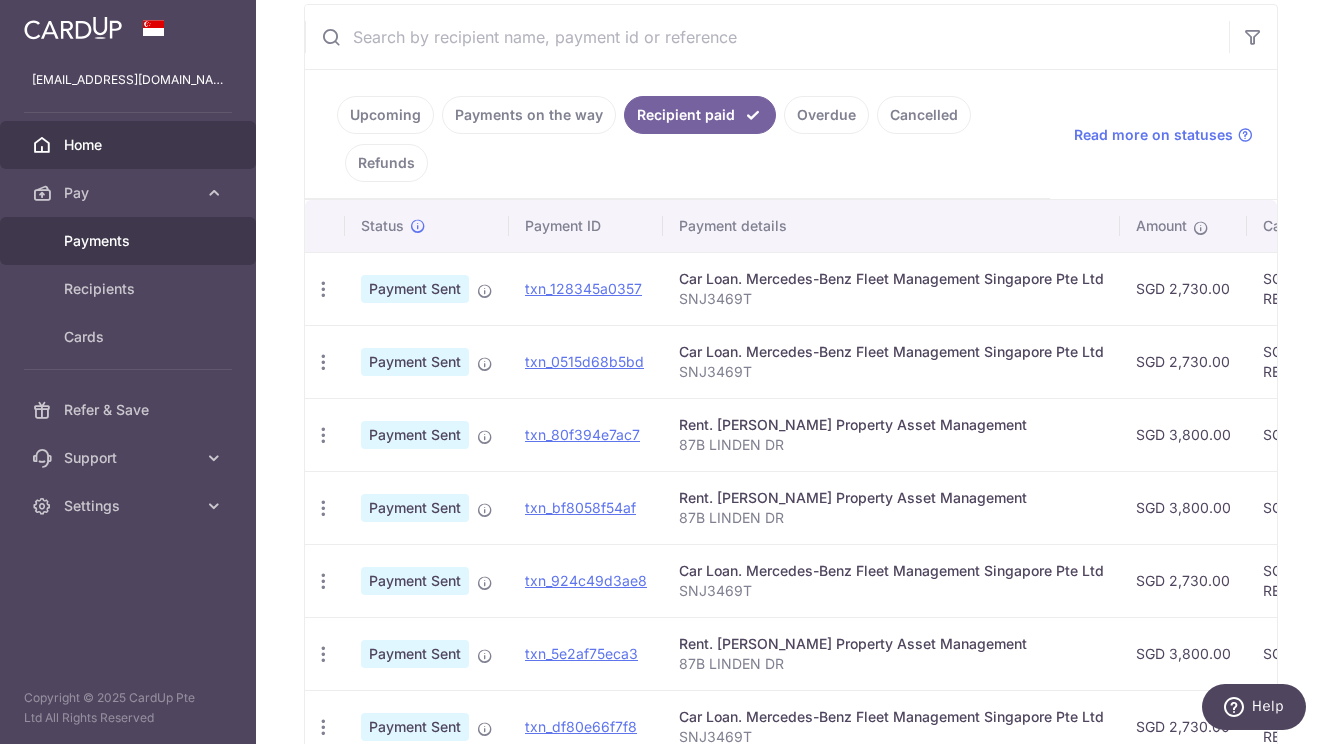 click on "Payments" at bounding box center [130, 241] 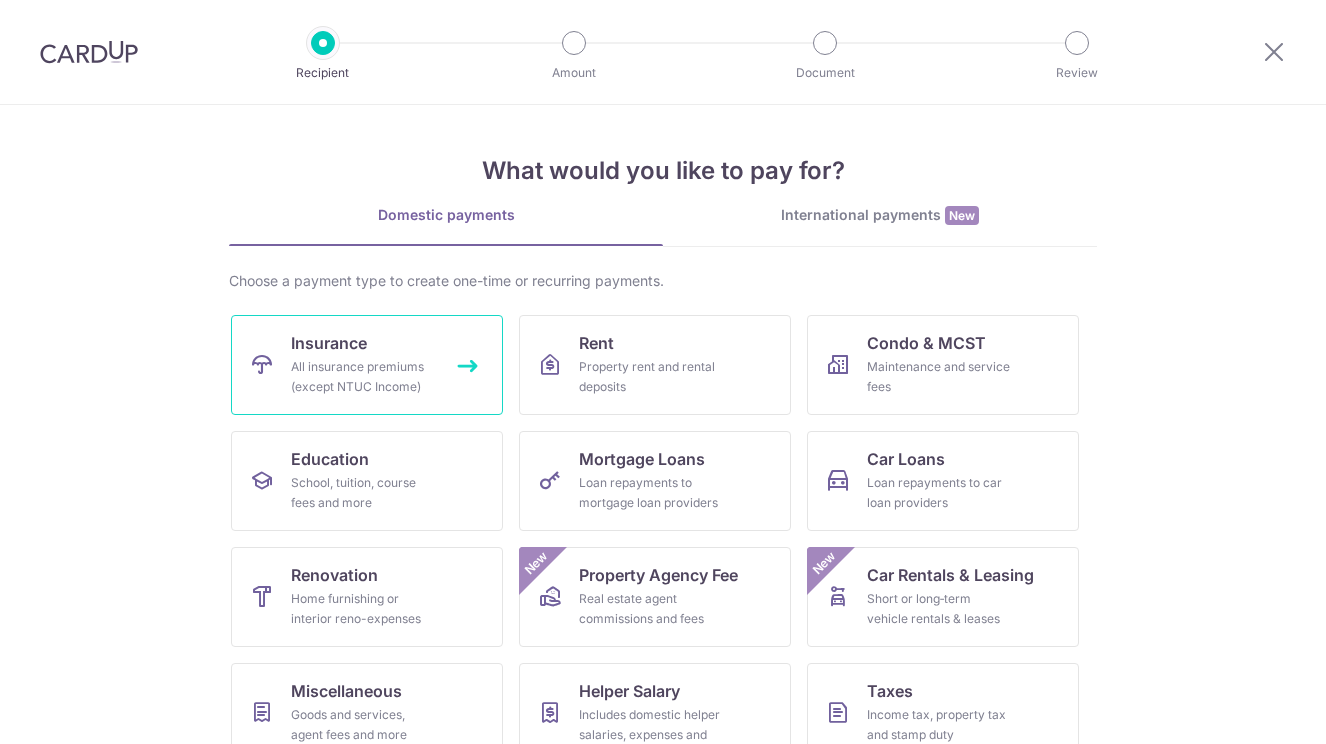 scroll, scrollTop: 0, scrollLeft: 0, axis: both 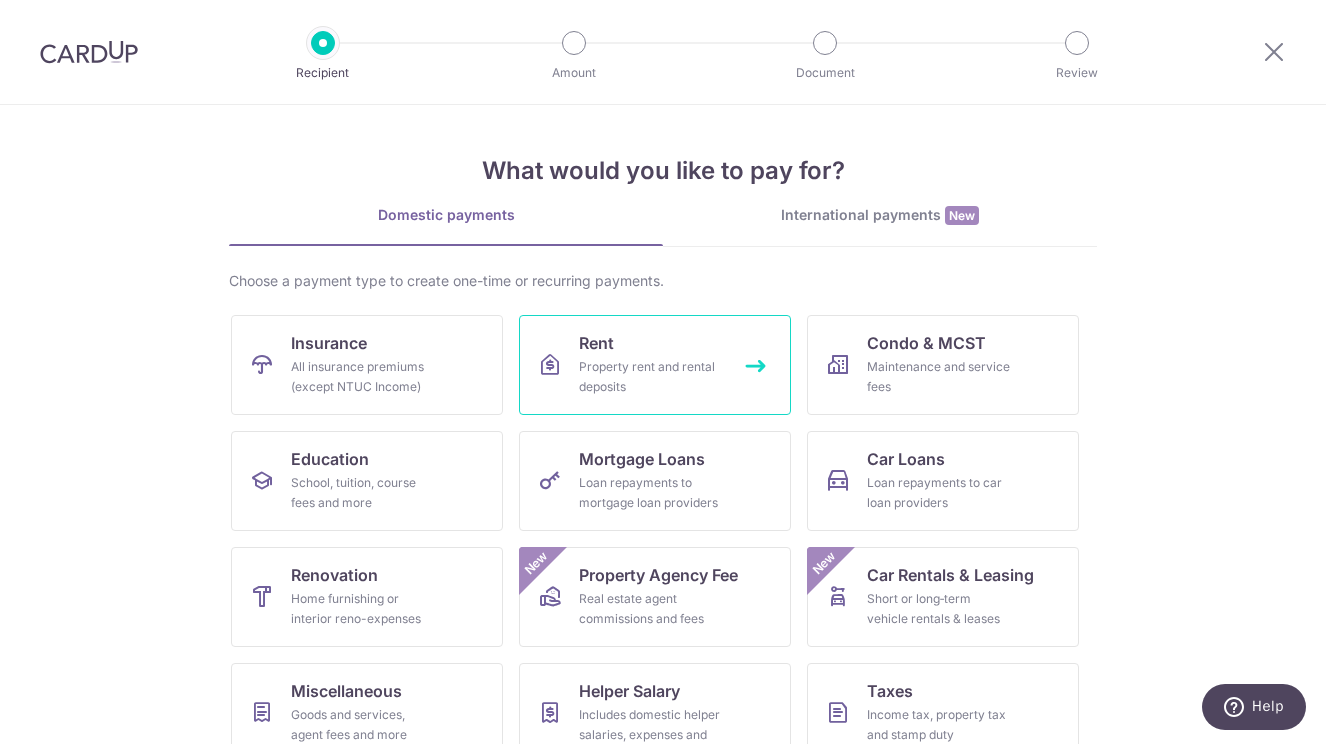 click on "Property rent and rental deposits" at bounding box center (651, 377) 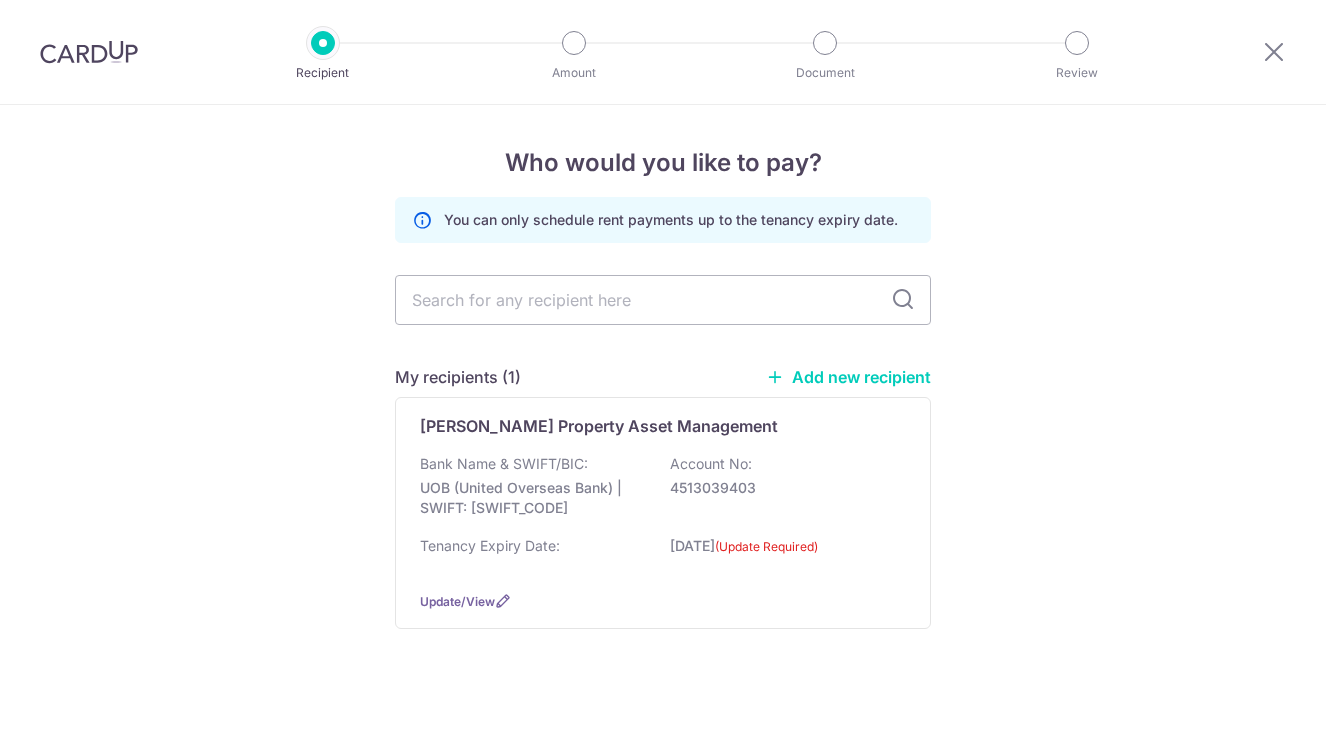 scroll, scrollTop: 0, scrollLeft: 0, axis: both 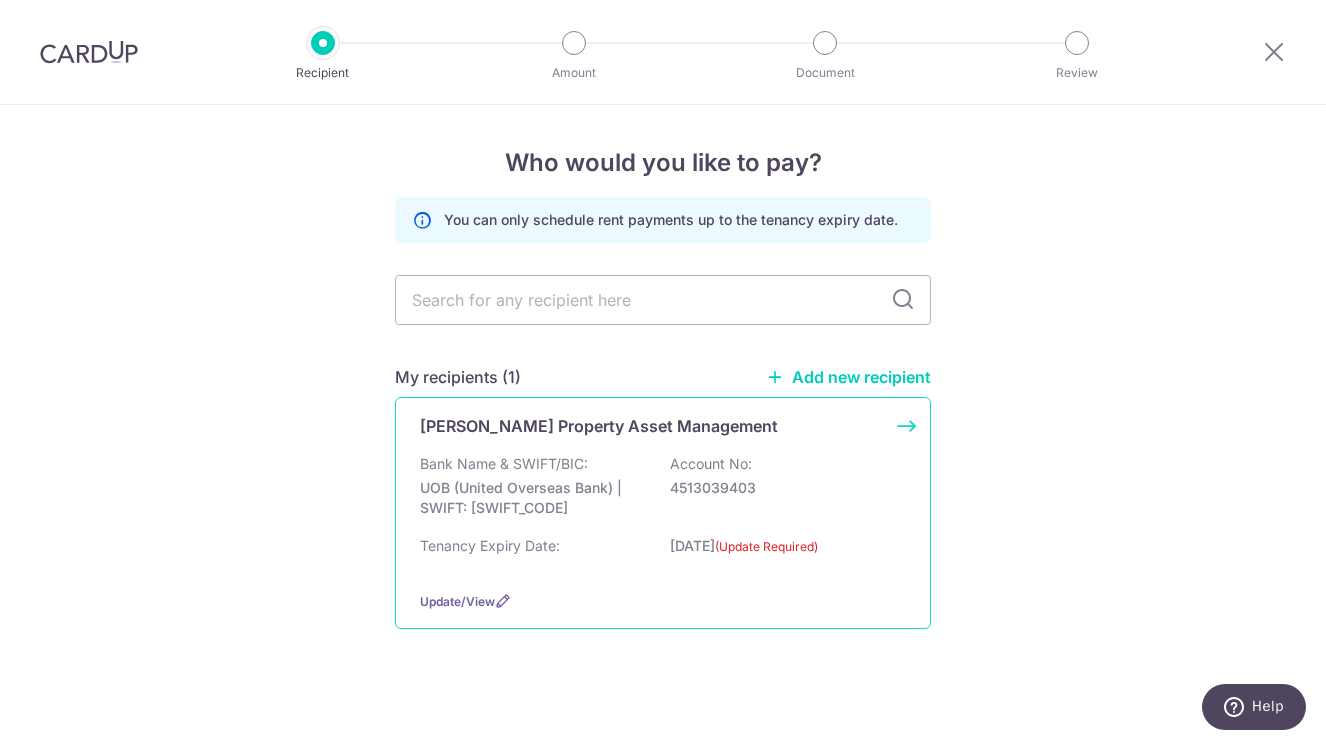 click on "[PERSON_NAME] Property Asset Management
Bank Name & SWIFT/BIC:
UOB (United Overseas Bank) | SWIFT: [SWIFT_CODE]
Account No:
4513039403
Tenancy Expiry Date:
[DATE]
(Update Required)
Update/View" at bounding box center (663, 513) 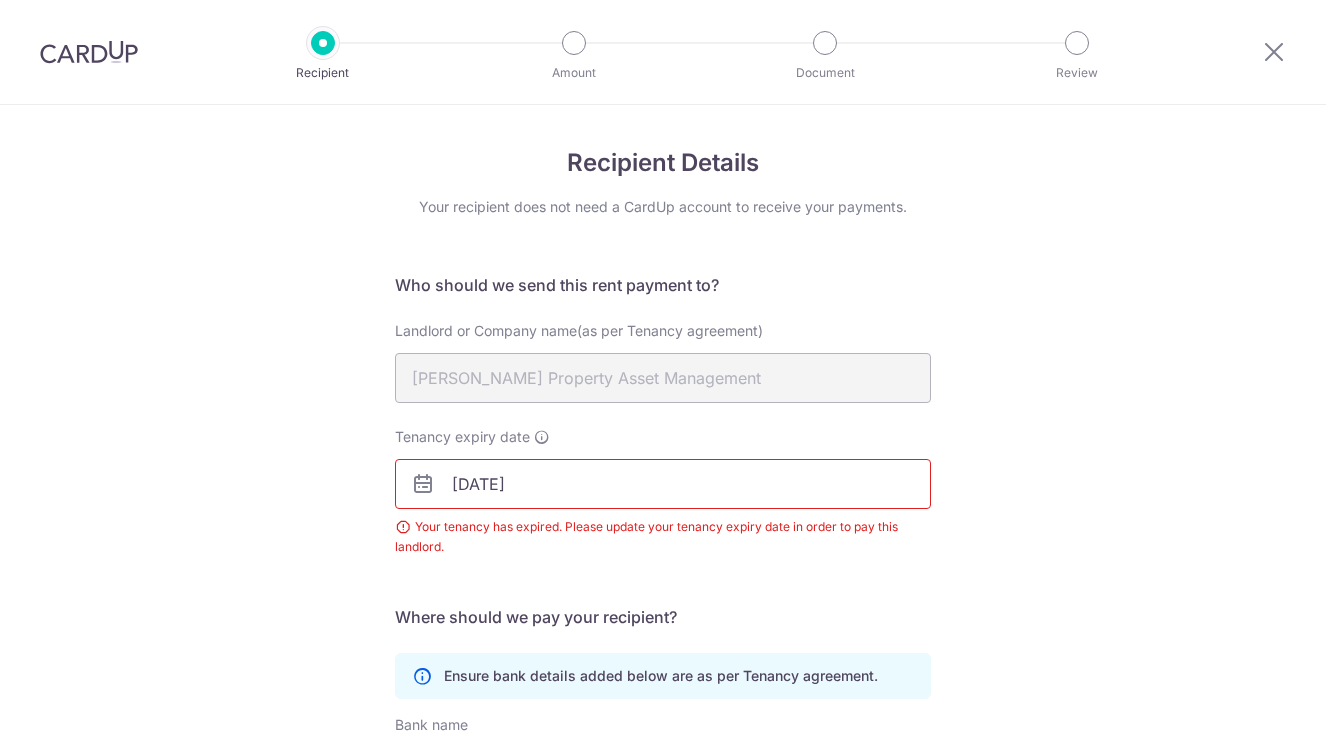 scroll, scrollTop: 0, scrollLeft: 0, axis: both 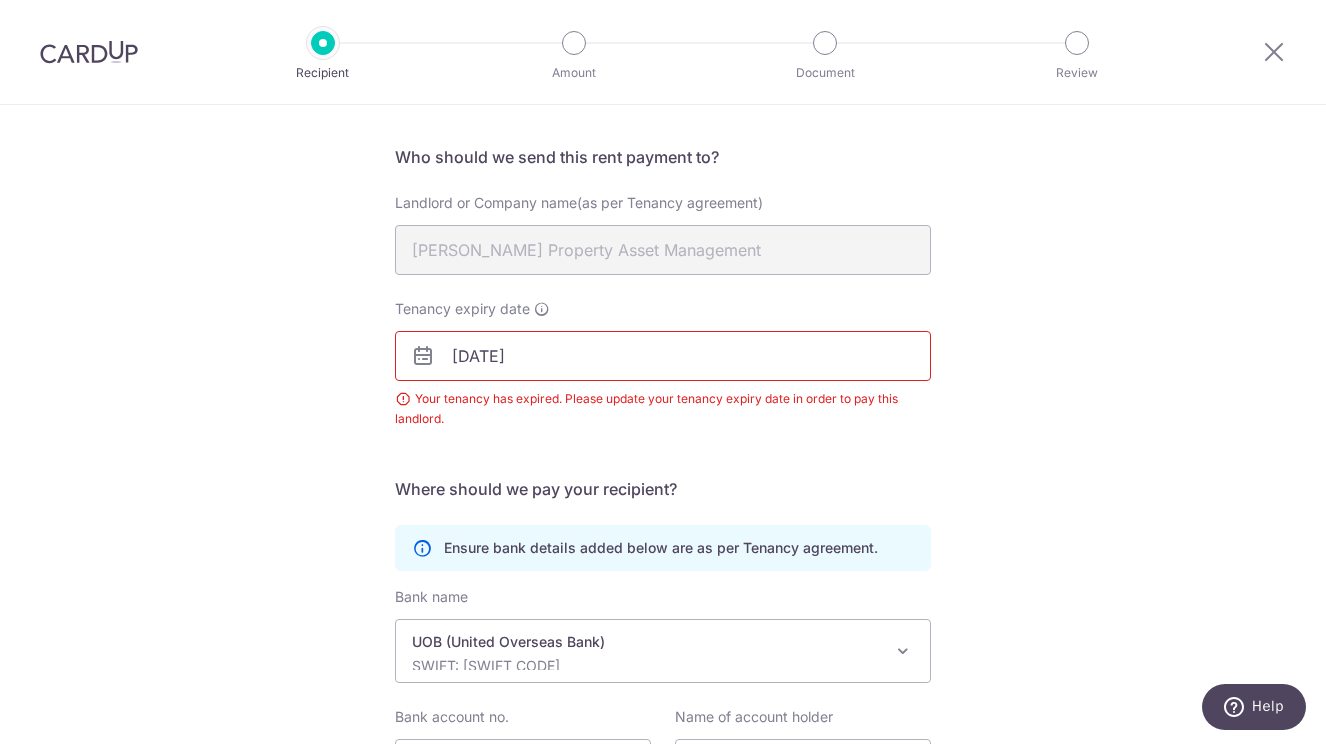 click on "Knight Frank Property Asset Management" at bounding box center (663, 250) 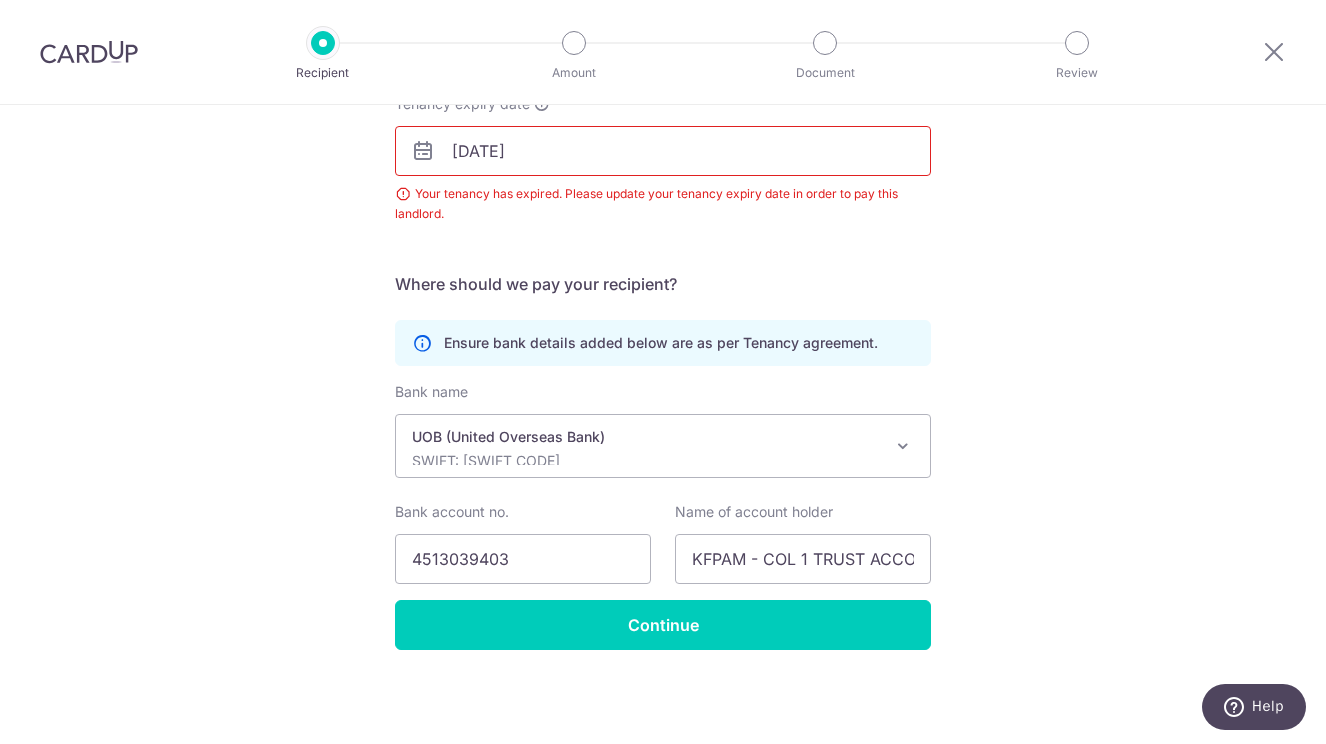 scroll, scrollTop: 333, scrollLeft: 0, axis: vertical 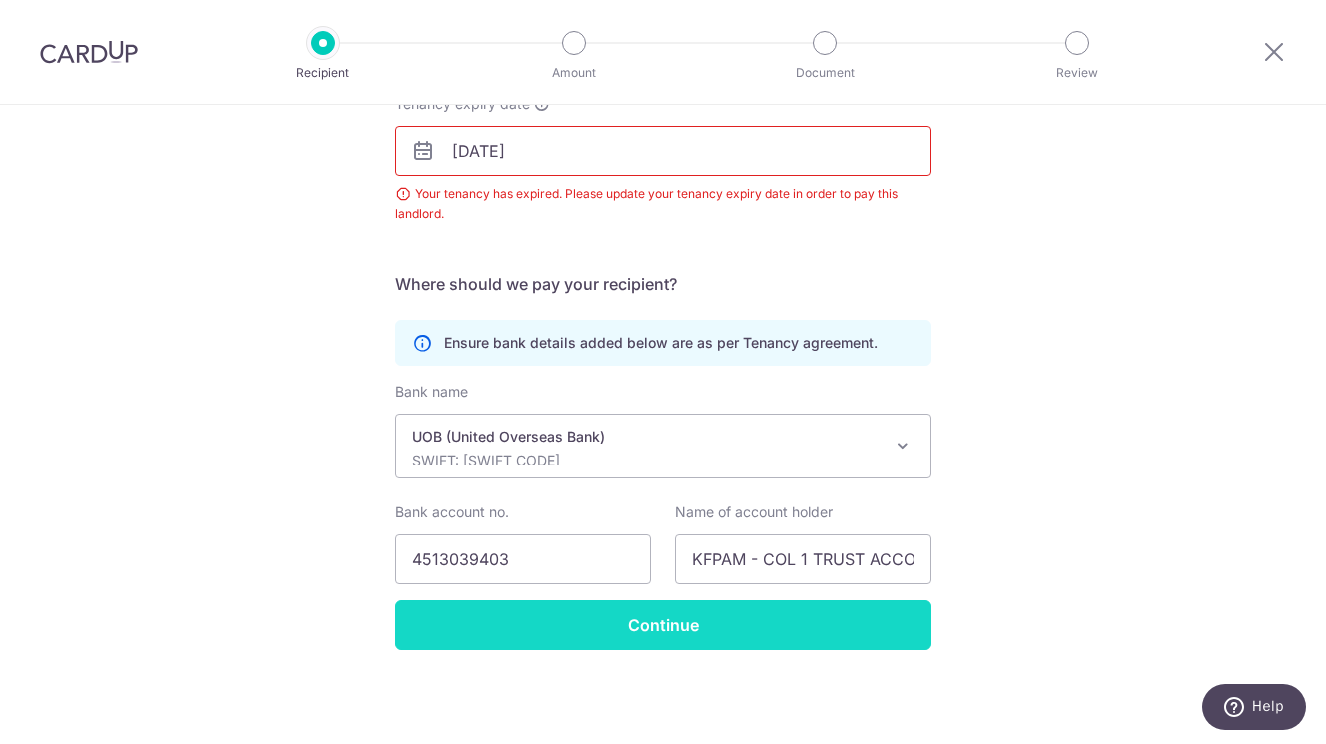 click on "Continue" at bounding box center (663, 625) 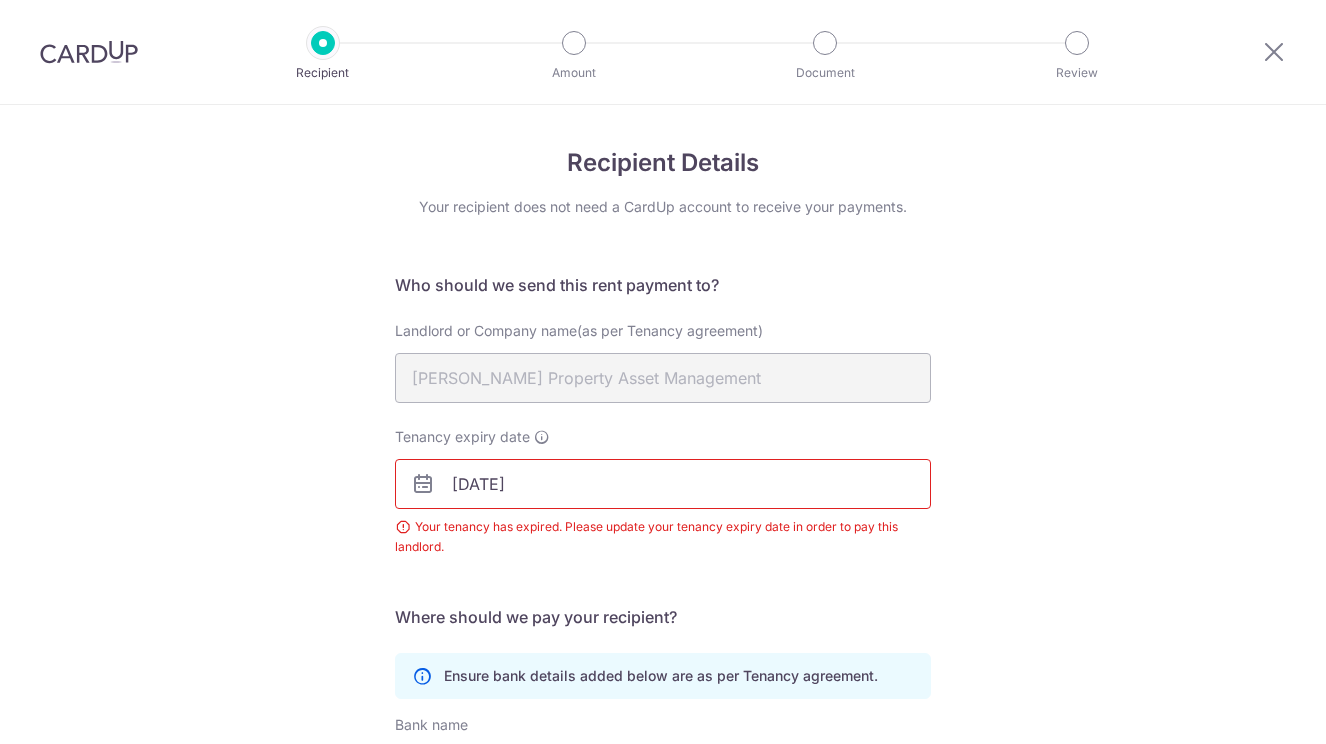 scroll, scrollTop: 0, scrollLeft: 0, axis: both 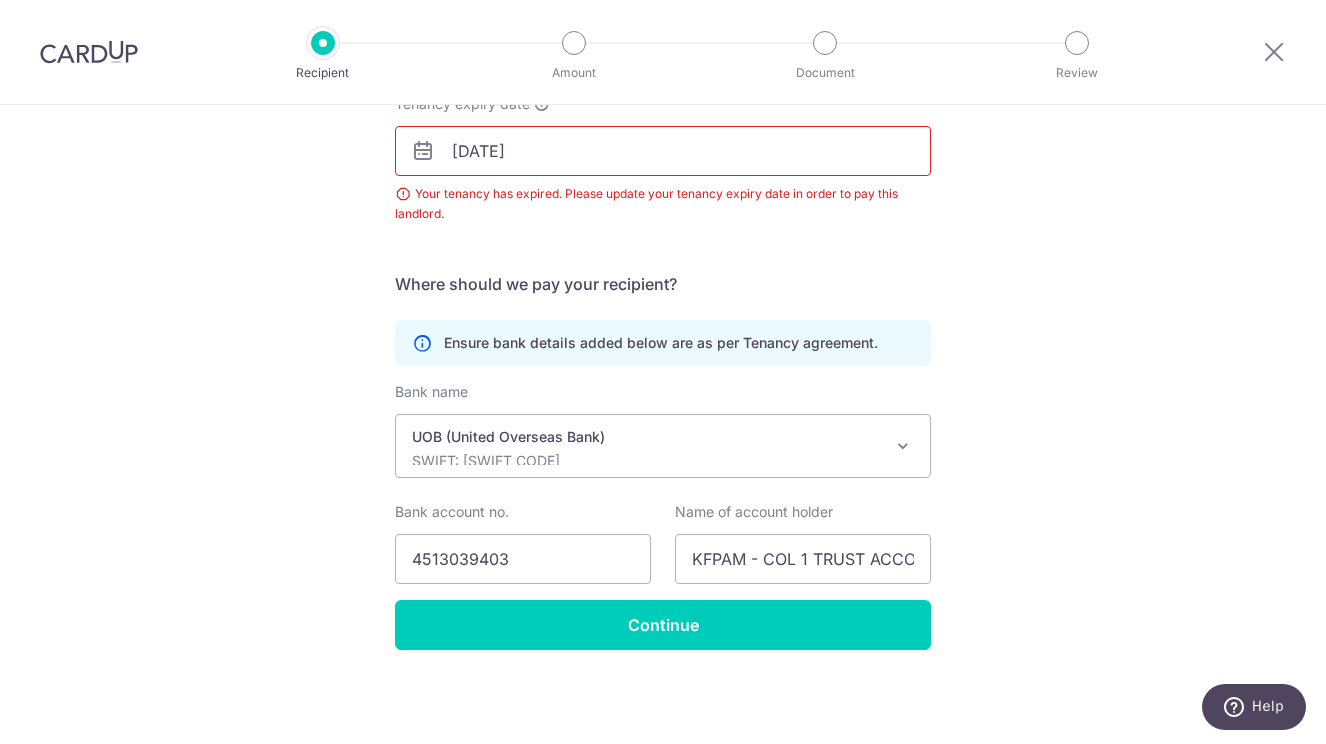 click on "[DATE]" at bounding box center [663, 151] 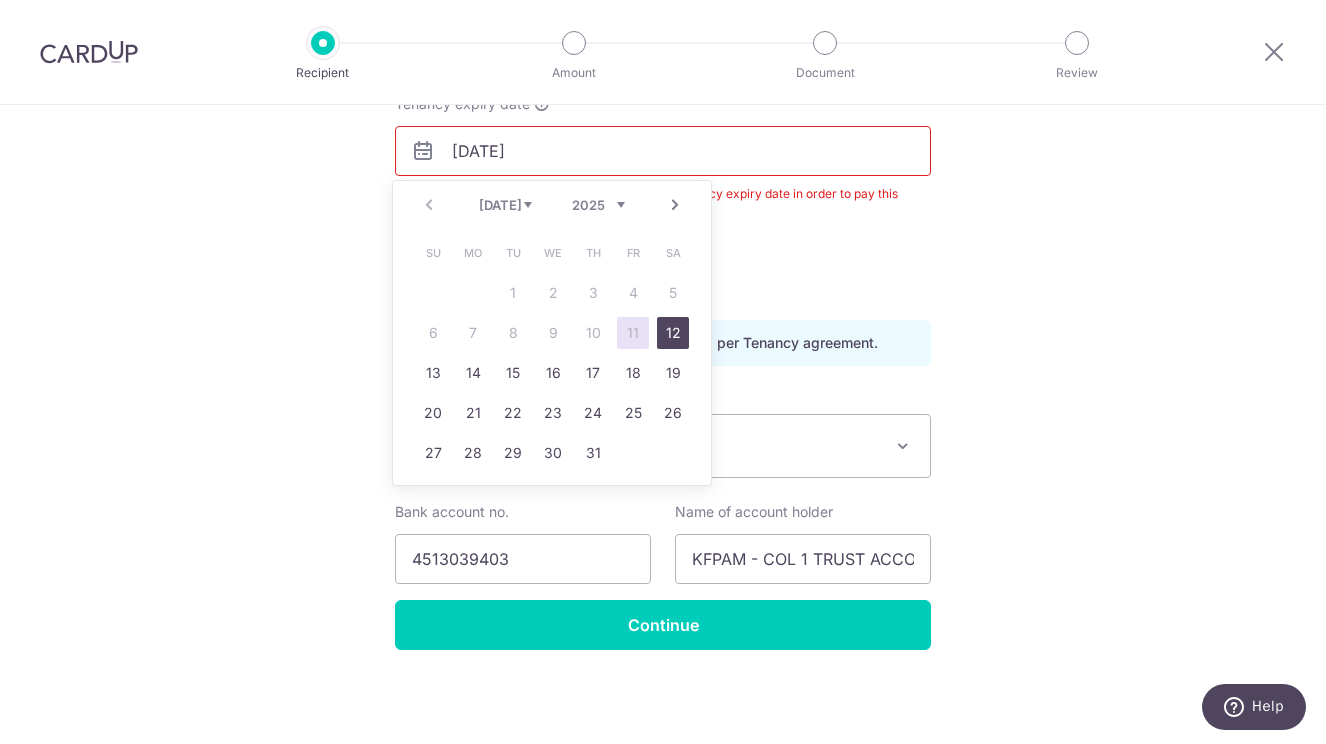 click on "12" at bounding box center [673, 333] 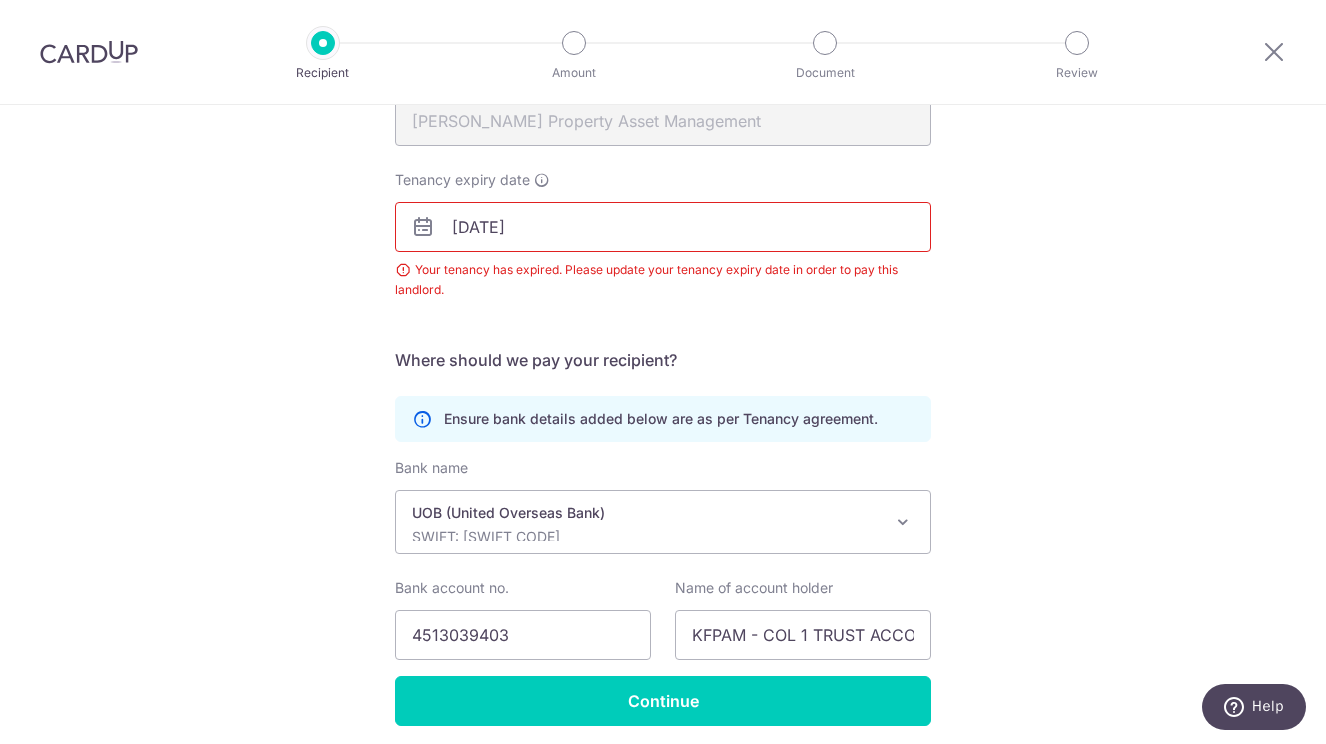 scroll, scrollTop: 241, scrollLeft: 0, axis: vertical 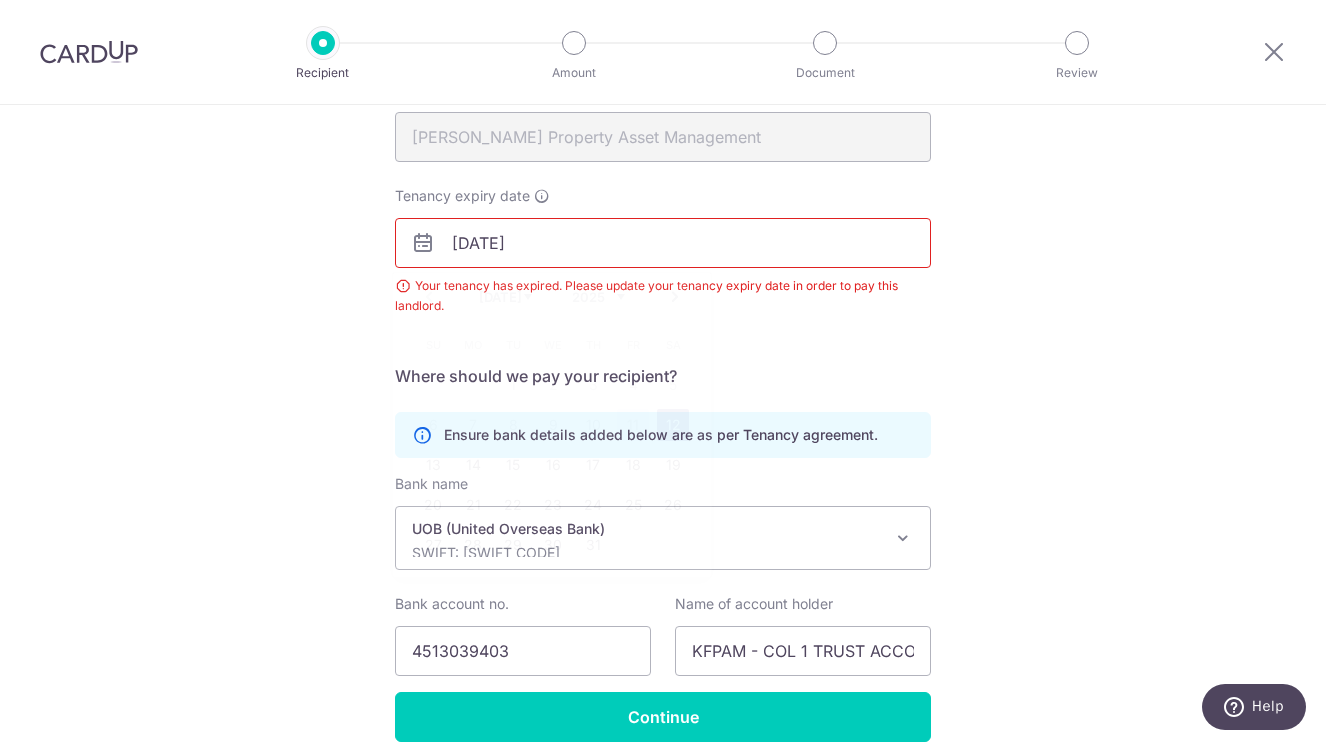 click on "[DATE]" at bounding box center (663, 243) 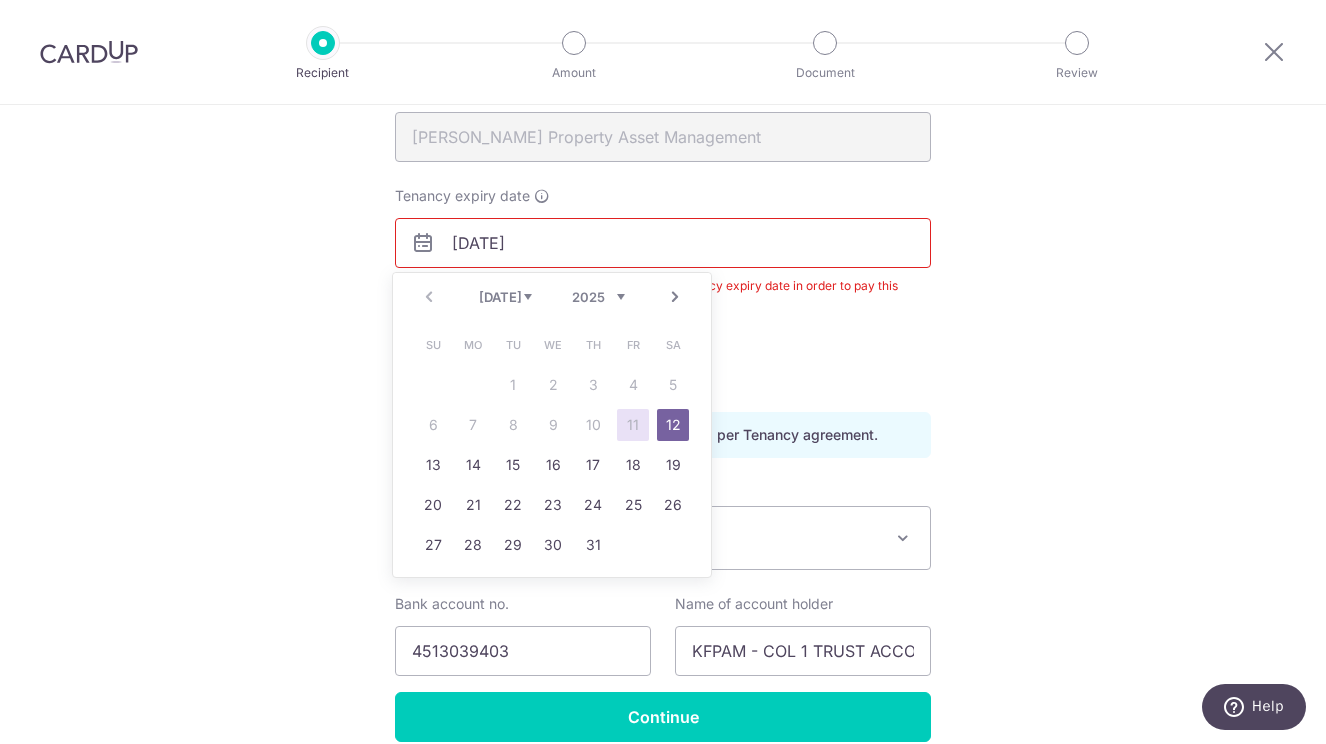 click on "11" at bounding box center (633, 425) 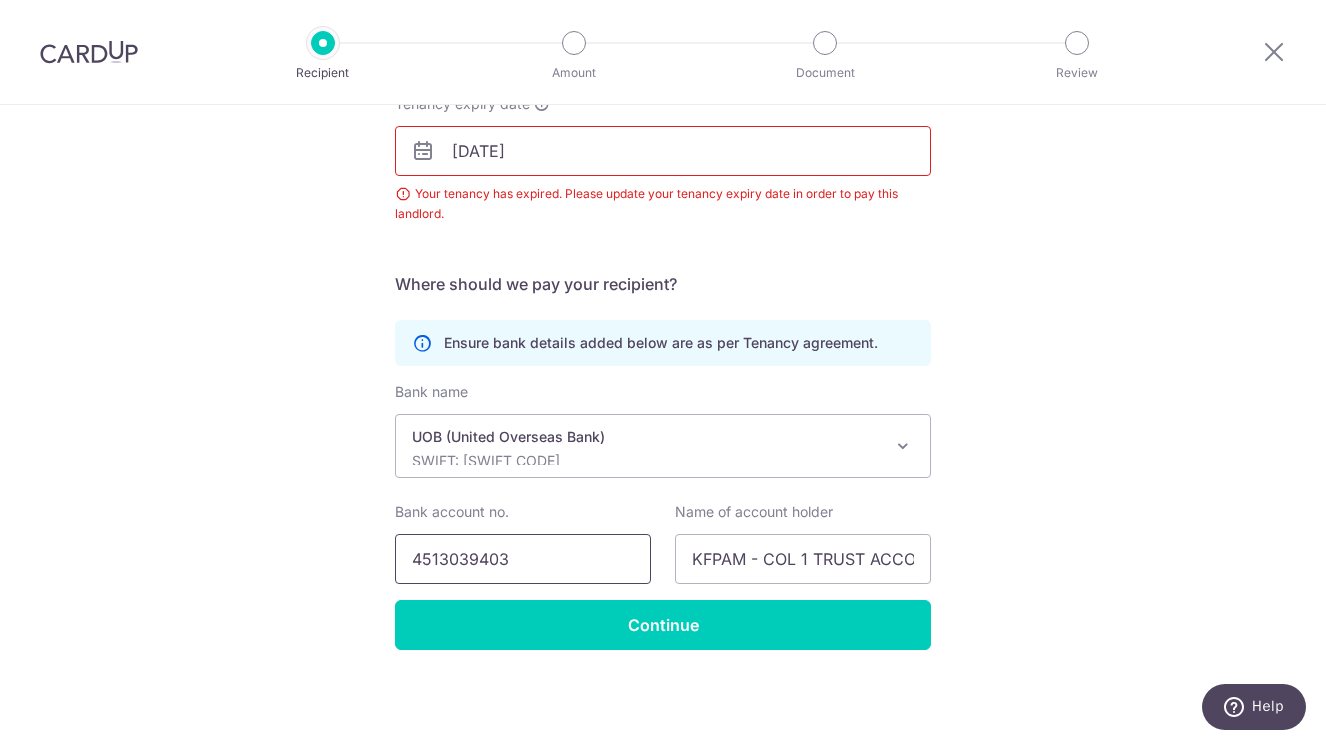 scroll, scrollTop: 333, scrollLeft: 0, axis: vertical 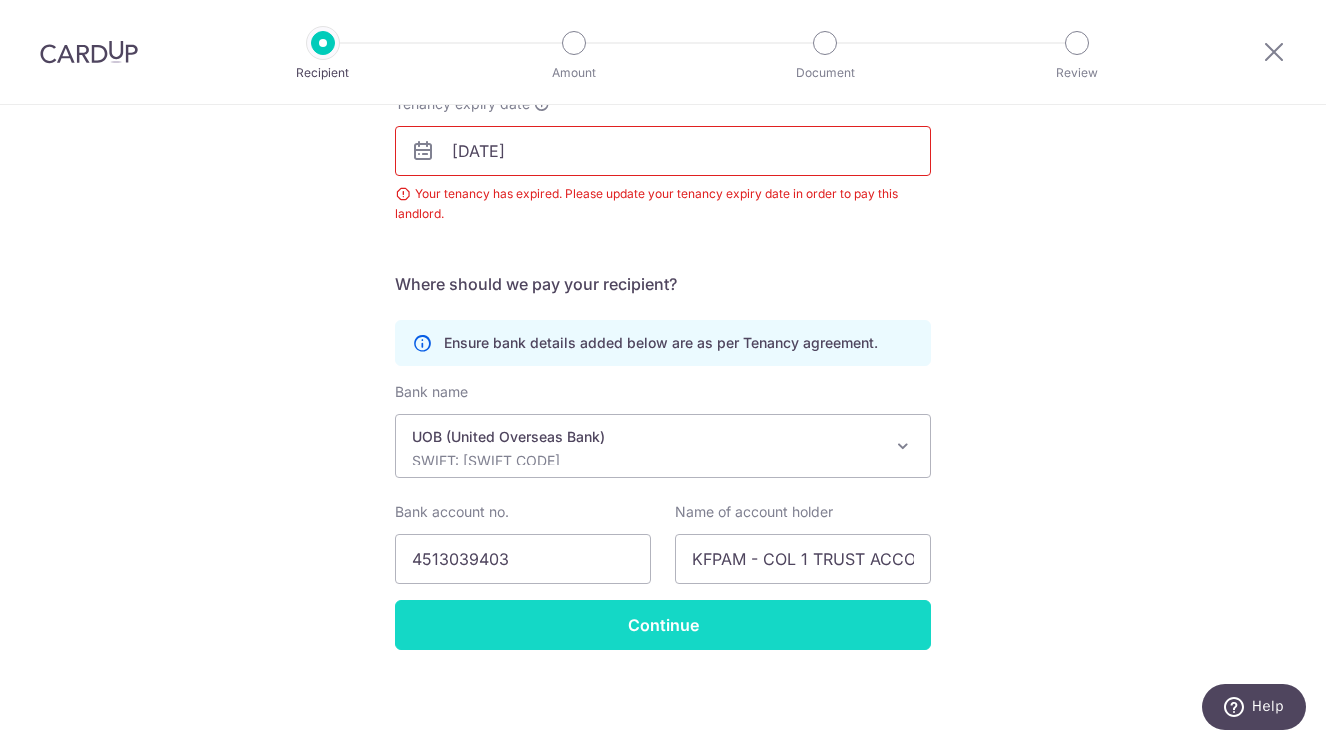 click on "Continue" at bounding box center (663, 625) 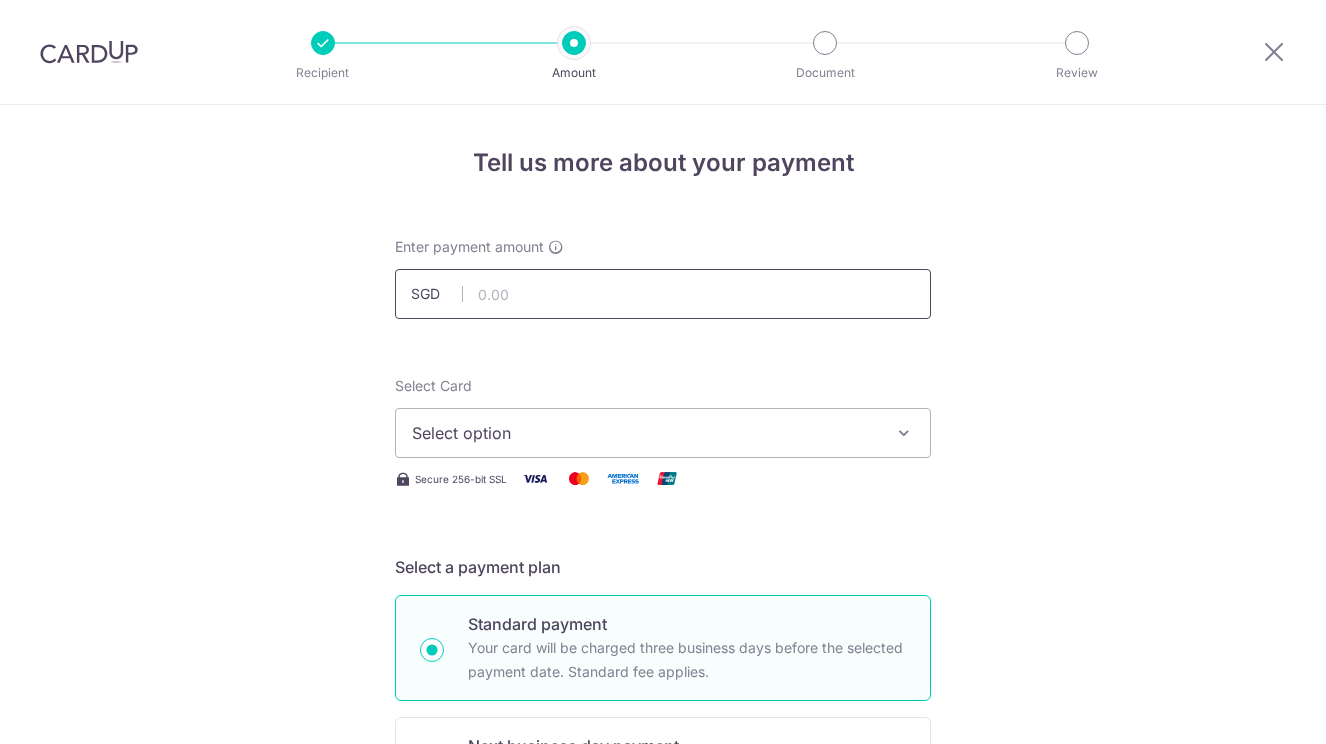 scroll, scrollTop: 0, scrollLeft: 0, axis: both 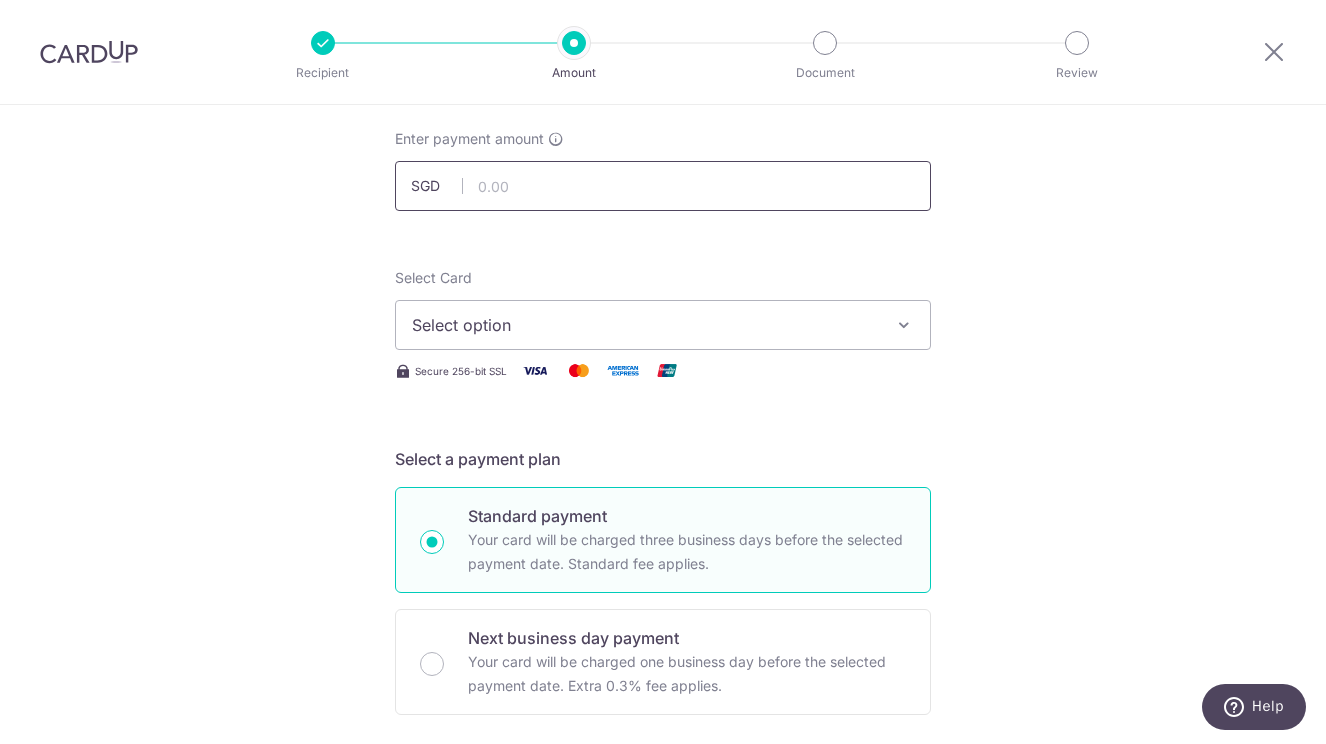 click at bounding box center (663, 186) 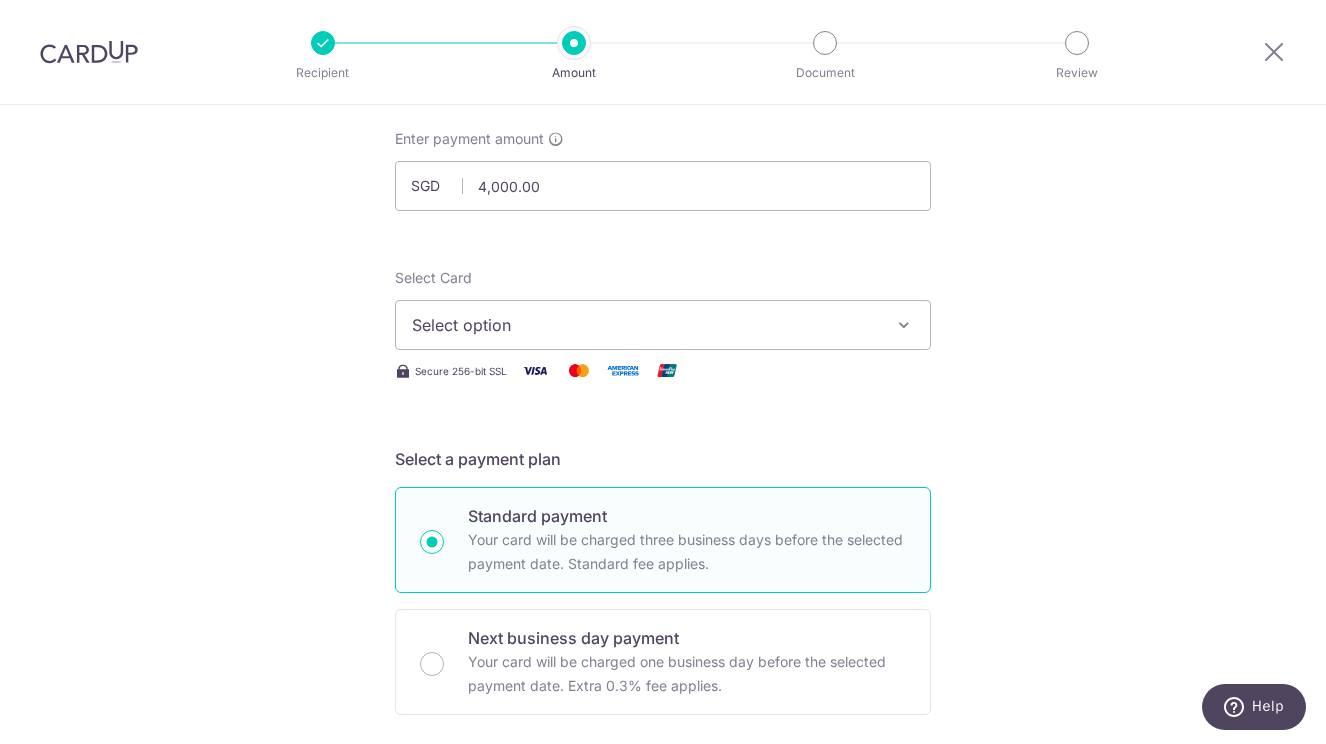 click on "Enter payment amount
SGD
4,000.00
4000.00
Select Card
Select option
Add credit card
Your Cards
**** 1001
**** 1496
Secure 256-bit SSL
Text
New card details
Card
Secure 256-bit SSL" at bounding box center (663, 920) 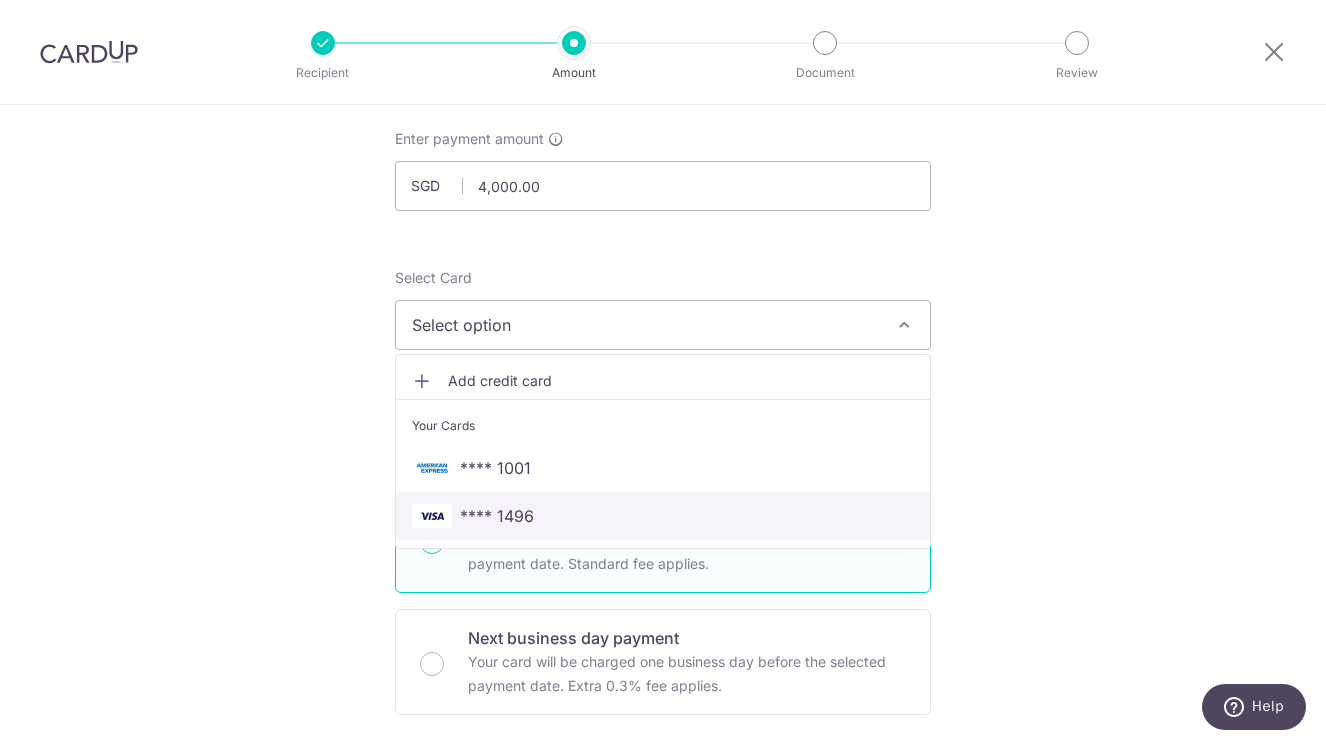 click on "**** 1496" at bounding box center (497, 516) 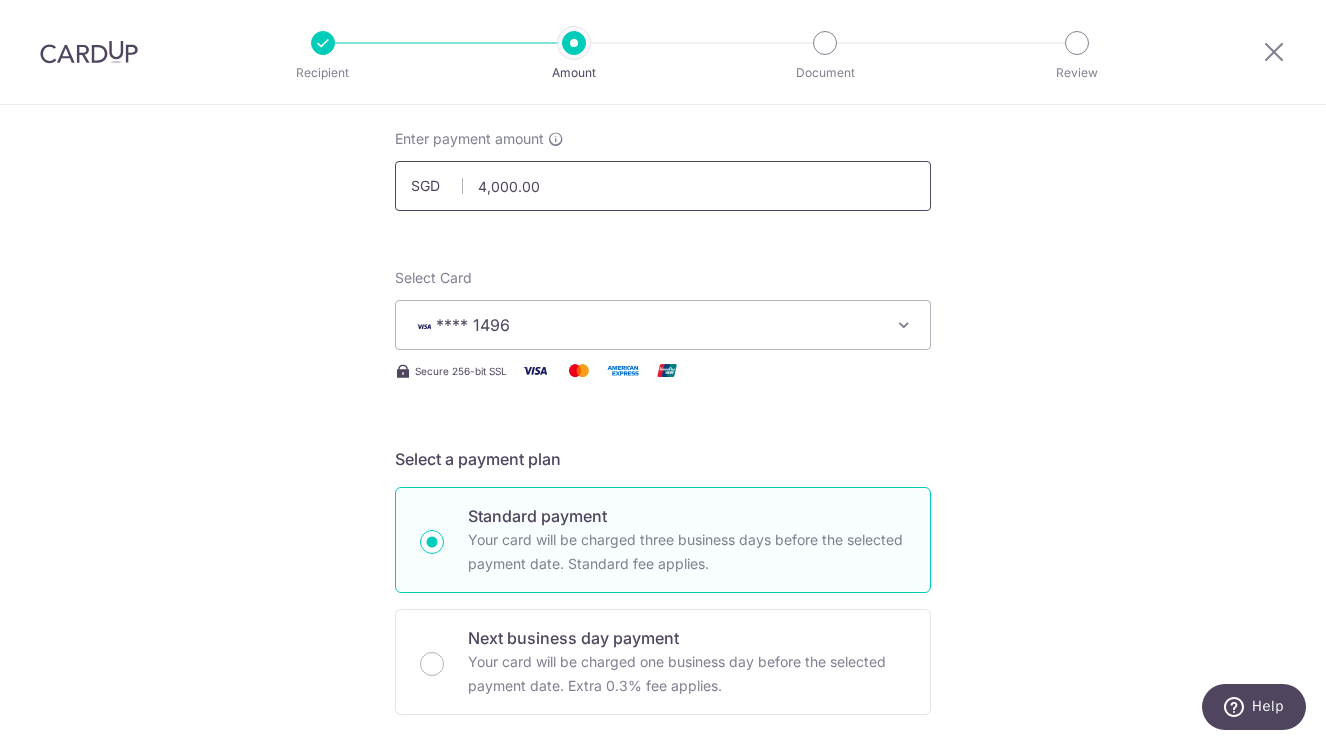 click on "4,000.00" at bounding box center (663, 186) 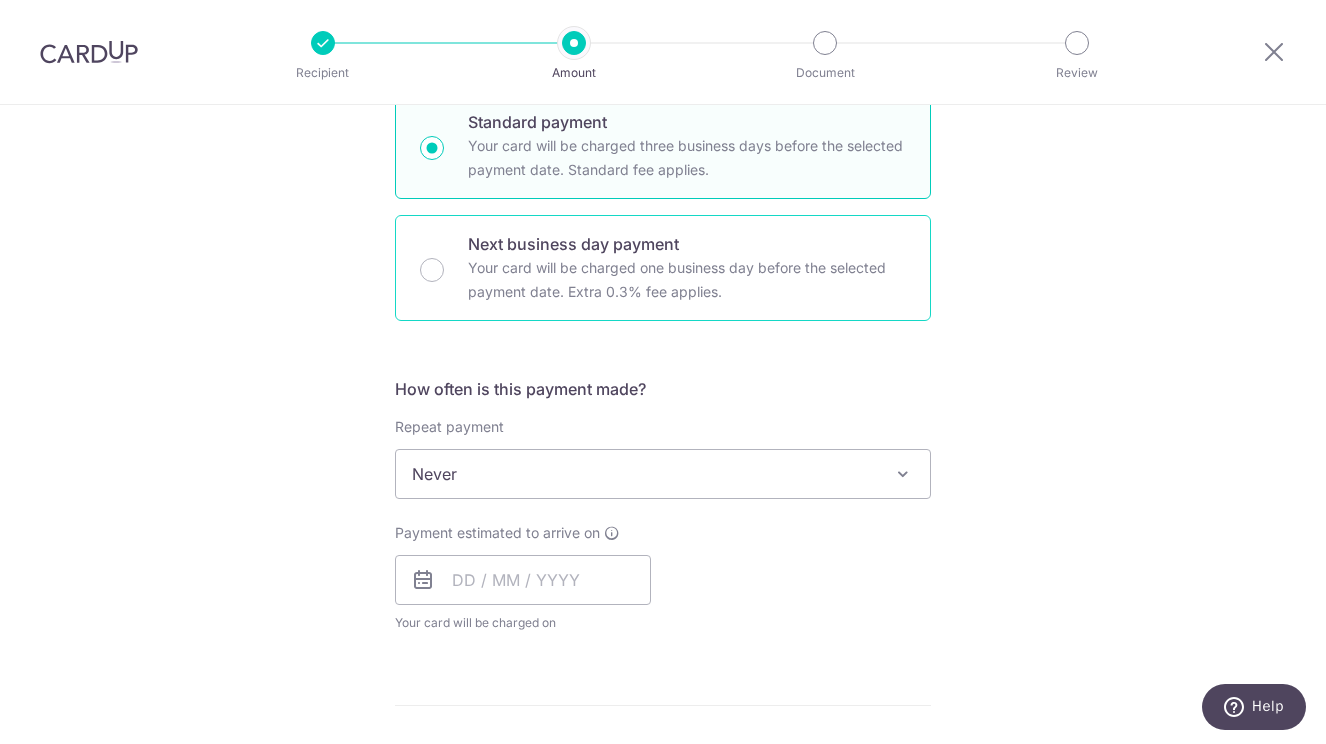 scroll, scrollTop: 561, scrollLeft: 0, axis: vertical 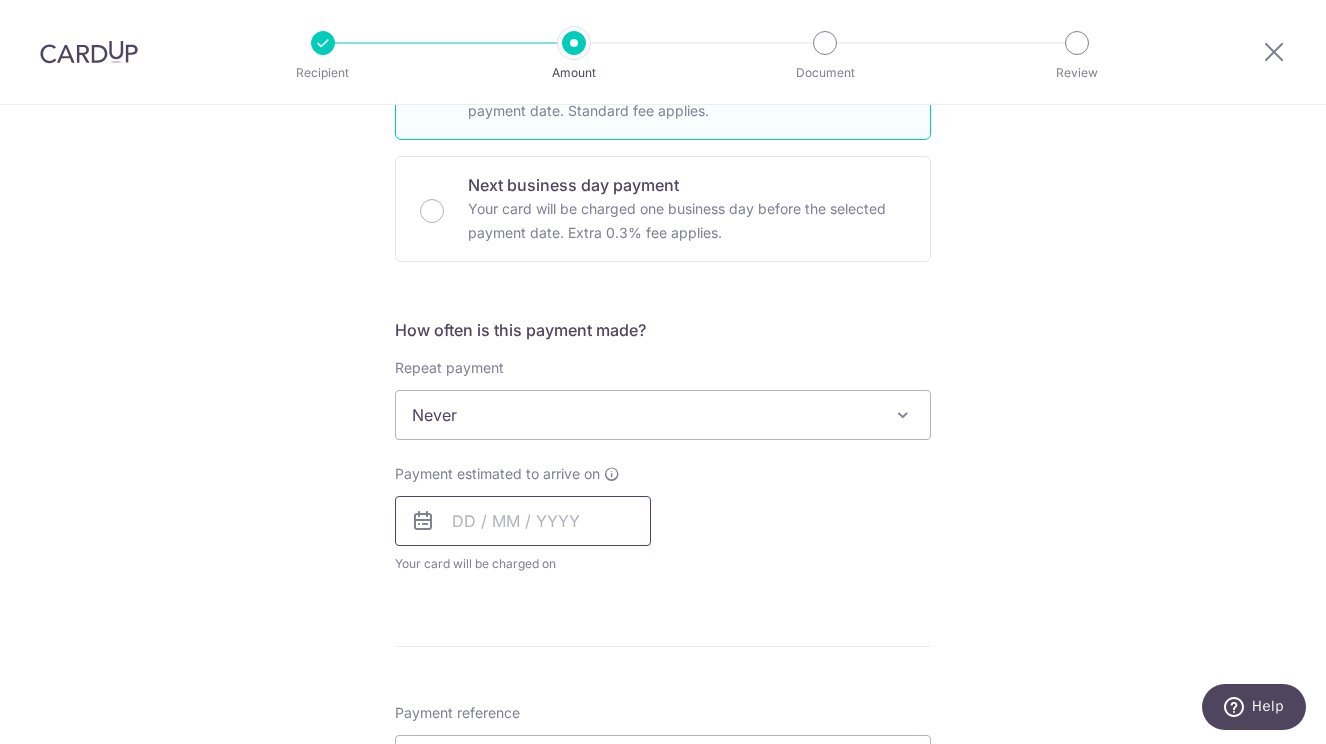 type on "3,896.77" 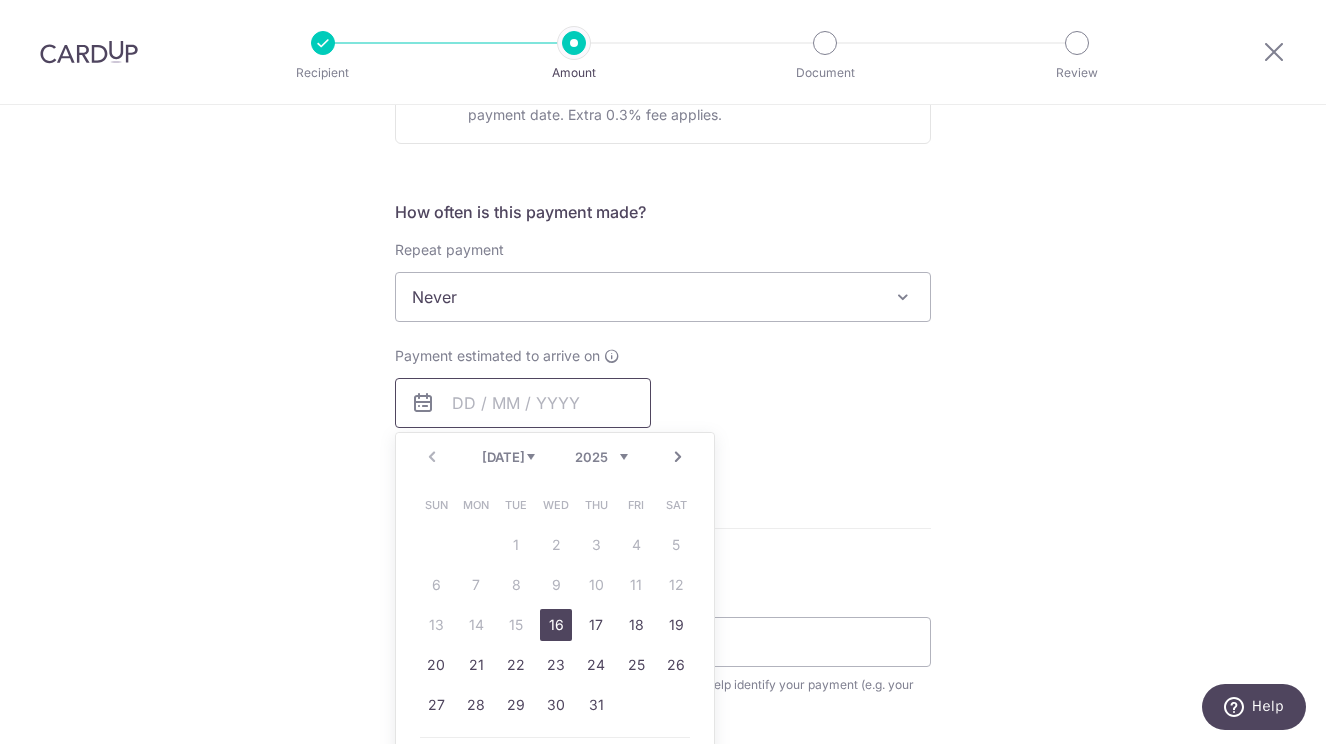 scroll, scrollTop: 700, scrollLeft: 0, axis: vertical 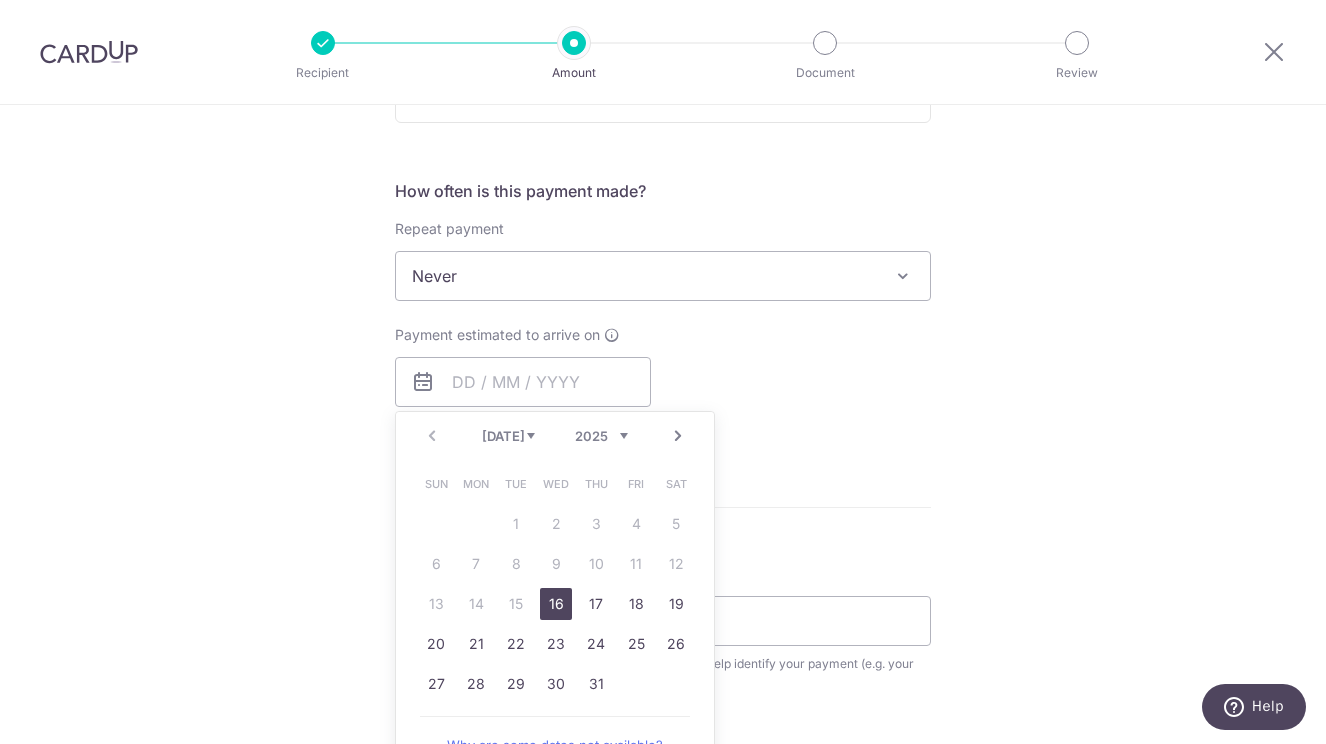 click on "16" at bounding box center [556, 604] 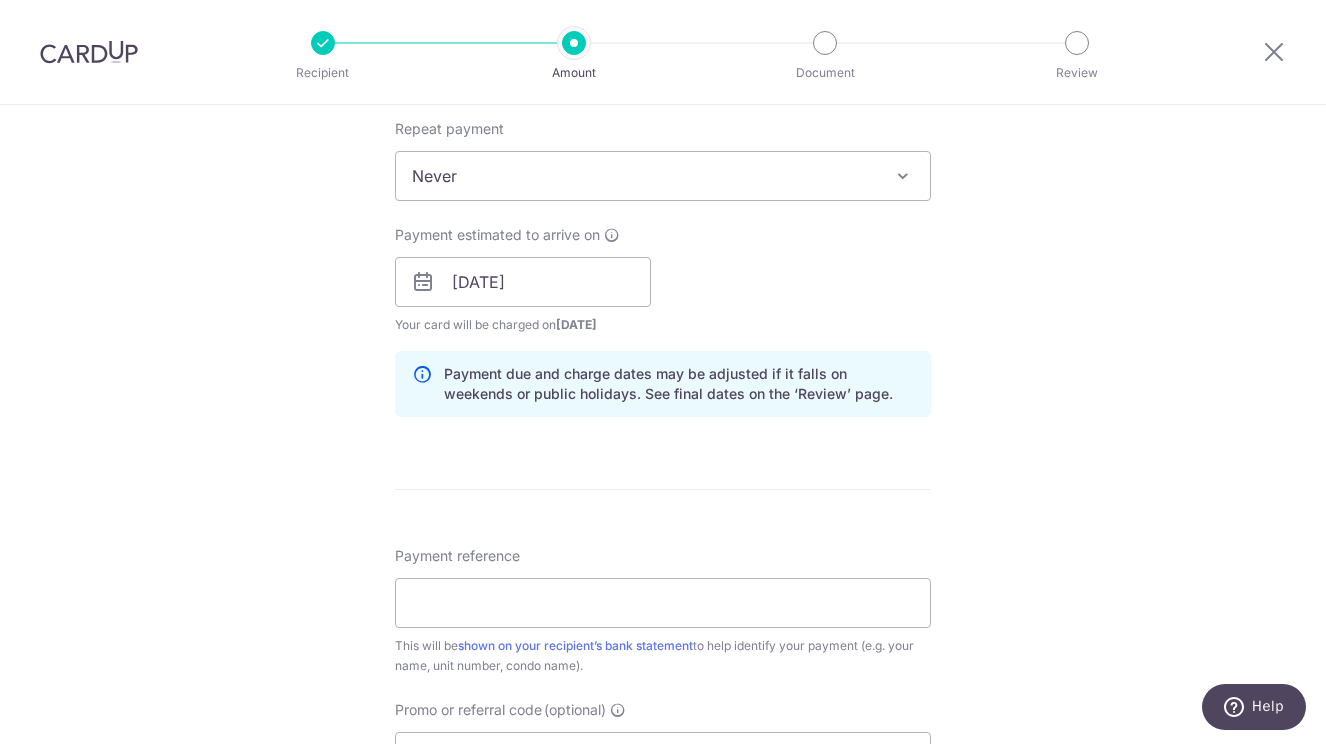 scroll, scrollTop: 813, scrollLeft: 0, axis: vertical 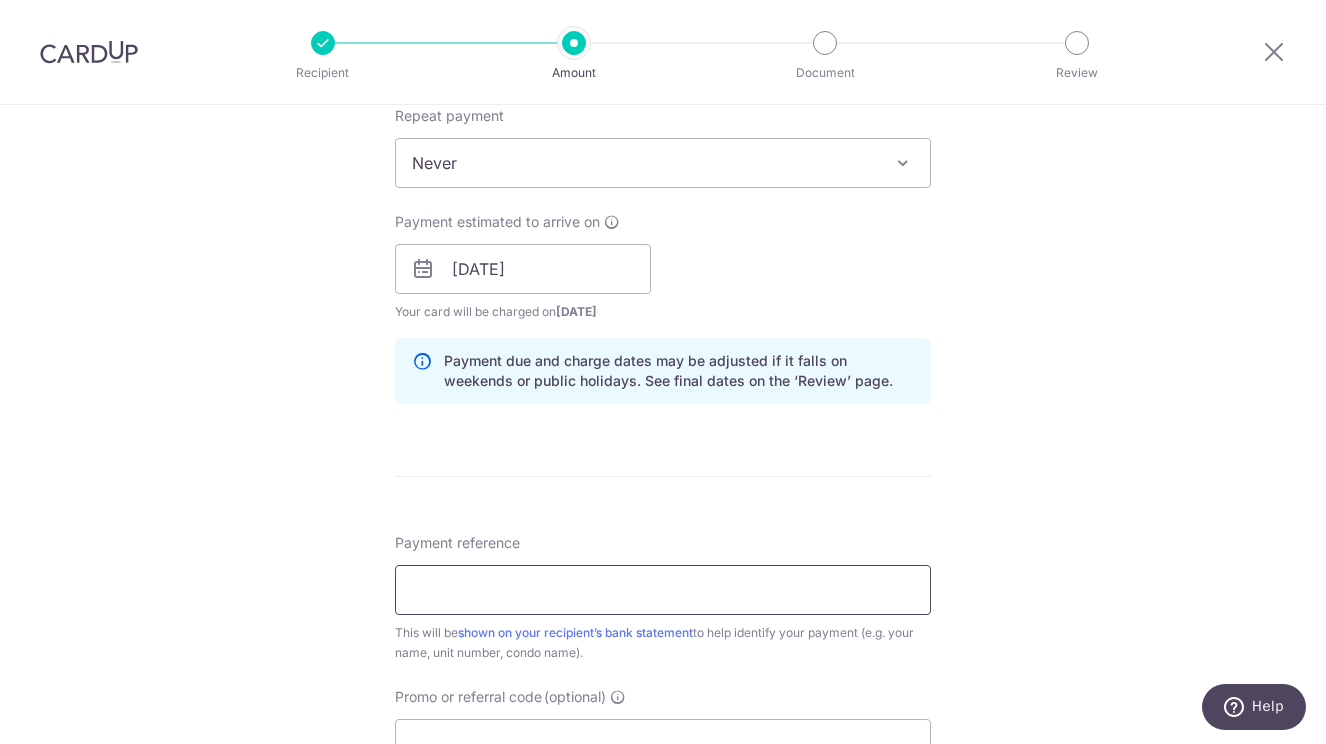 click on "Payment reference" at bounding box center [663, 590] 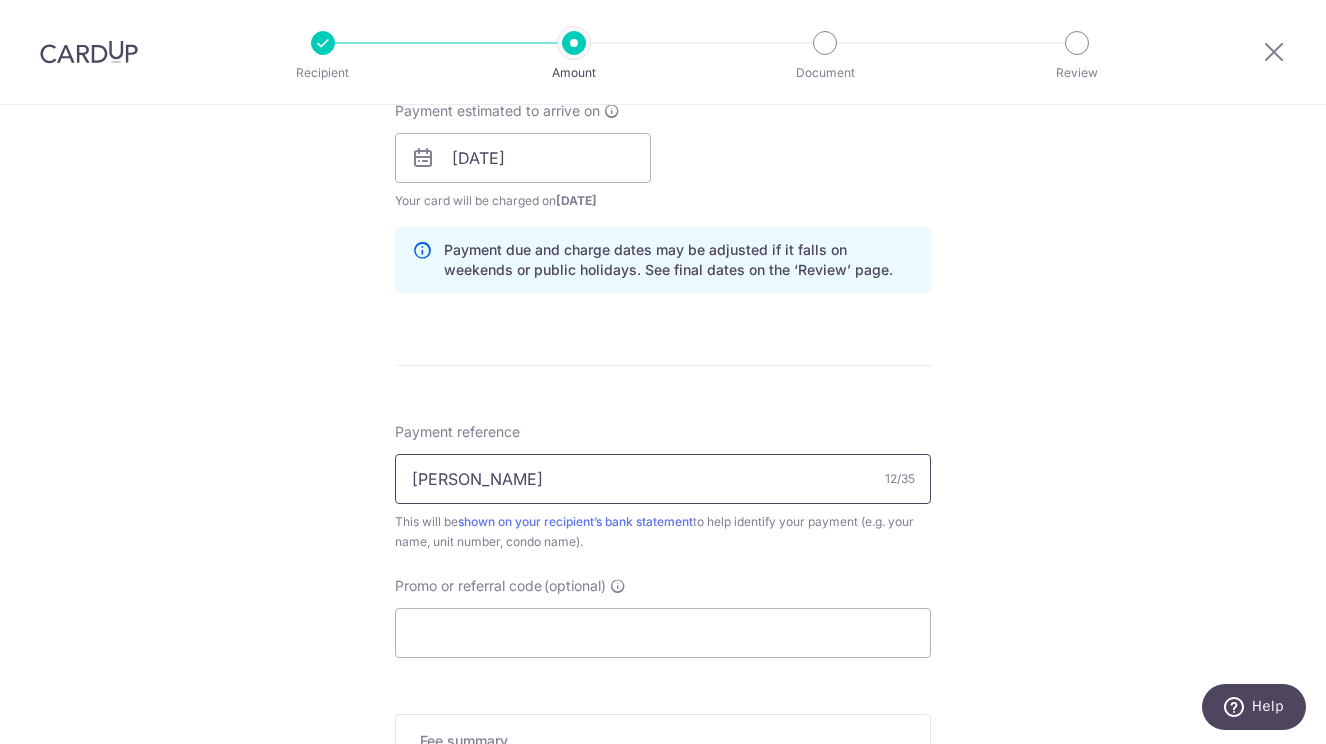 scroll, scrollTop: 969, scrollLeft: 0, axis: vertical 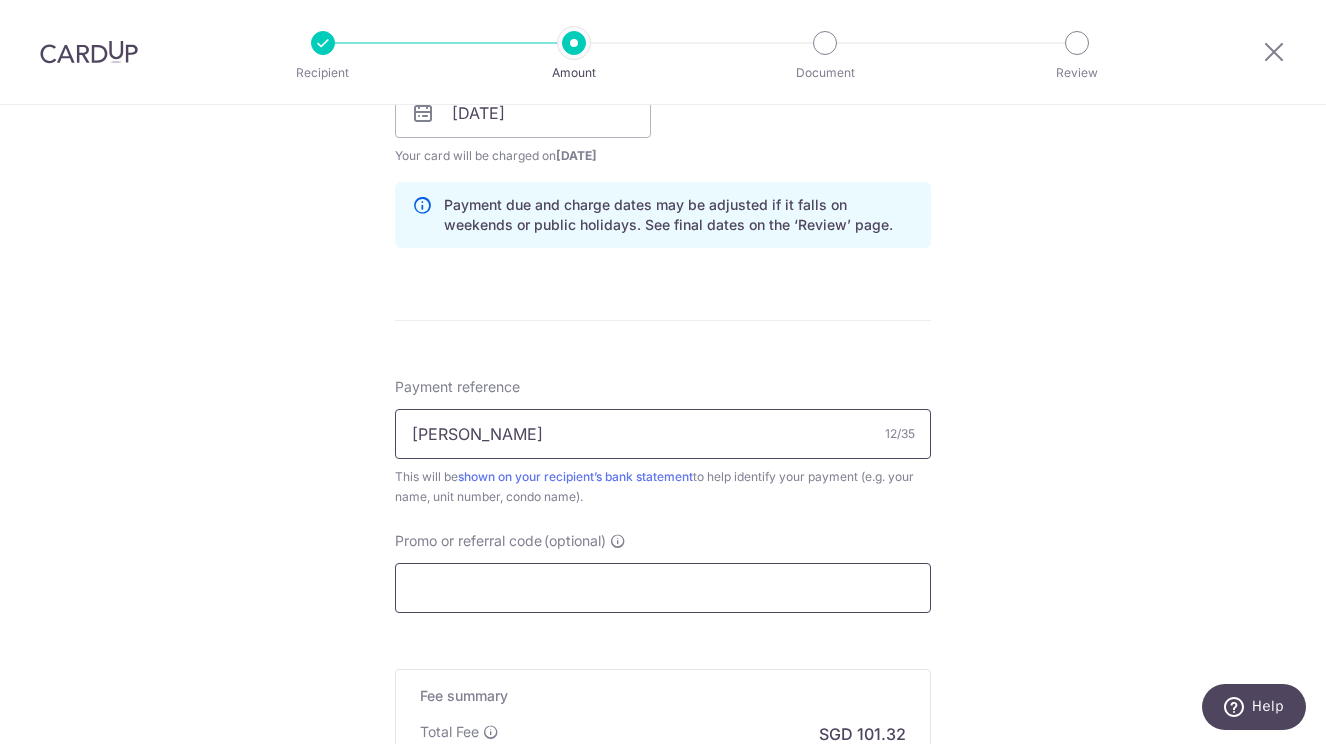 type on "KNIGHT FRANK" 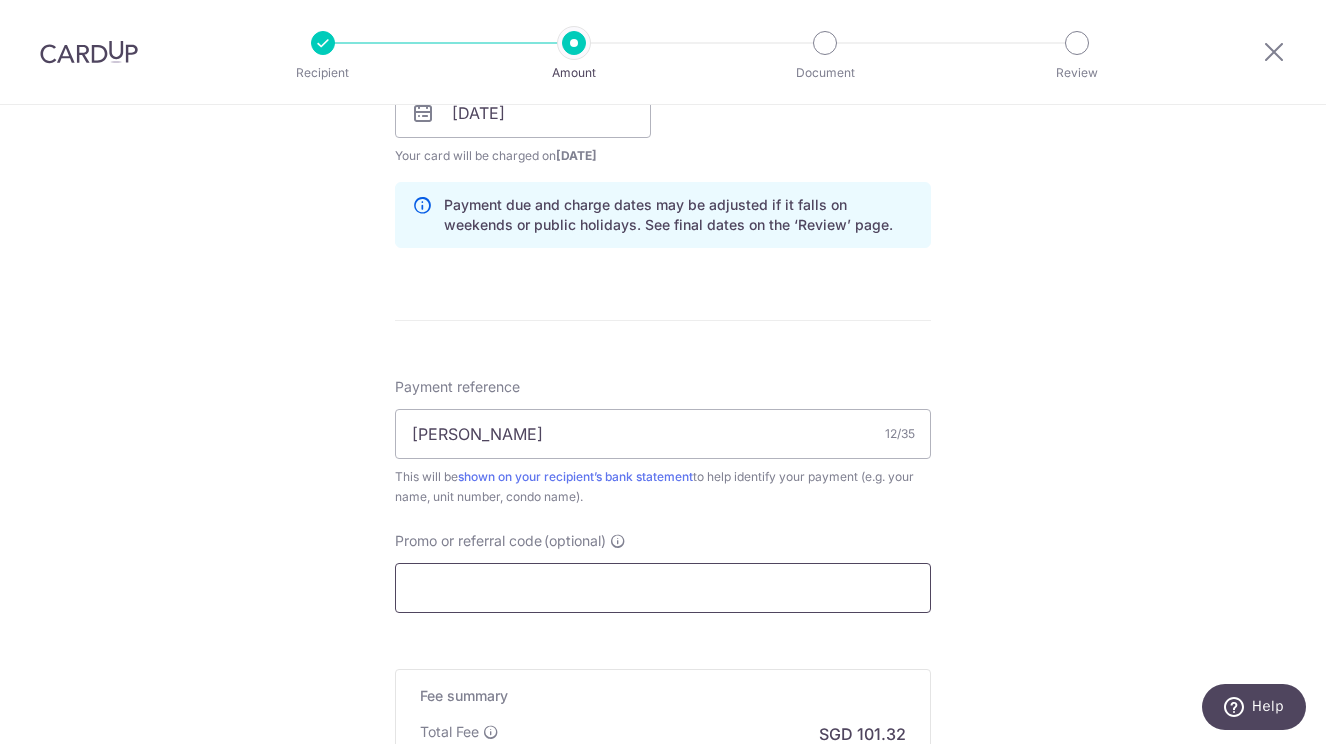 click on "Promo or referral code
(optional)" at bounding box center [663, 588] 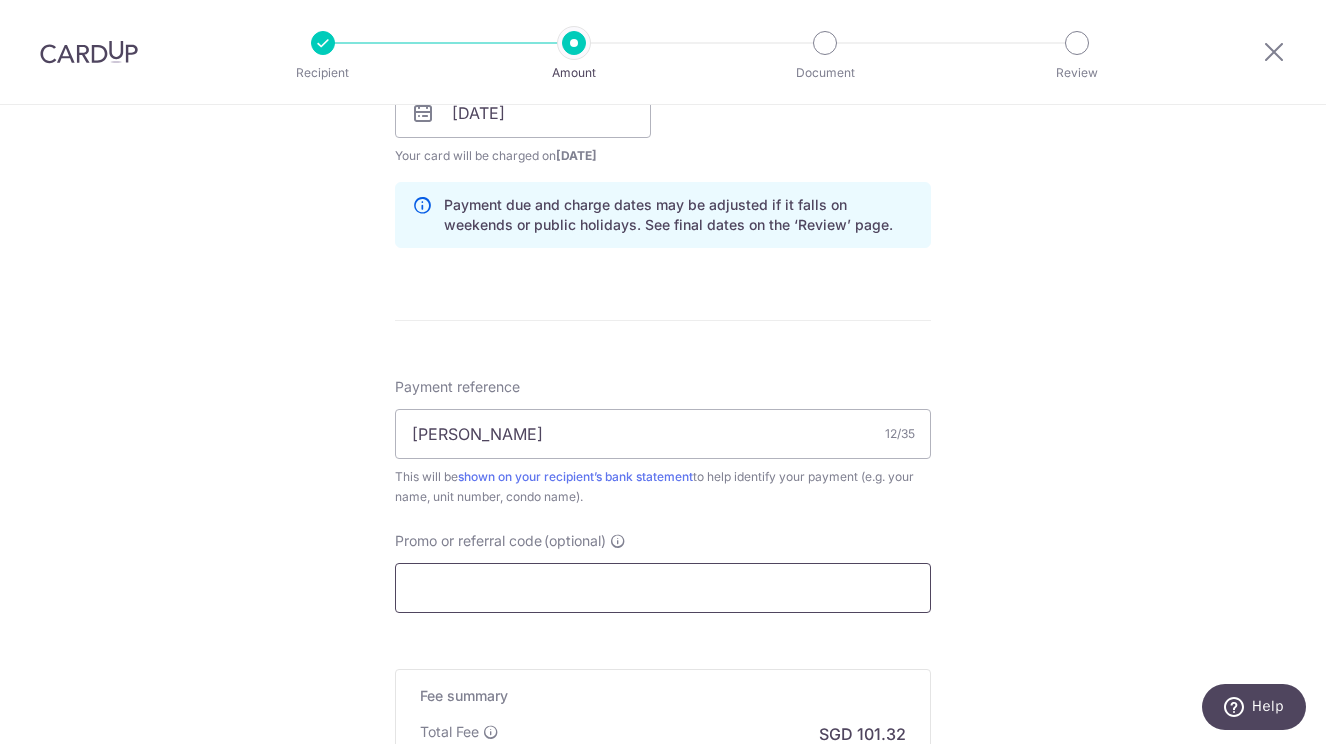 paste on "OFF225" 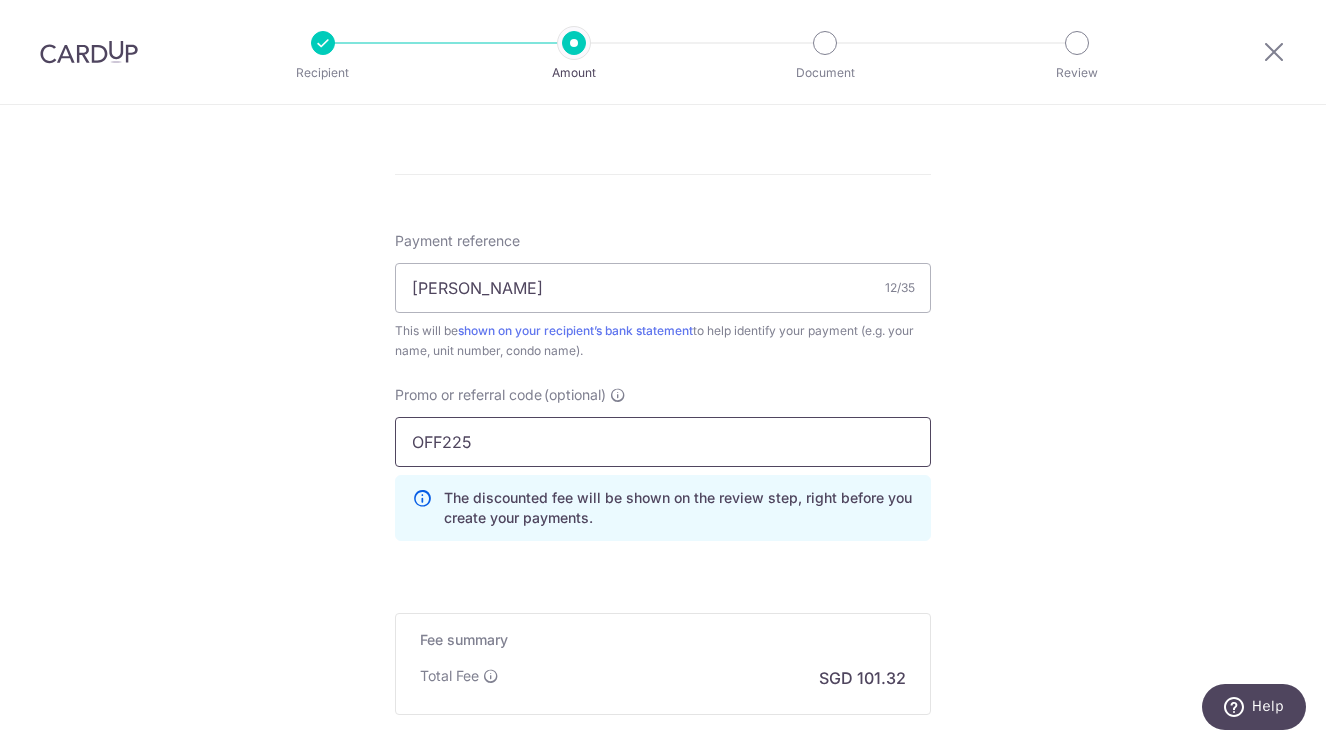scroll, scrollTop: 1151, scrollLeft: 0, axis: vertical 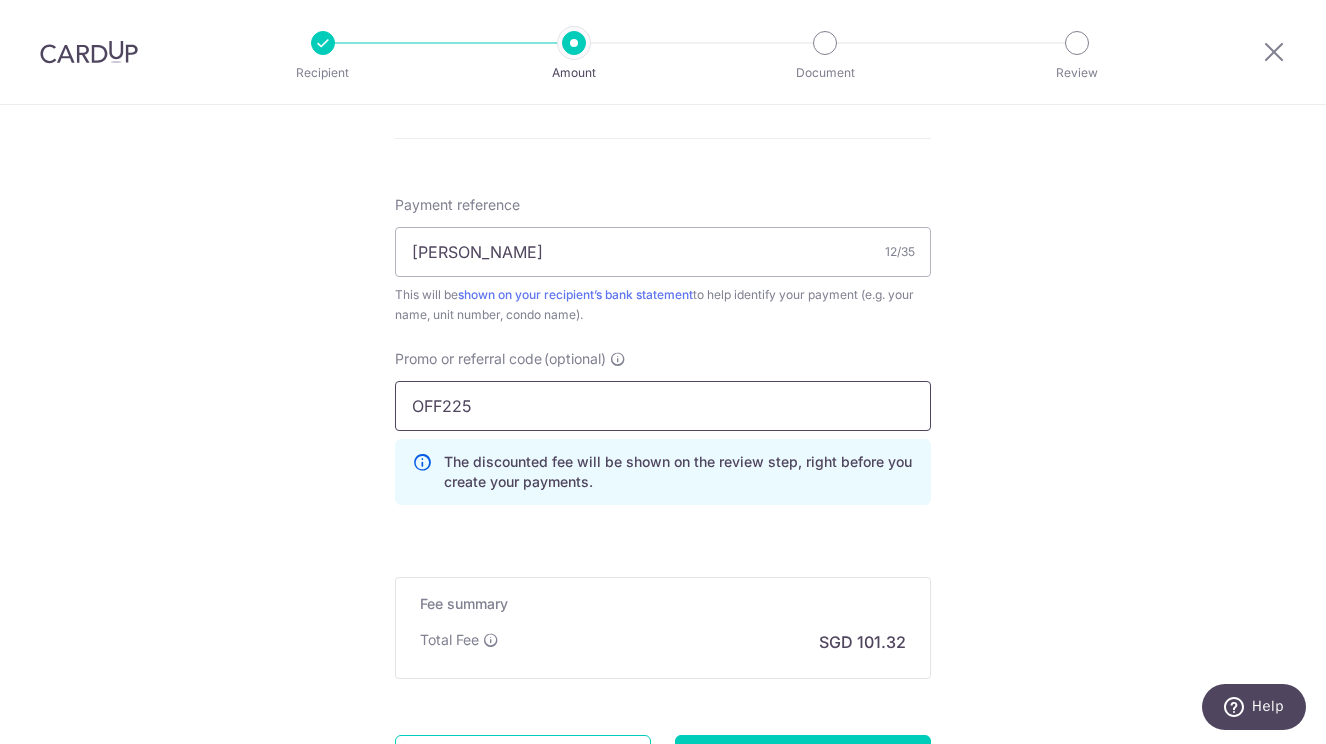 type on "OFF225" 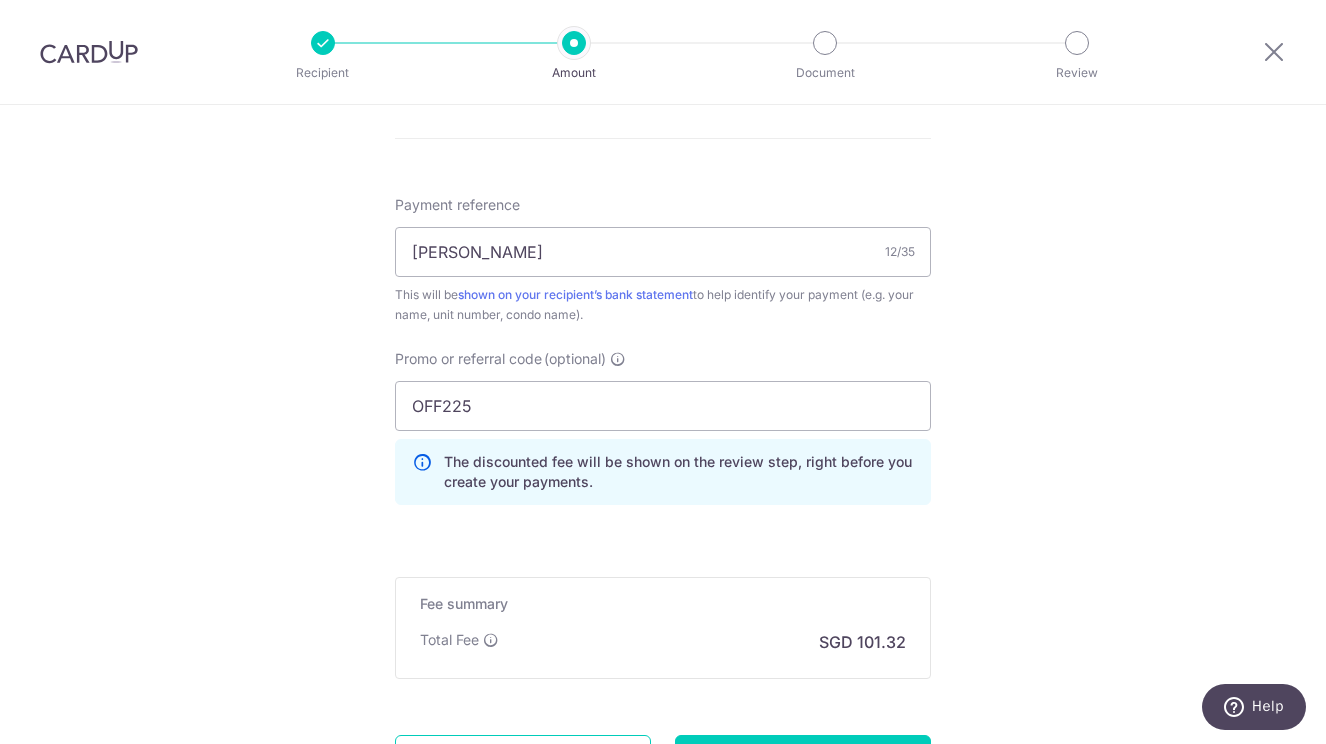 click on "Tell us more about your payment
Enter payment amount
SGD
3,896.77
3896.77
Select Card
**** 1496
Add credit card
Your Cards
**** 1001
**** 1496
Secure 256-bit SSL
Text
New card details
Card
Secure 256-bit SSL" at bounding box center [663, -56] 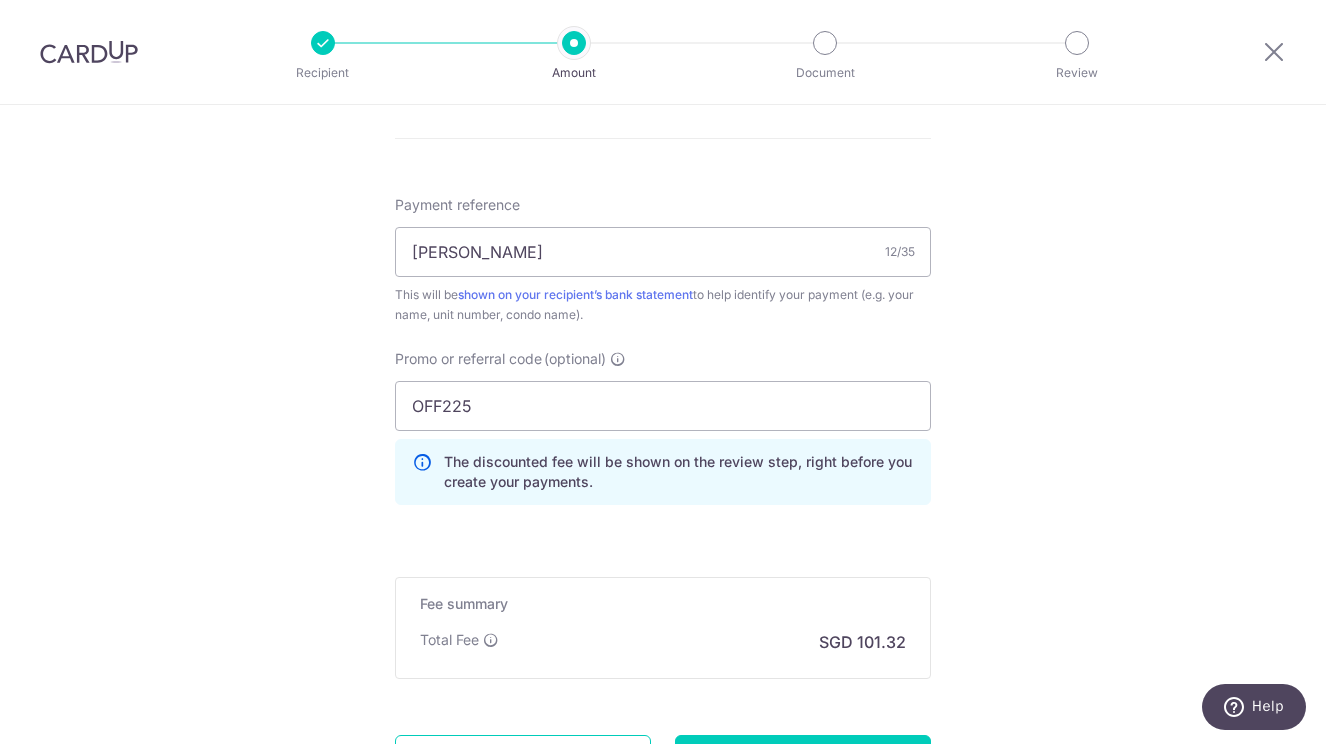 click on "Tell us more about your payment
Enter payment amount
SGD
3,896.77
3896.77
Select Card
**** 1496
Add credit card
Your Cards
**** 1001
**** 1496
Secure 256-bit SSL
Text
New card details
Card
Secure 256-bit SSL" at bounding box center (663, -56) 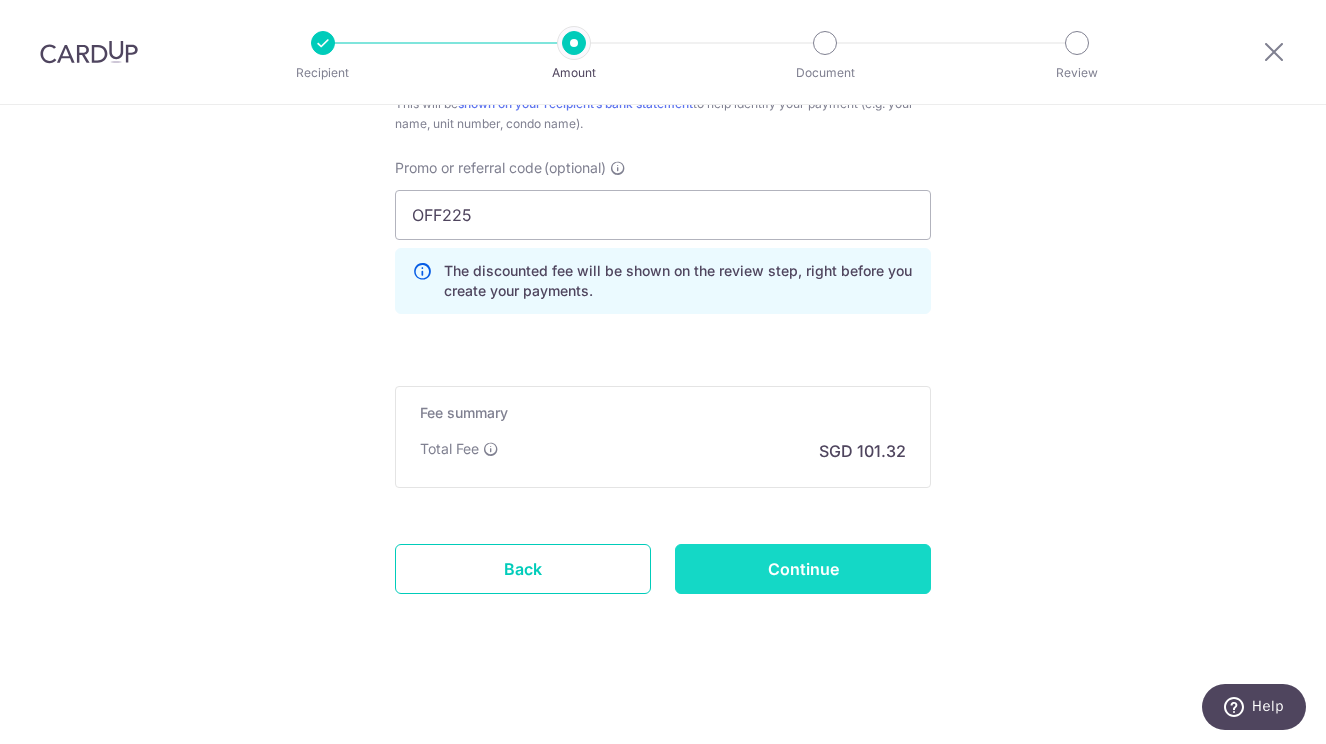 scroll, scrollTop: 1342, scrollLeft: 0, axis: vertical 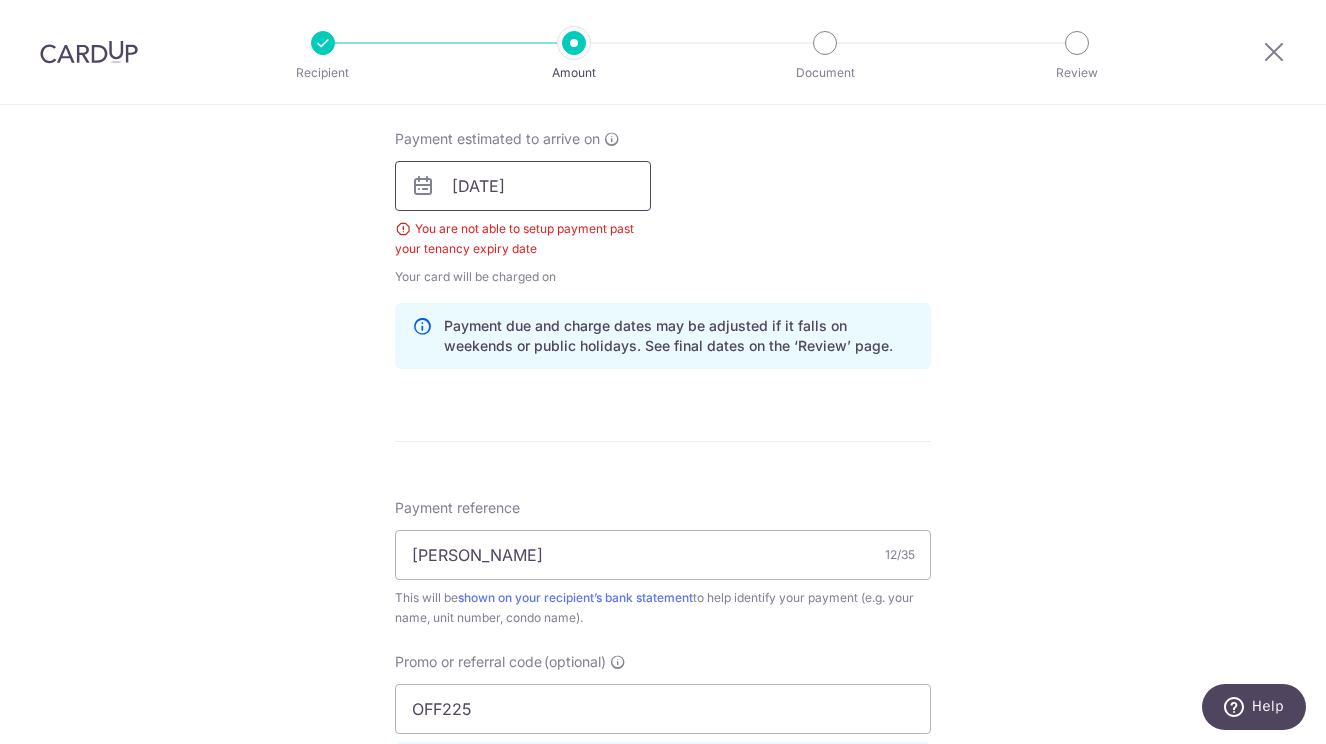 click on "[DATE]" at bounding box center (523, 186) 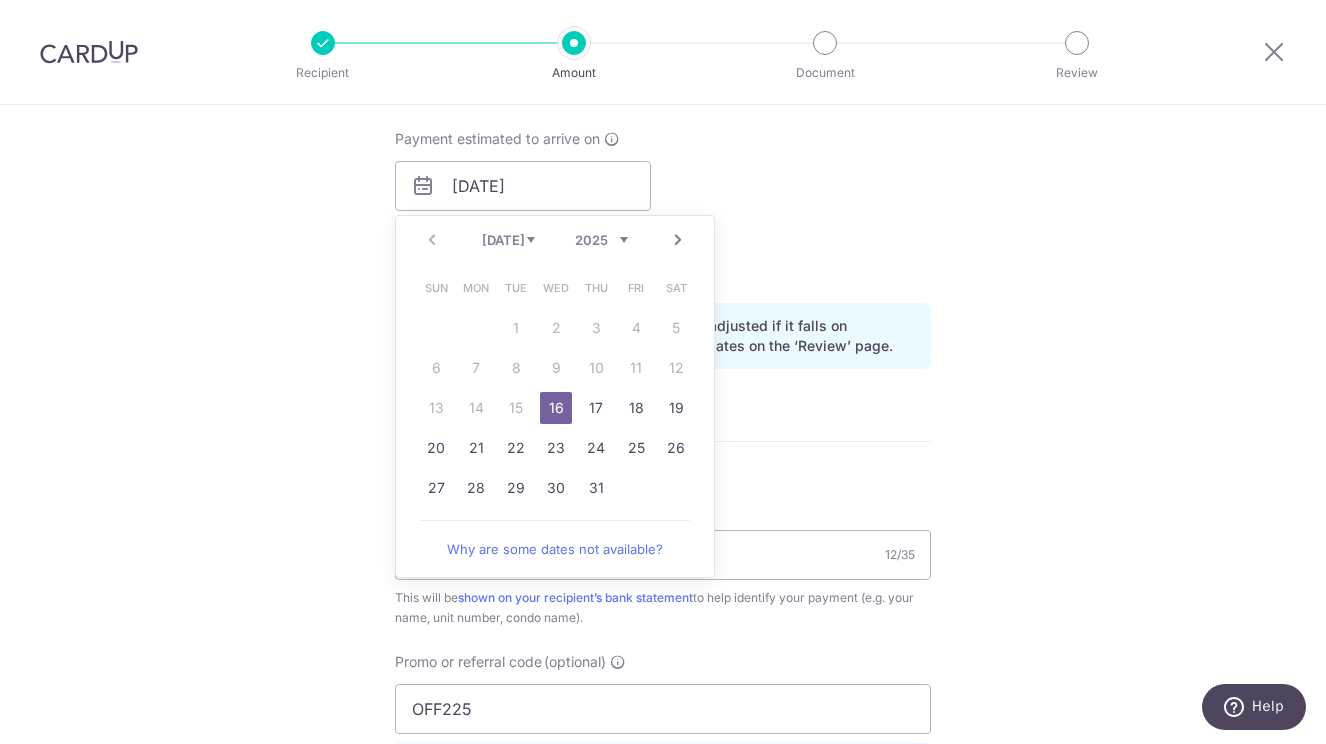 click on "Payment estimated to arrive on
This is the date on which your recipient will receive your one-time payment.
[DATE]
Prev Next [DATE] Aug Sep Oct Nov [DATE] 2026 2027 2028 2029 2030 2031 2032 2033 2034 2035 Sun Mon Tue Wed Thu Fri Sat     1 2 3 4 5 6 7 8 9 10 11 12 13 14 15 16 17 18 19 20 21 22 23 24 25 26 27 28 29 30 31     Why are some dates not available?
You are not able to setup payment past your tenancy expiry date
Your card will be charged on   for the first payment
* If your payment is funded by  9:00am SGT [DATE]
[DATE]
No. of Payments" at bounding box center [663, 208] 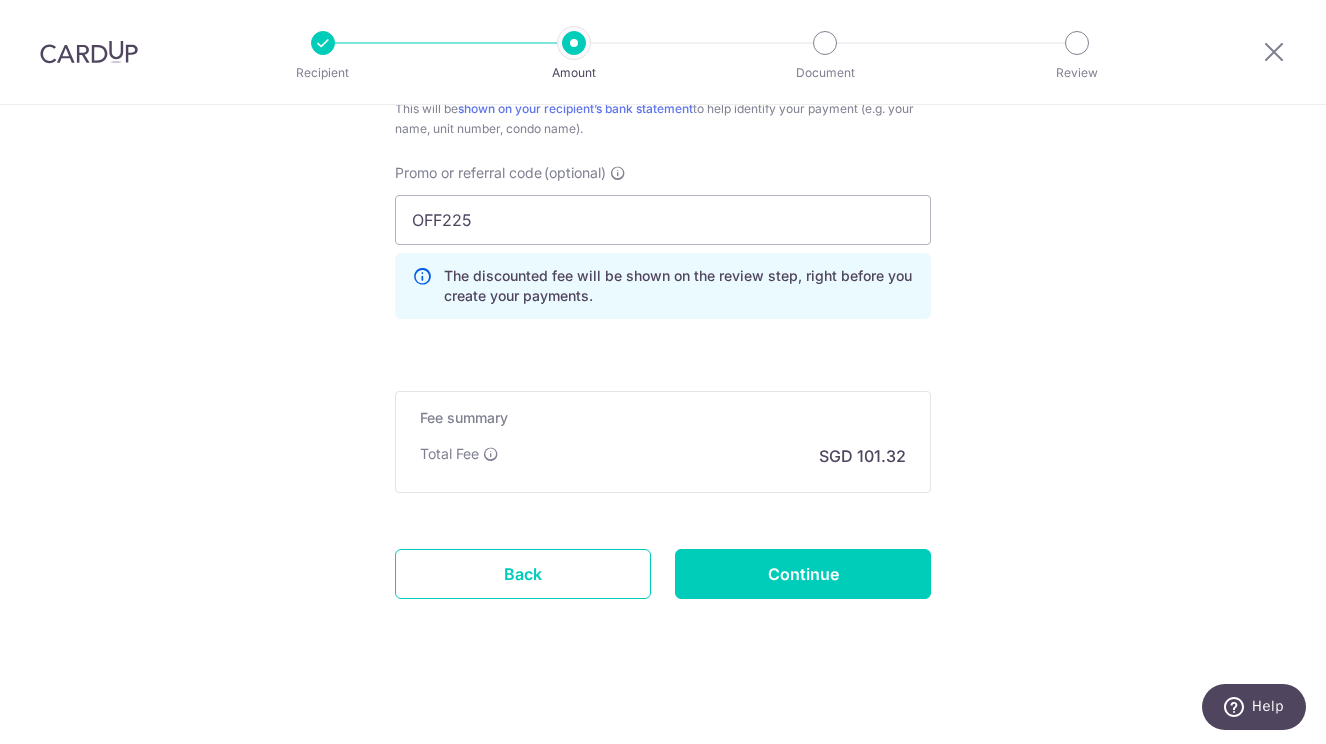 scroll, scrollTop: 1383, scrollLeft: 0, axis: vertical 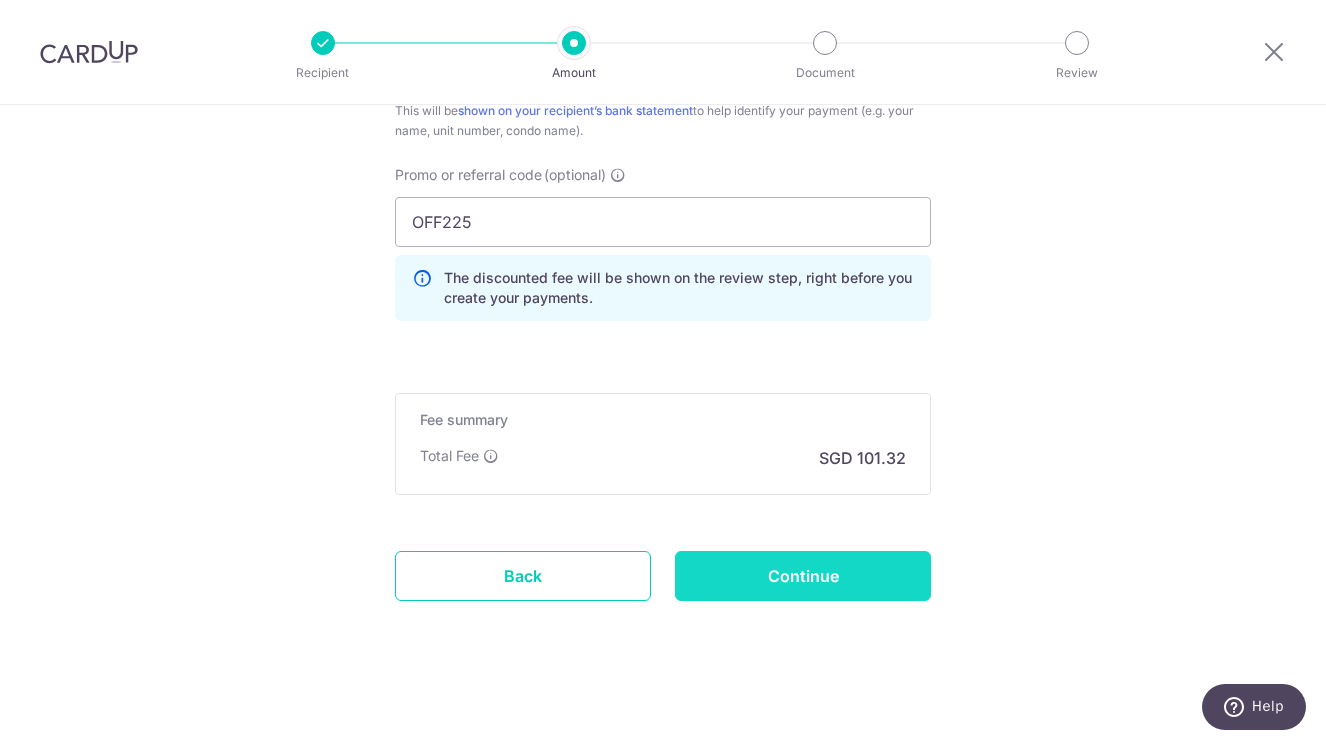 click on "Continue" at bounding box center [803, 576] 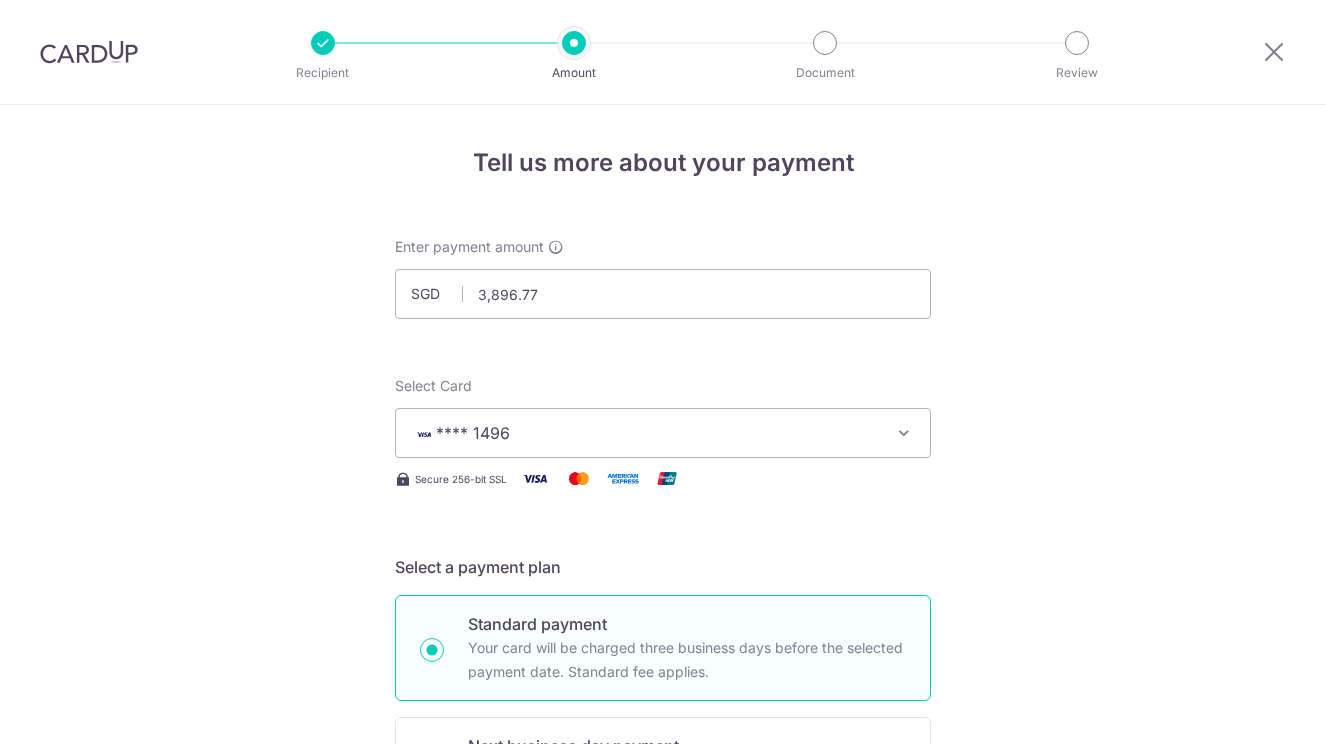 scroll, scrollTop: 0, scrollLeft: 0, axis: both 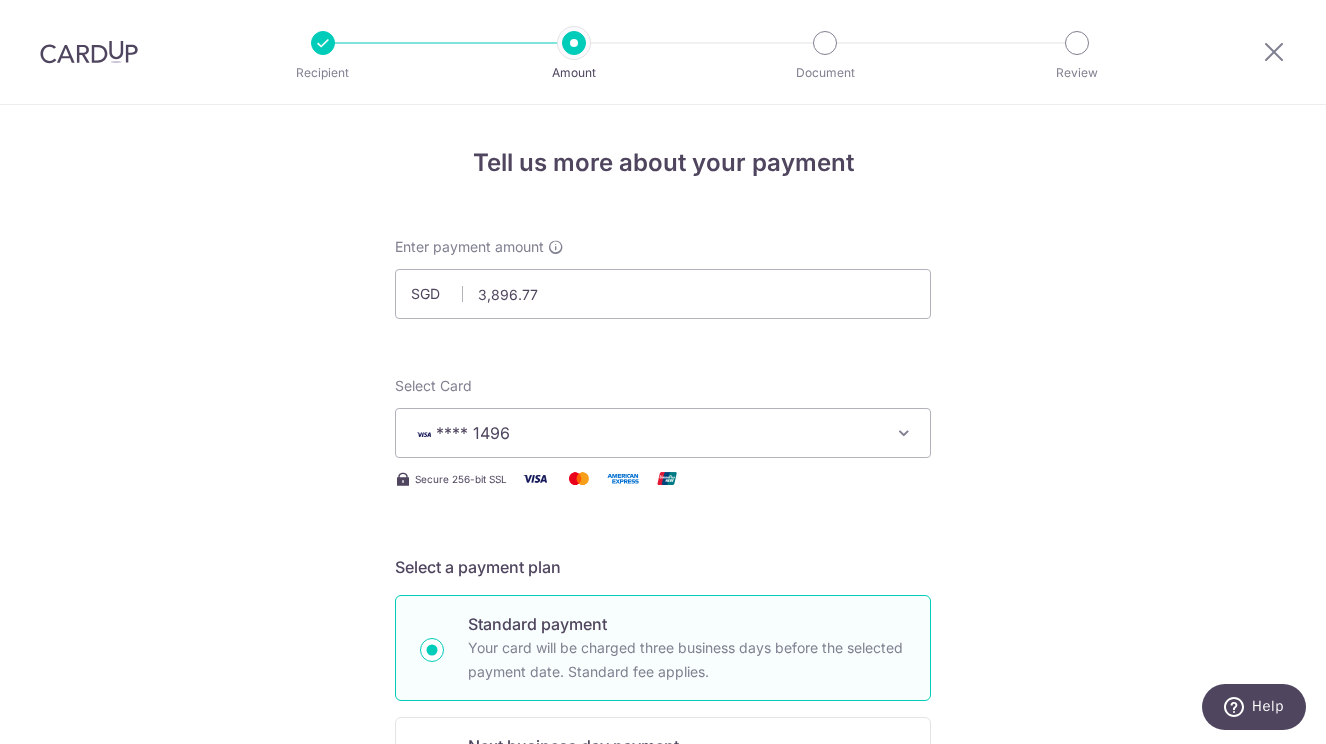 click at bounding box center (89, 52) 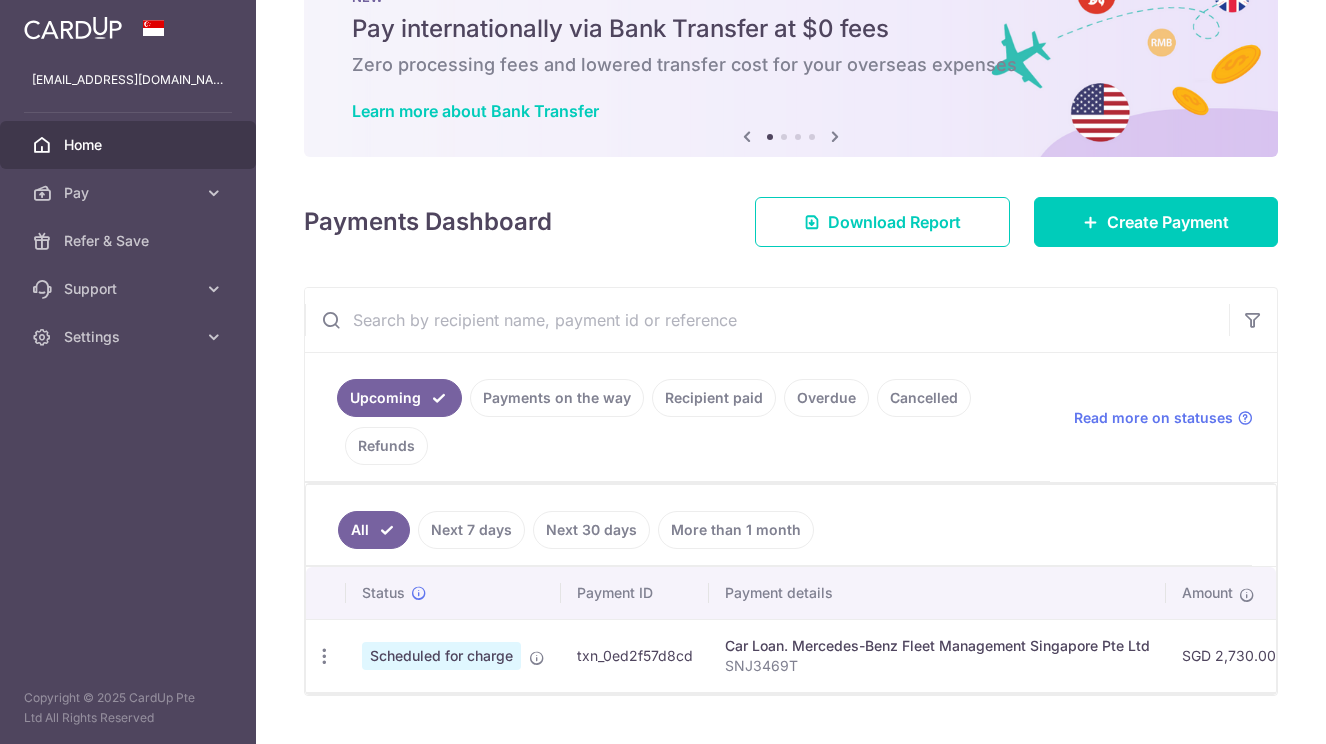 scroll, scrollTop: 84, scrollLeft: 0, axis: vertical 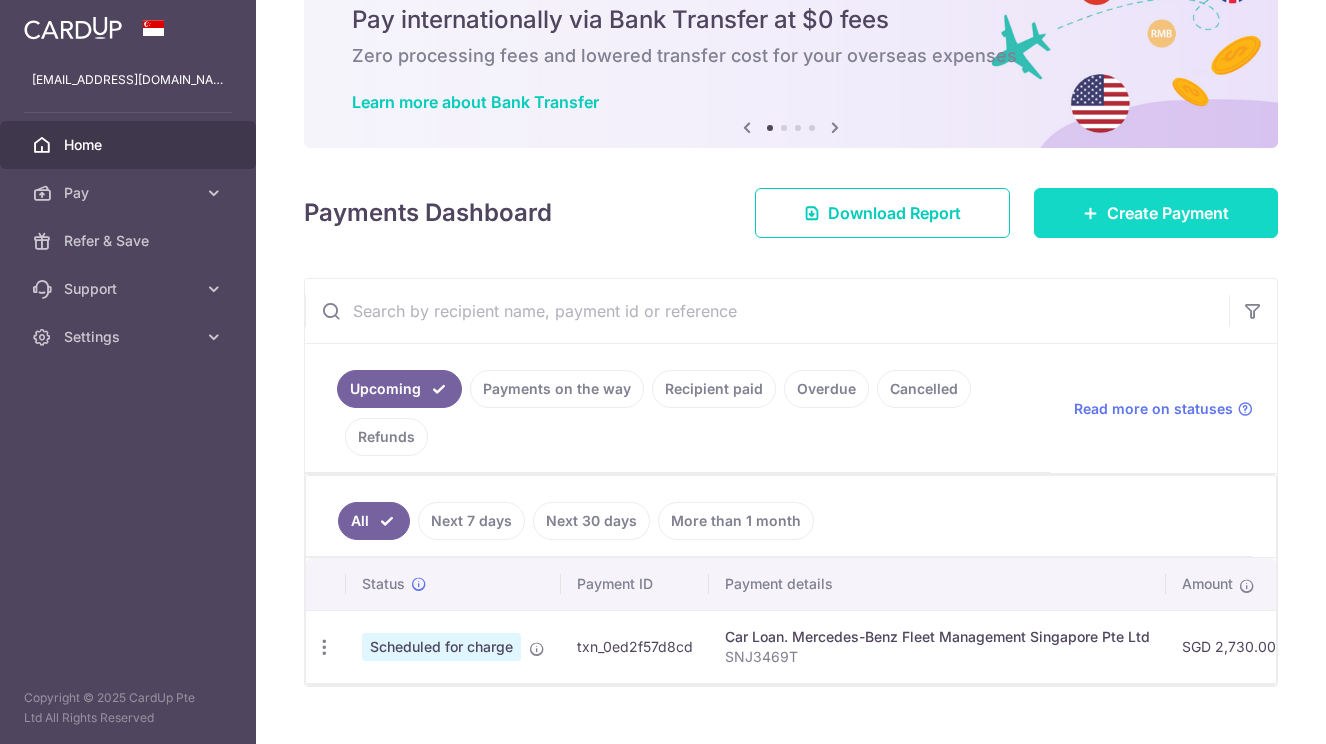click on "Create Payment" at bounding box center [1156, 213] 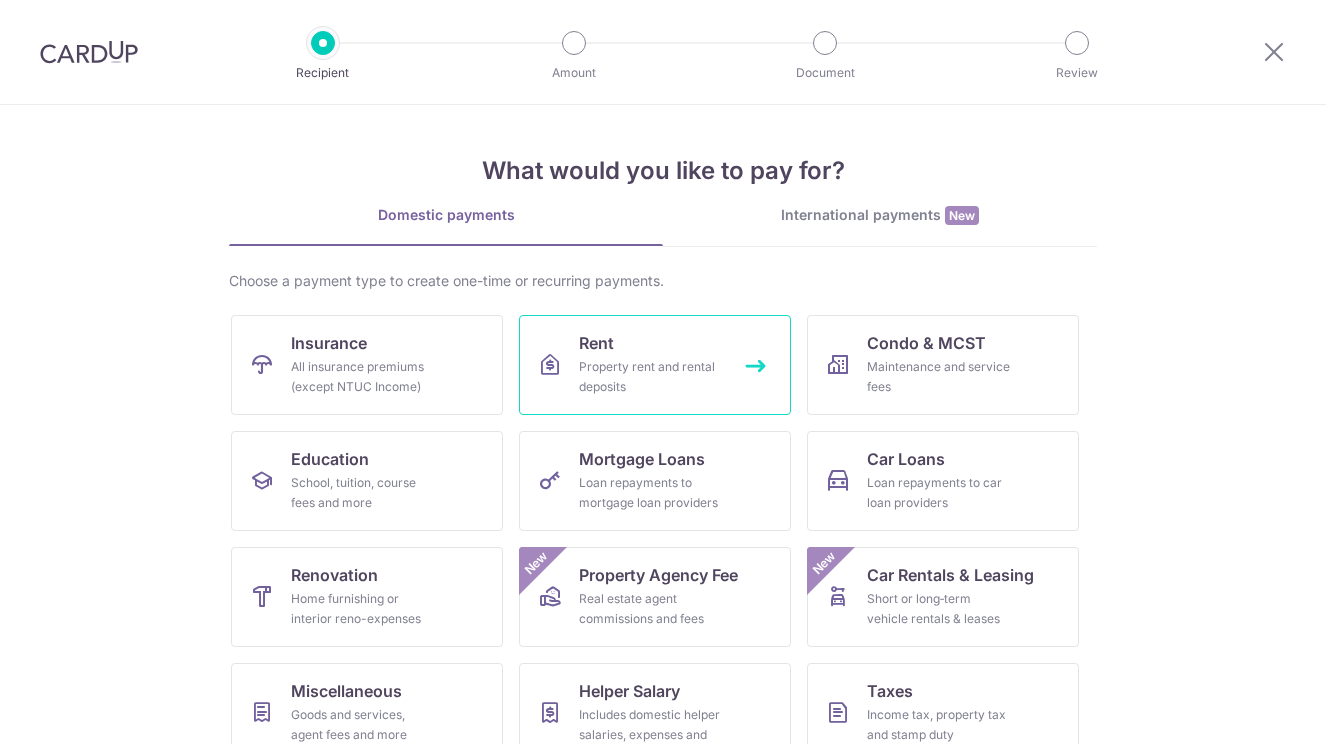 scroll, scrollTop: 35, scrollLeft: 0, axis: vertical 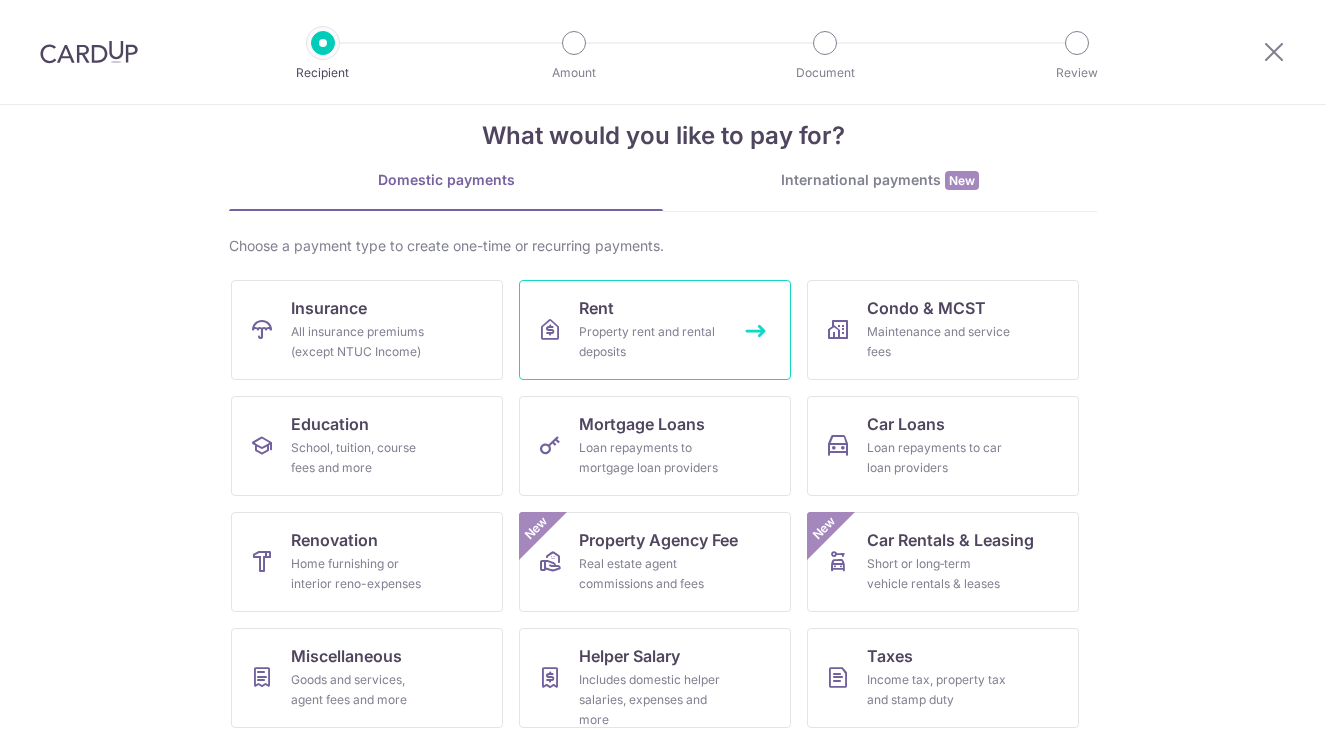 click on "Rent" at bounding box center (596, 308) 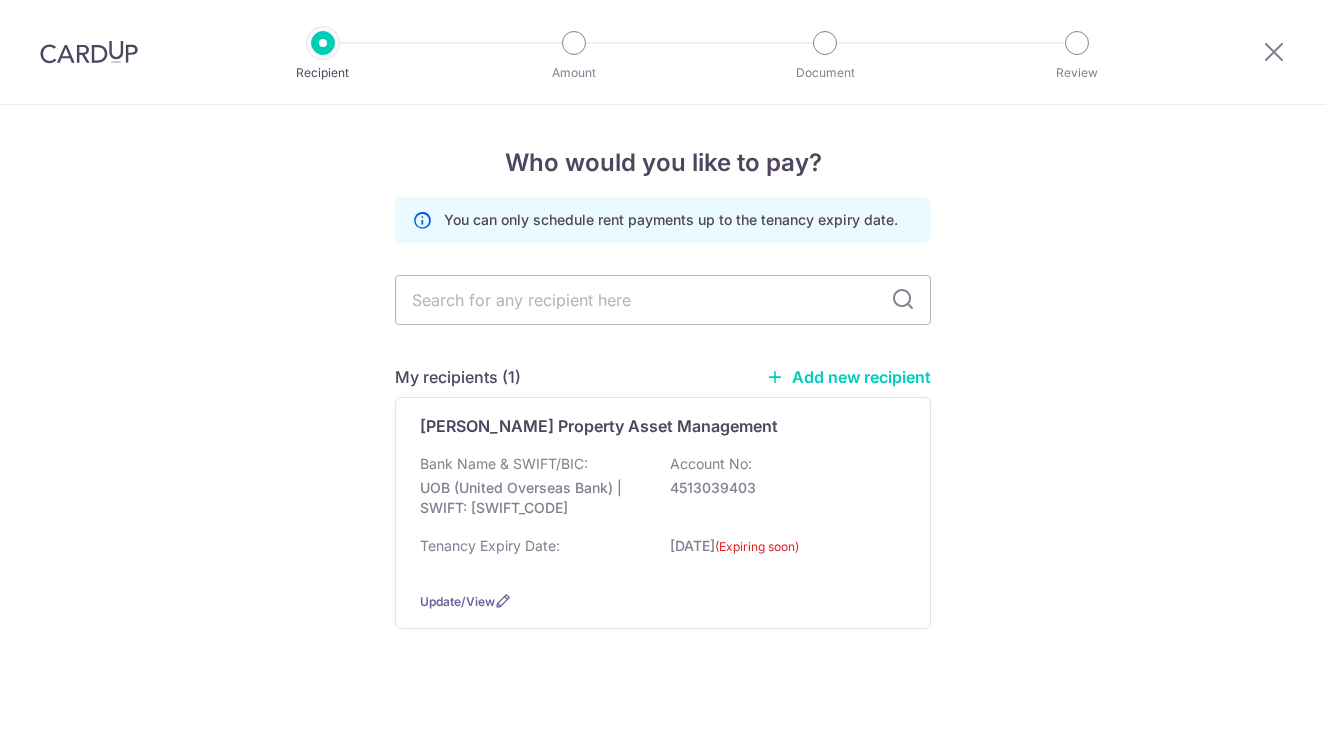 scroll, scrollTop: 0, scrollLeft: 0, axis: both 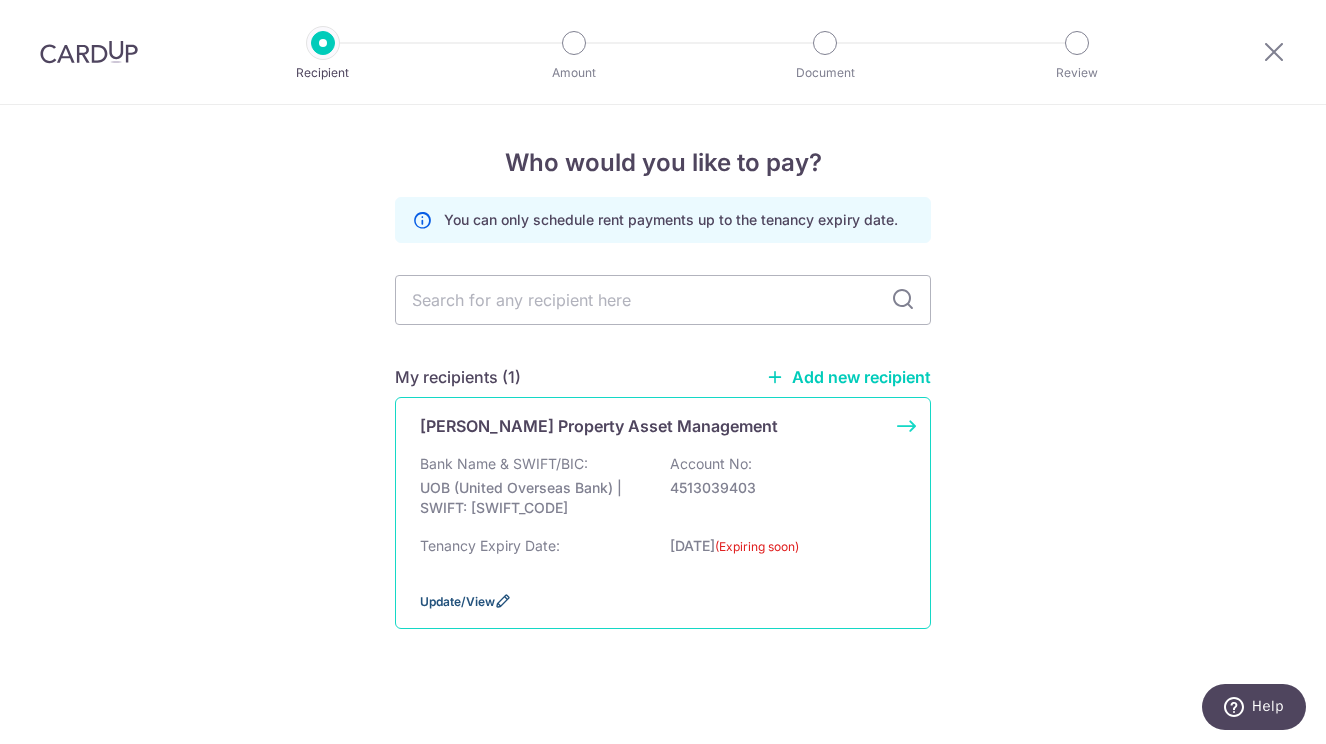 click on "Update/View" at bounding box center (457, 601) 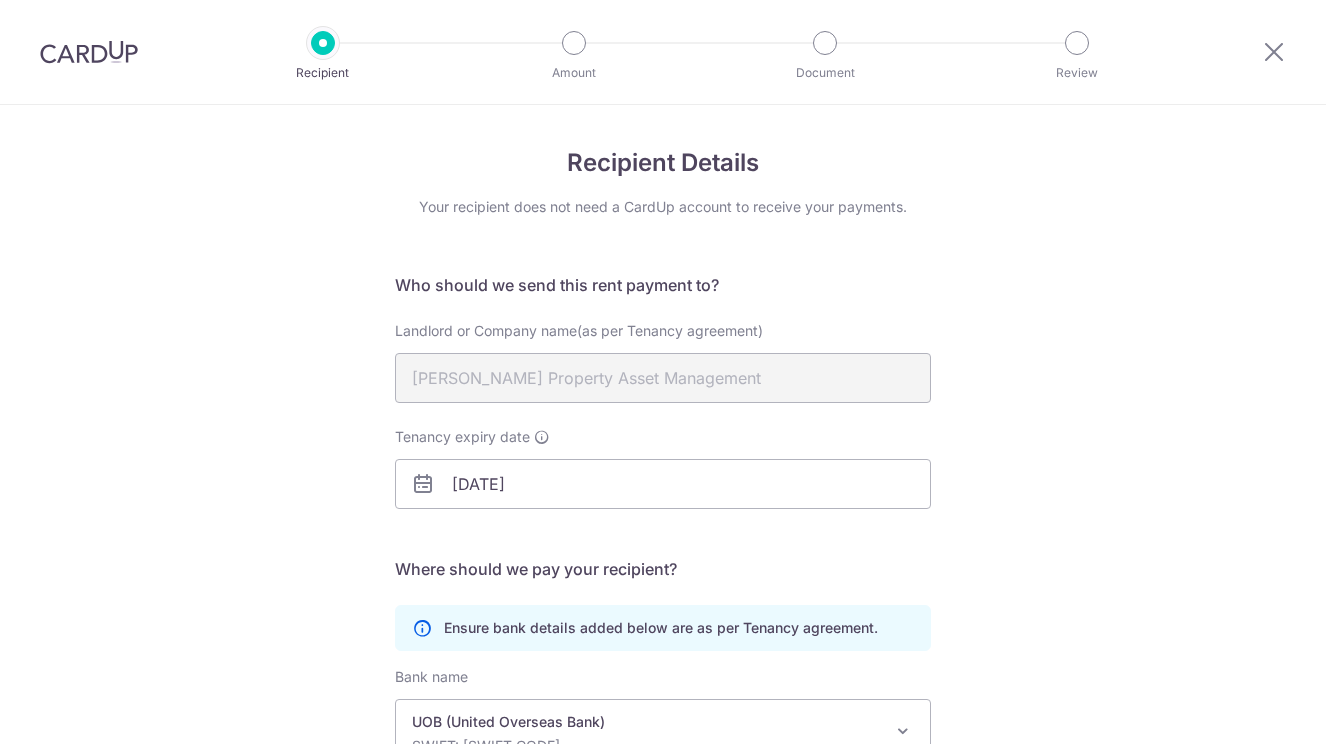 scroll, scrollTop: 0, scrollLeft: 0, axis: both 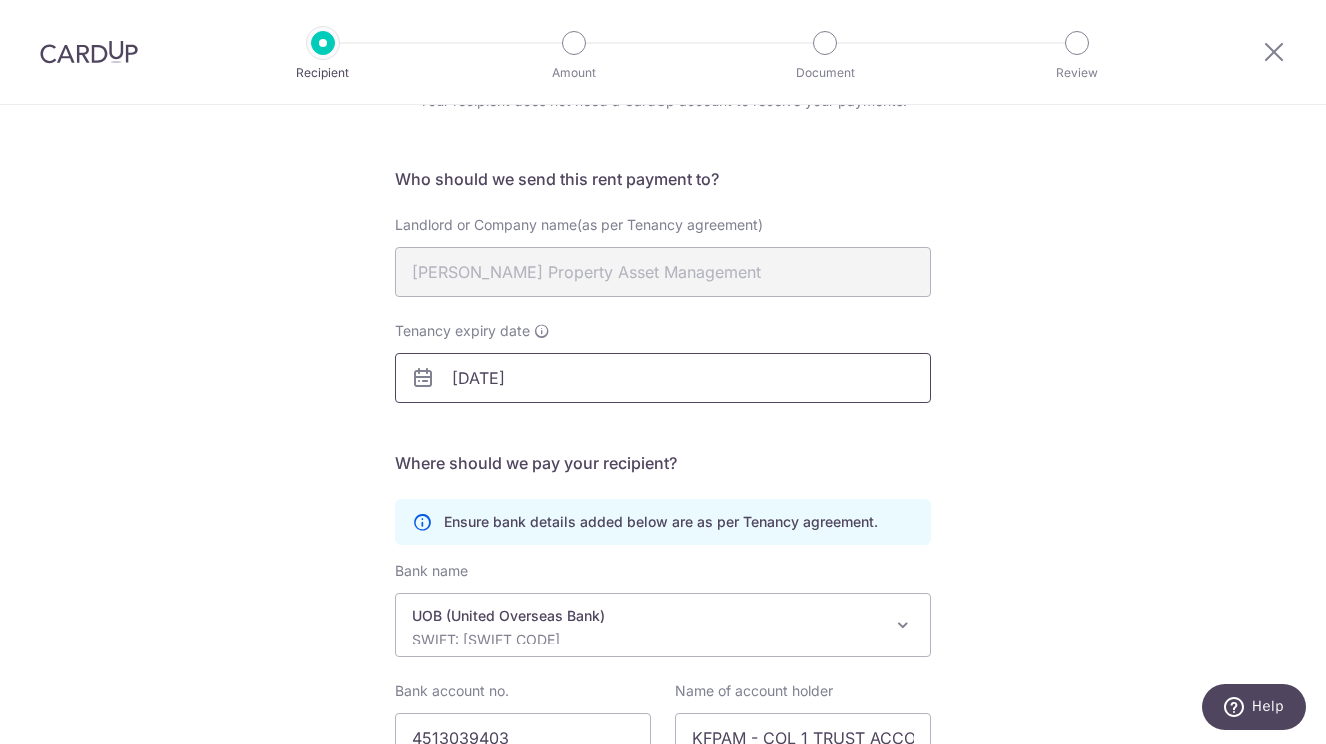 click on "11/07/2025" at bounding box center (663, 378) 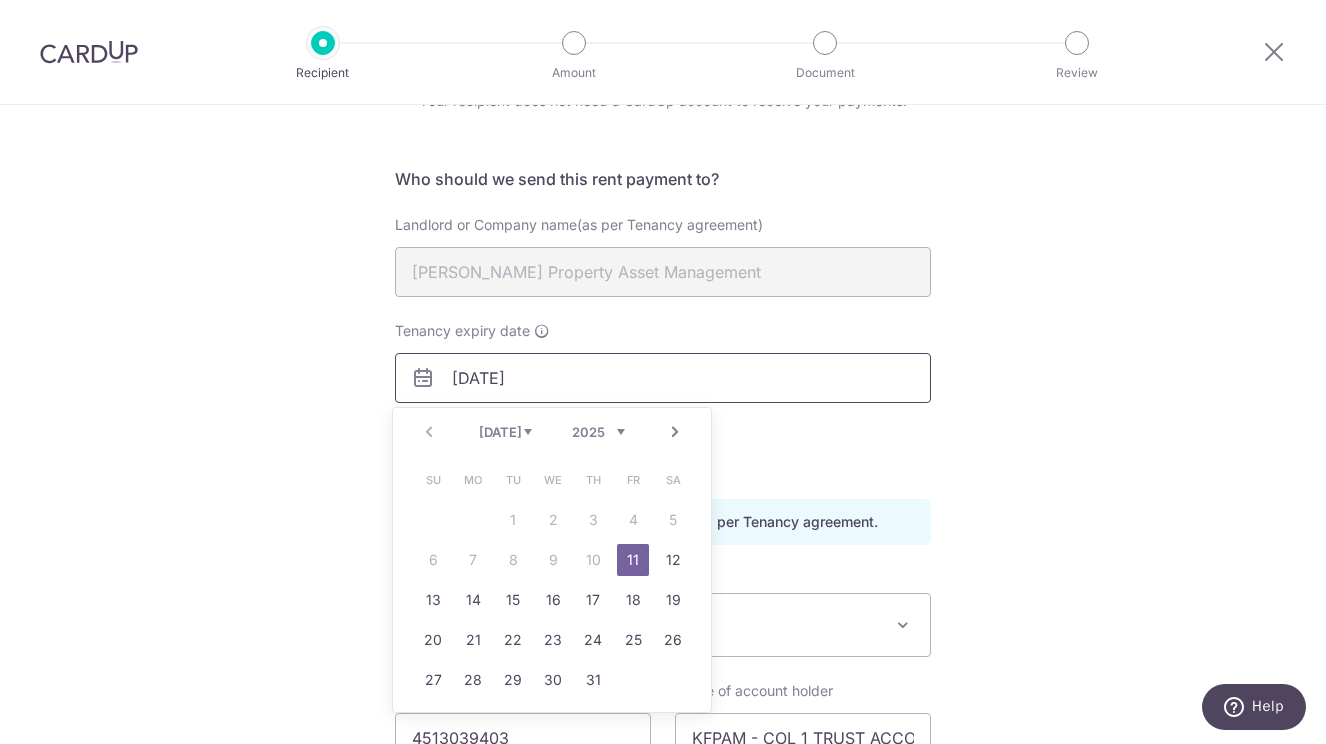 click on "11/07/2025" at bounding box center [663, 378] 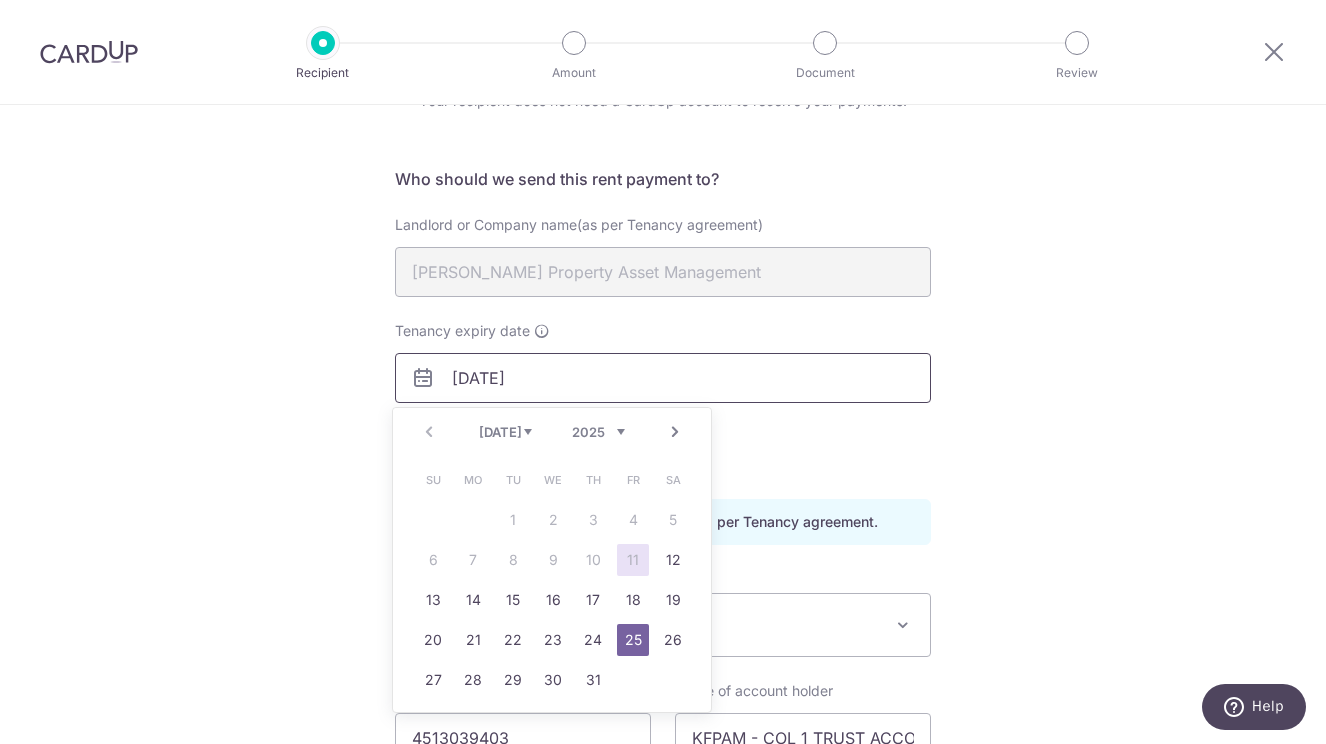 type on "25/07/2025" 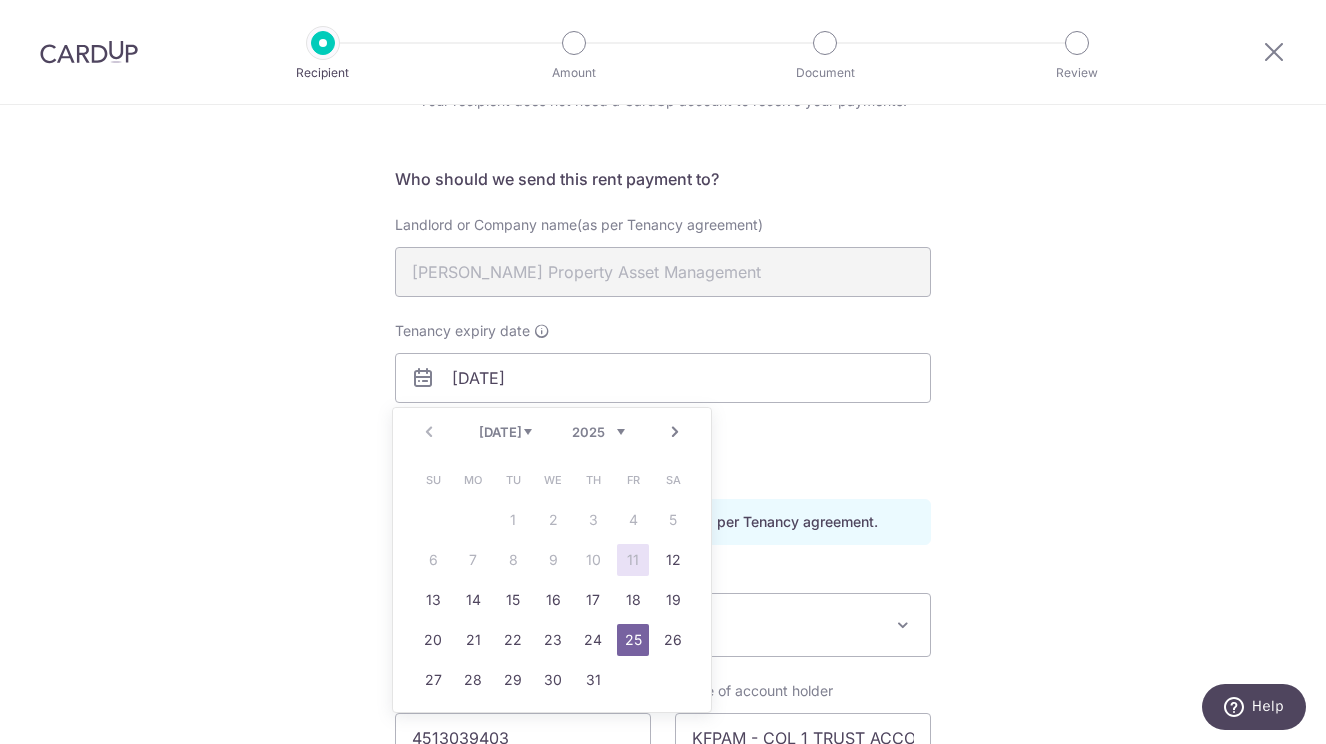 click on "Recipient Details
Your recipient does not need a CardUp account to receive your payments.
Who should we send this rent payment to?
Landlord or Company name(as per Tenancy agreement)
Knight Frank Property Asset Management
Tenancy expiry date
25/07/2025
translation missing: en.no key
URL
Telephone" at bounding box center (663, 461) 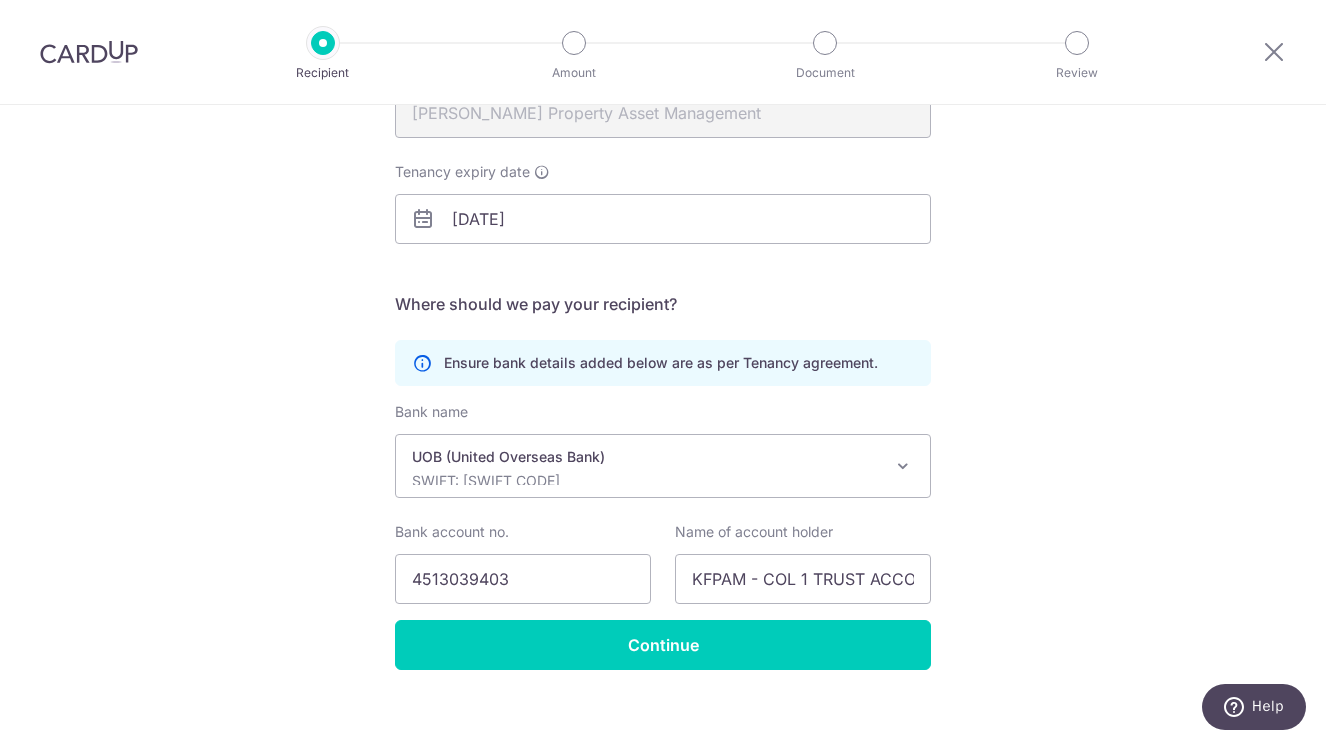 scroll, scrollTop: 284, scrollLeft: 0, axis: vertical 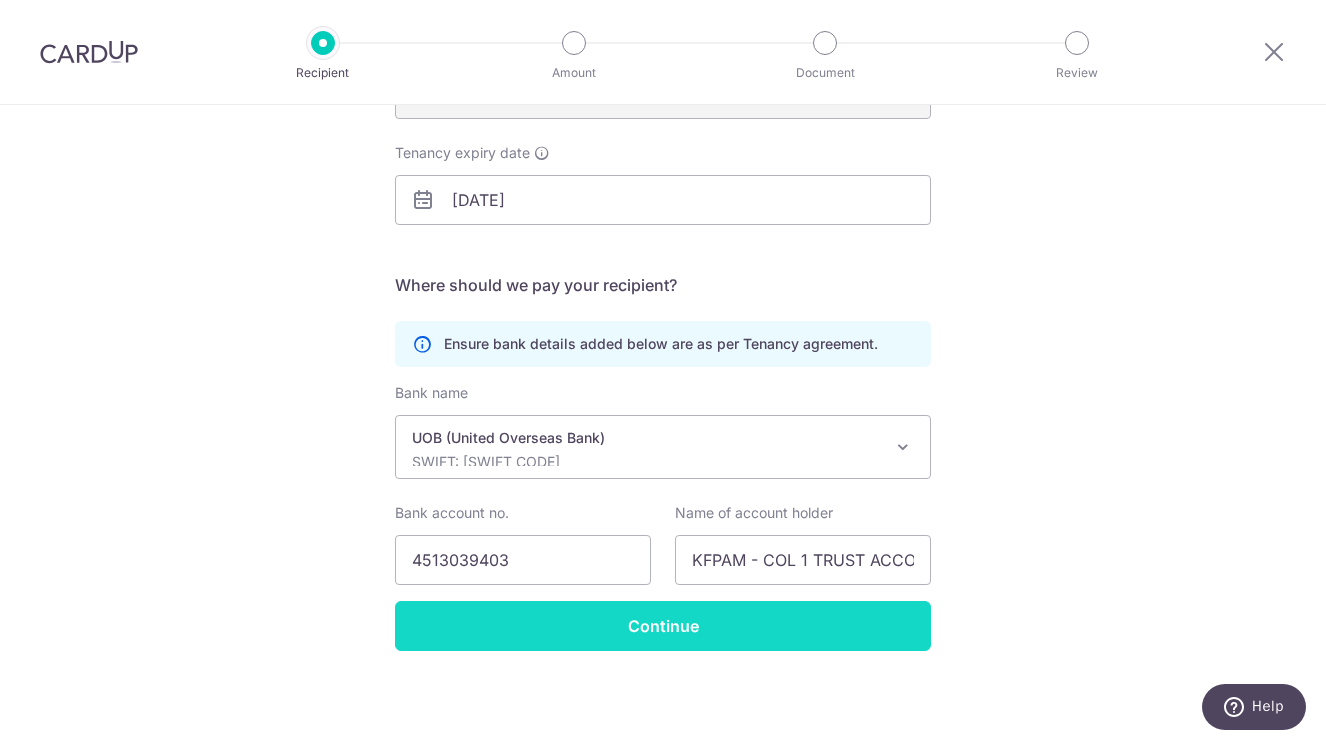 click on "Continue" at bounding box center (663, 626) 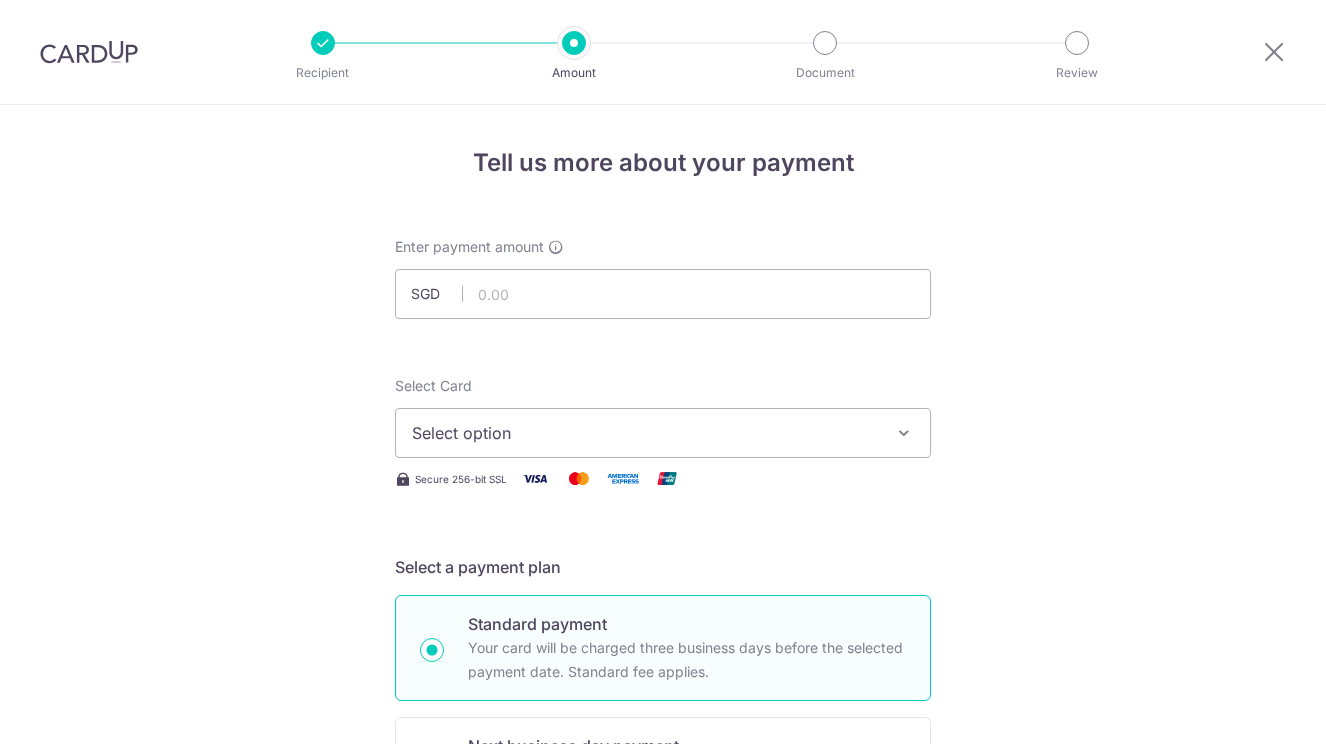 scroll, scrollTop: 0, scrollLeft: 0, axis: both 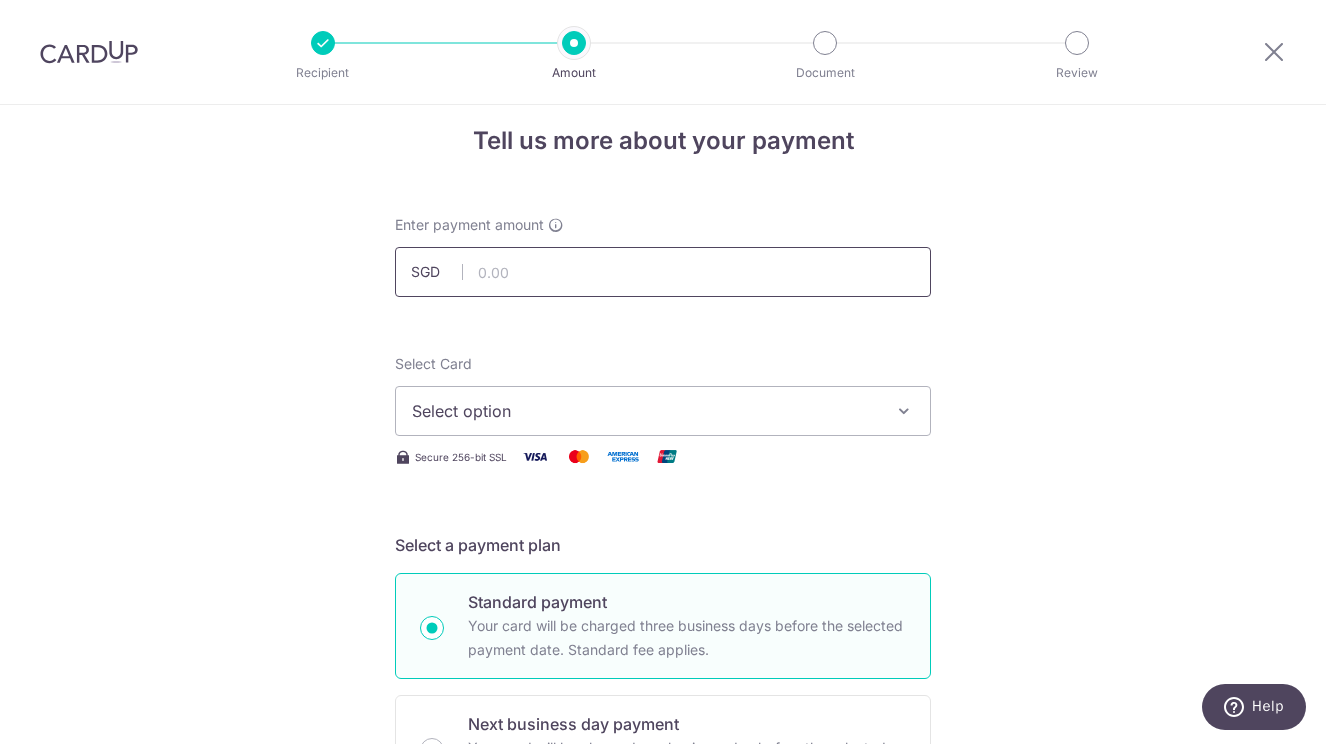 click at bounding box center (663, 272) 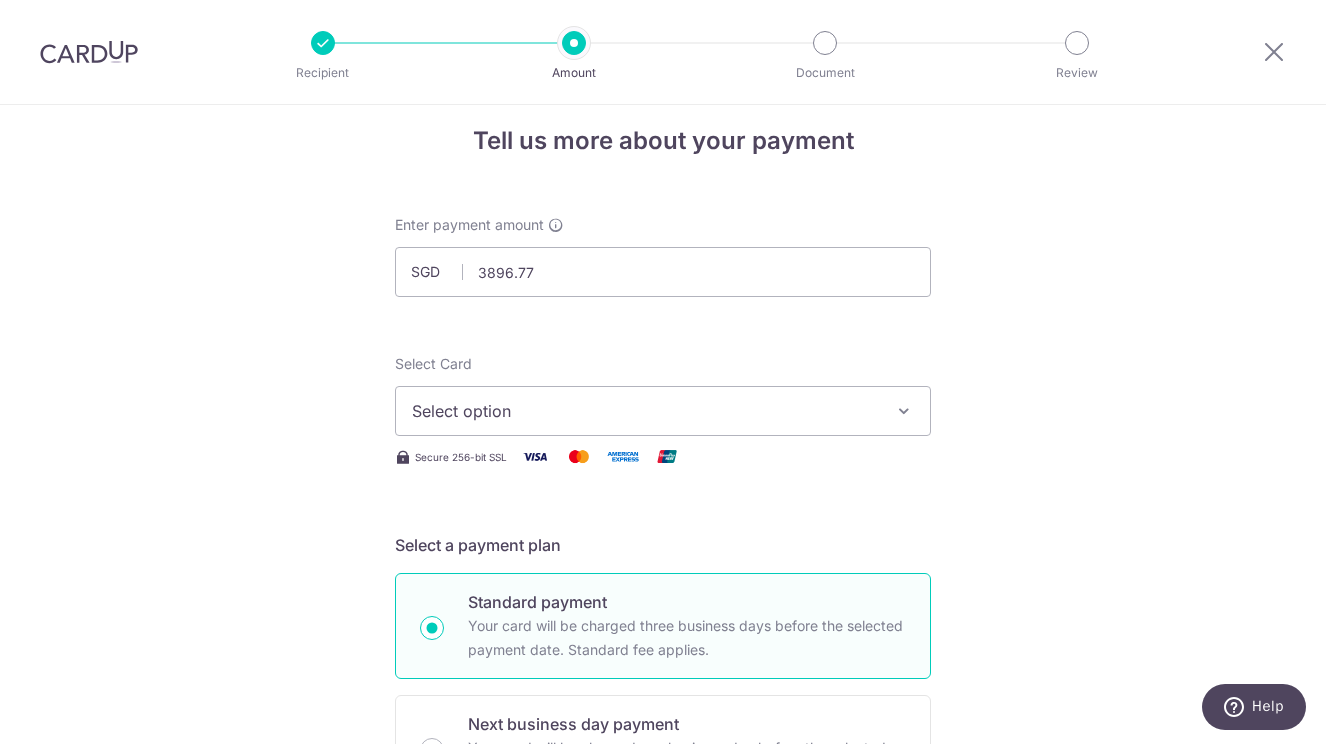 type on "3,896.77" 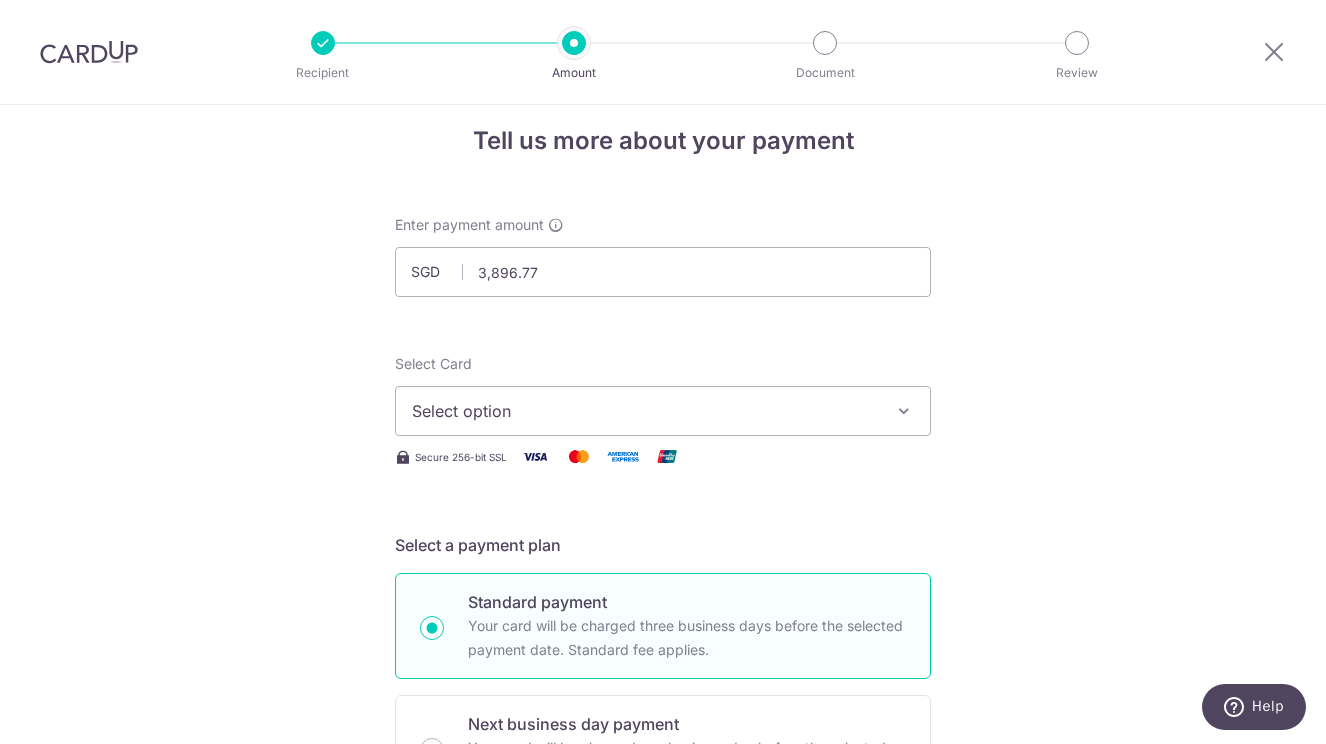 click on "Select option" at bounding box center (645, 411) 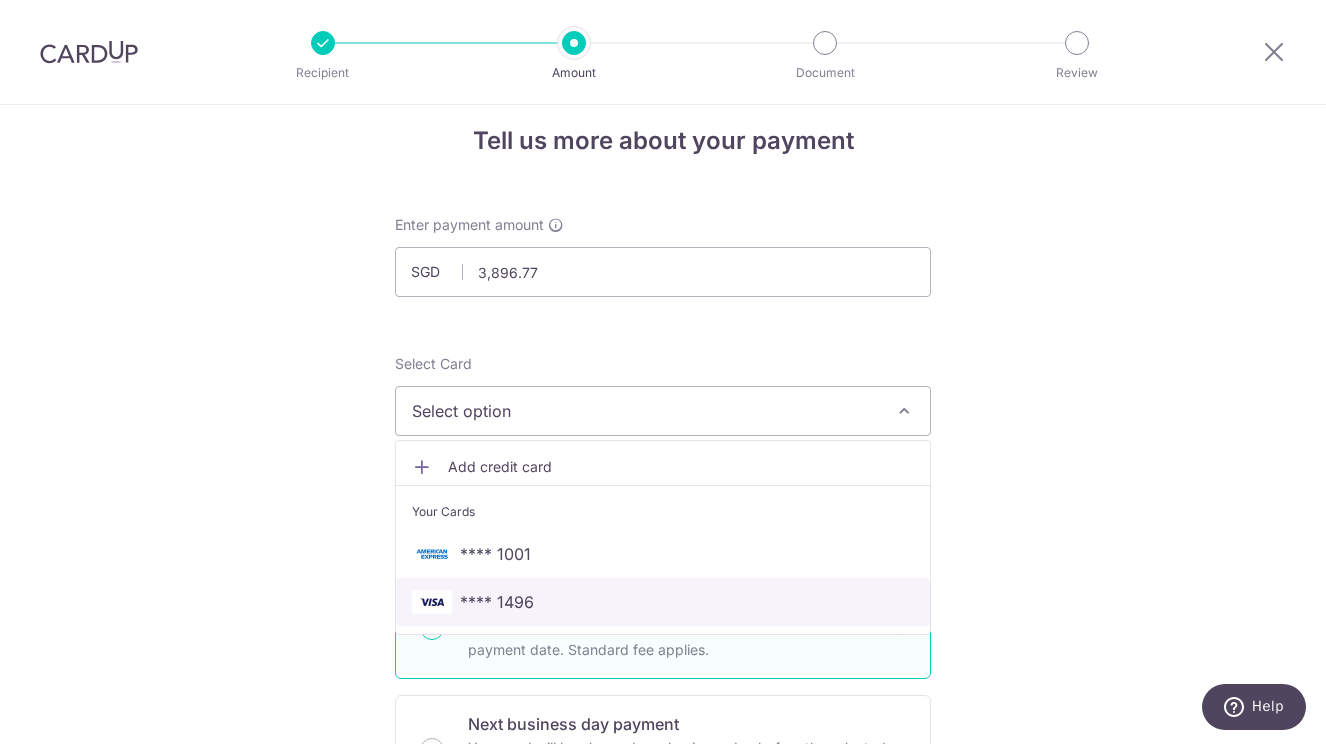 click on "**** 1496" at bounding box center [497, 602] 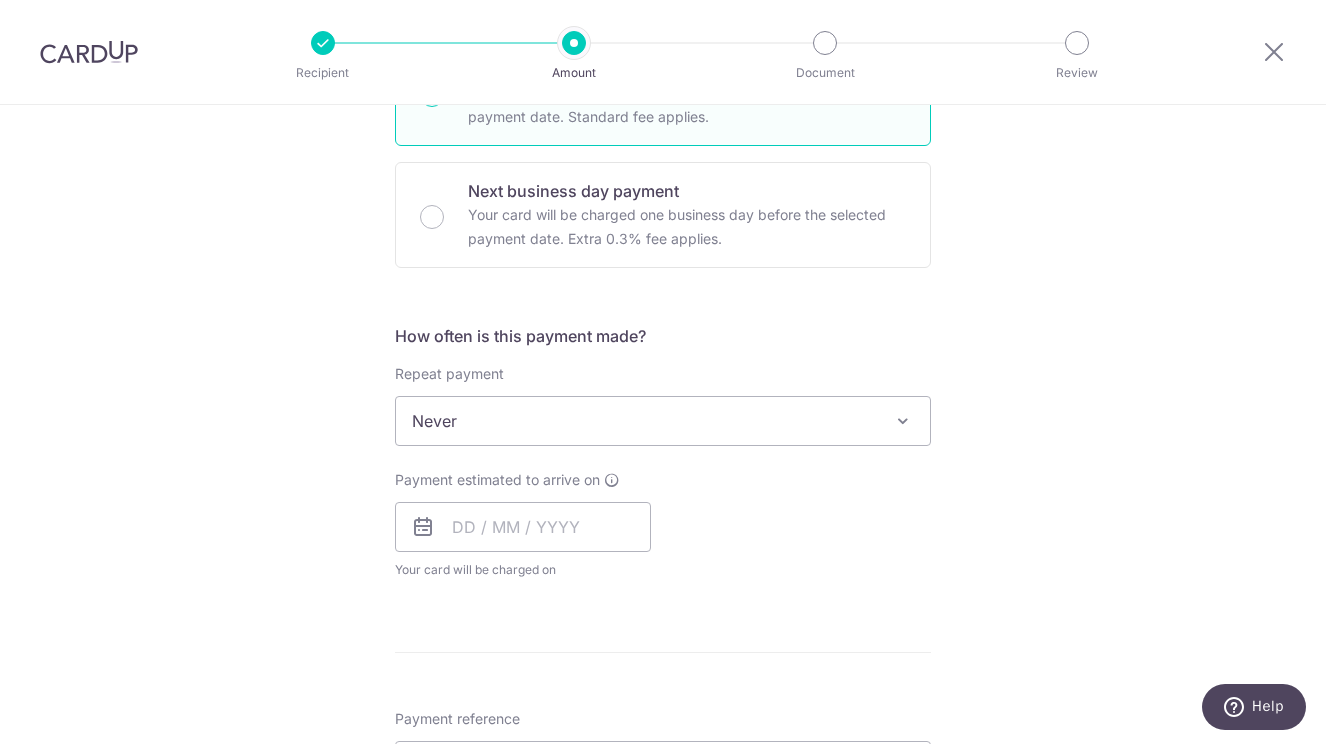 scroll, scrollTop: 556, scrollLeft: 0, axis: vertical 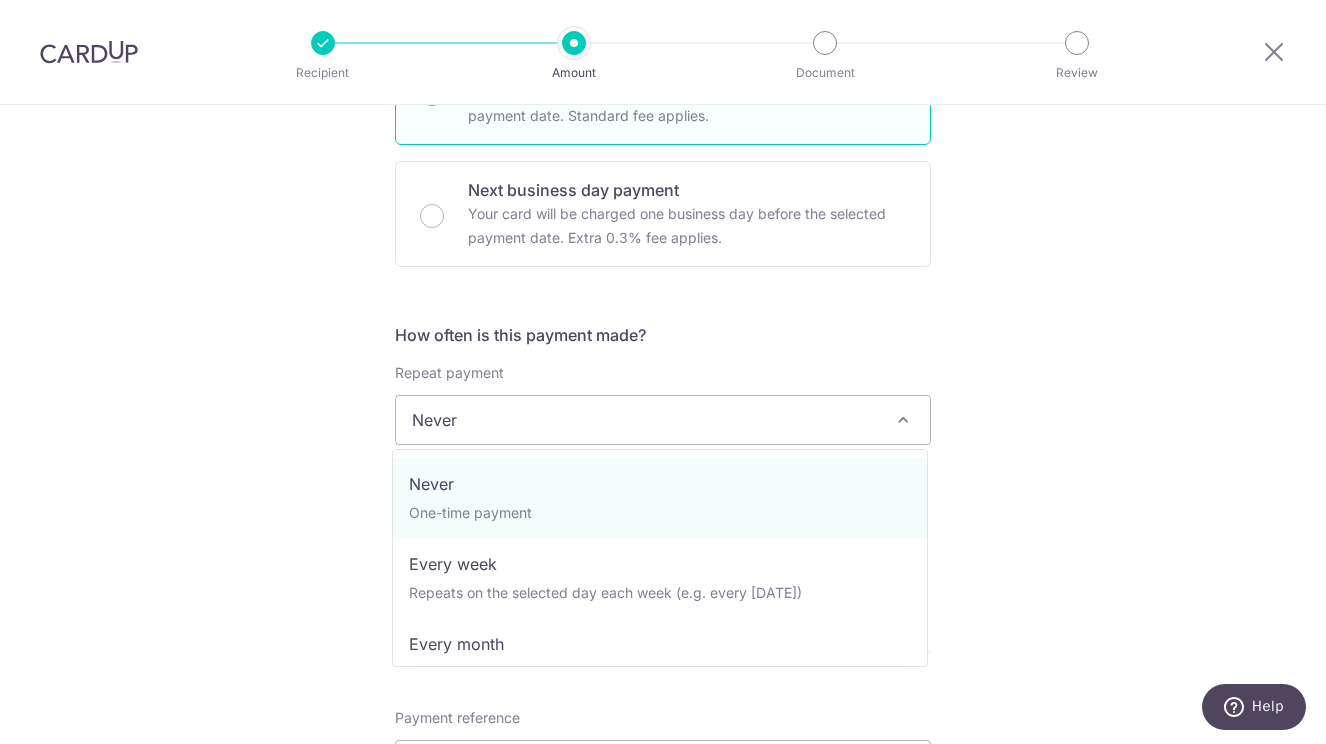 click on "Never" at bounding box center [663, 420] 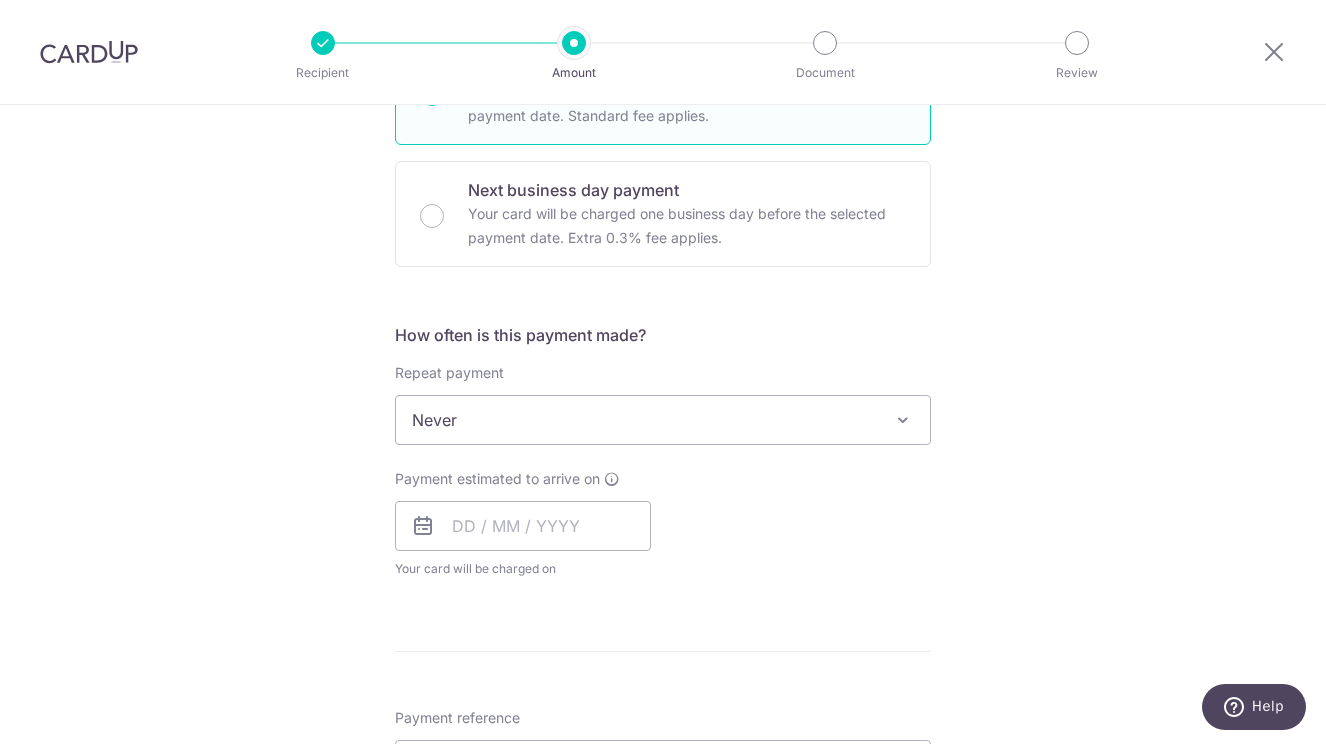 click on "Never" at bounding box center (663, 420) 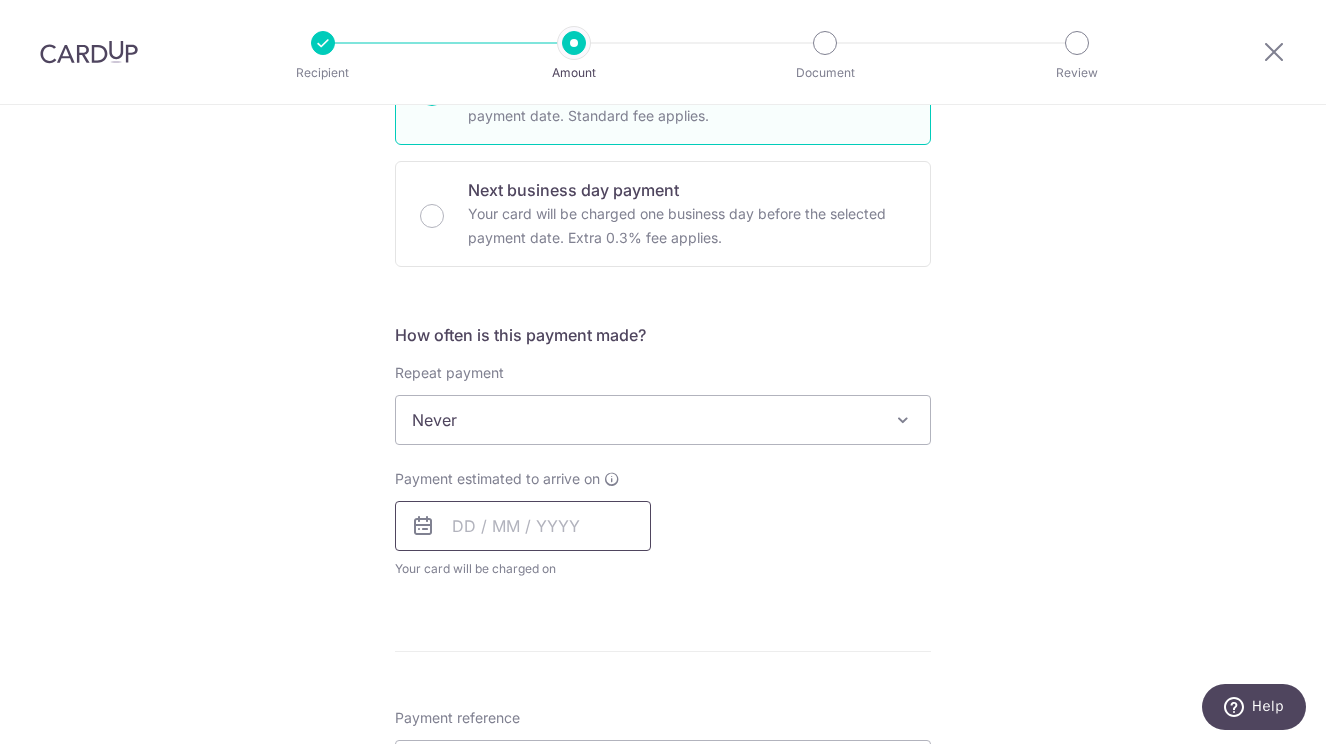 click at bounding box center [523, 526] 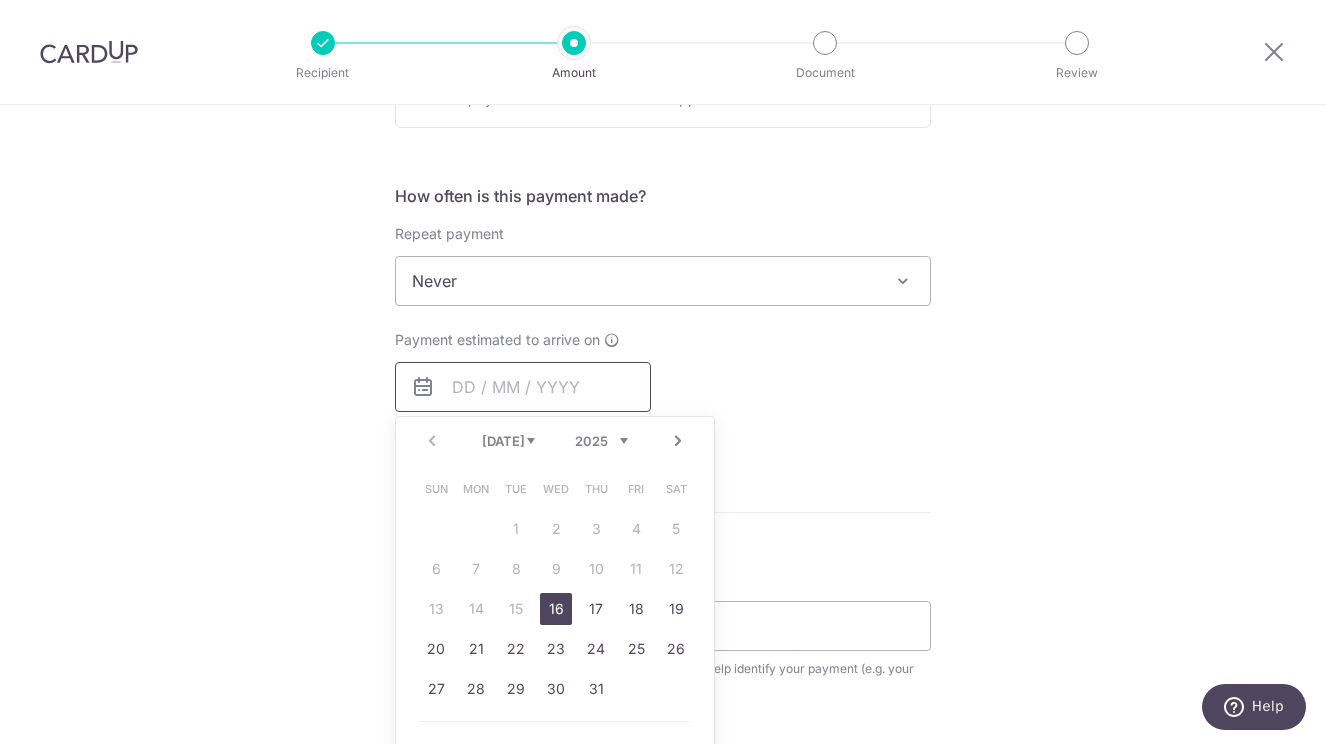 scroll, scrollTop: 702, scrollLeft: 0, axis: vertical 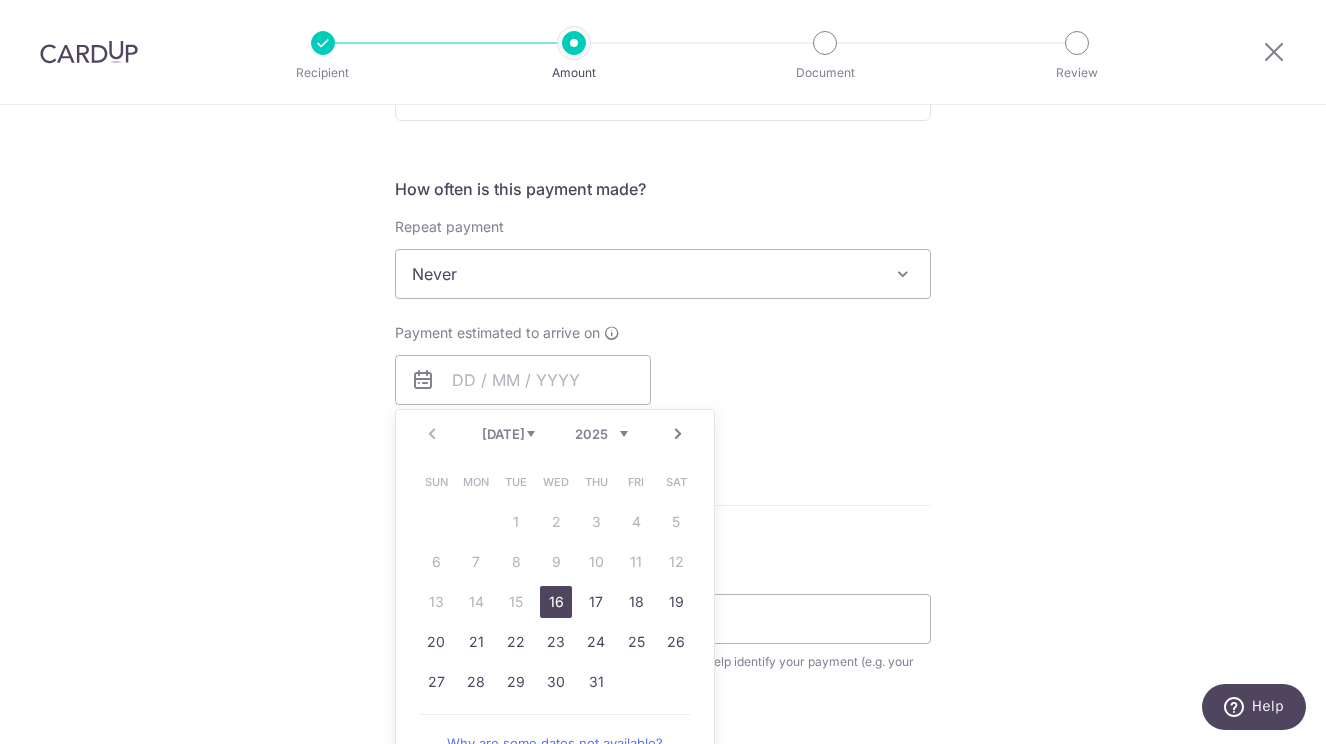 click on "16" at bounding box center [556, 602] 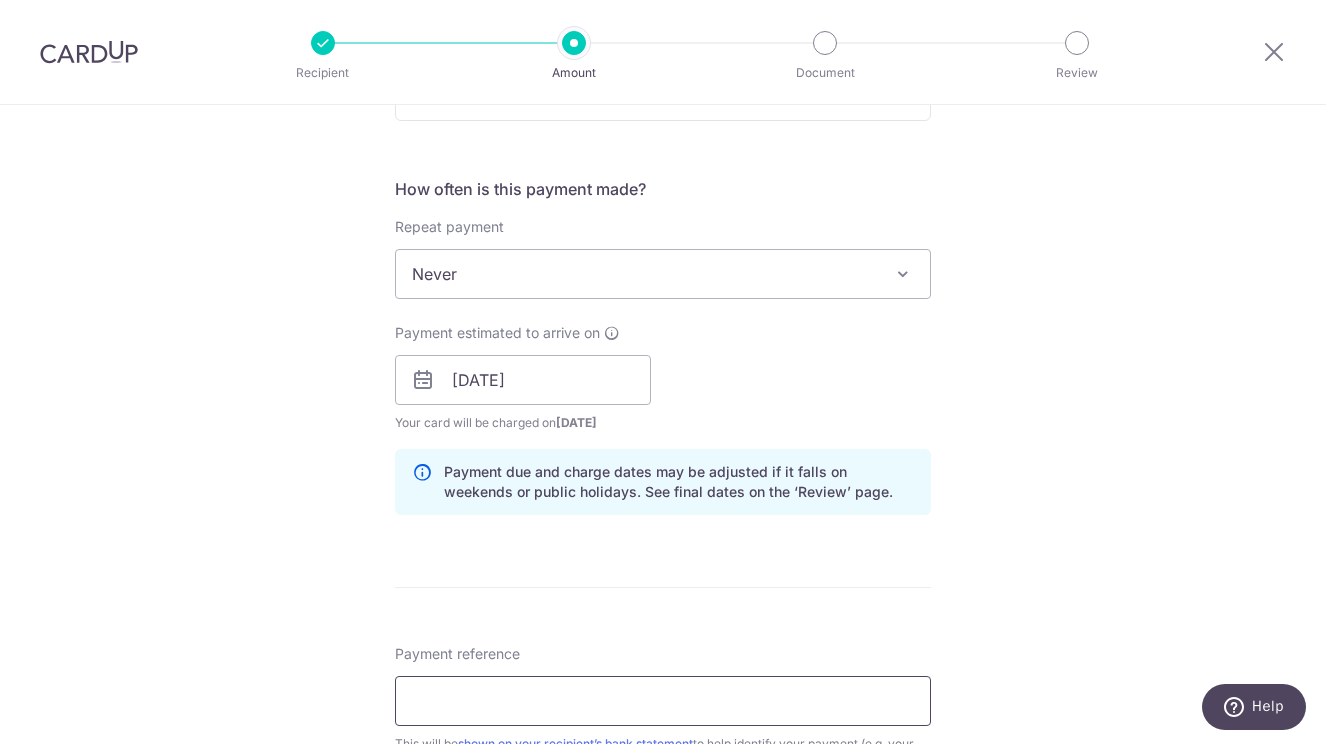 click on "Payment reference" at bounding box center (663, 701) 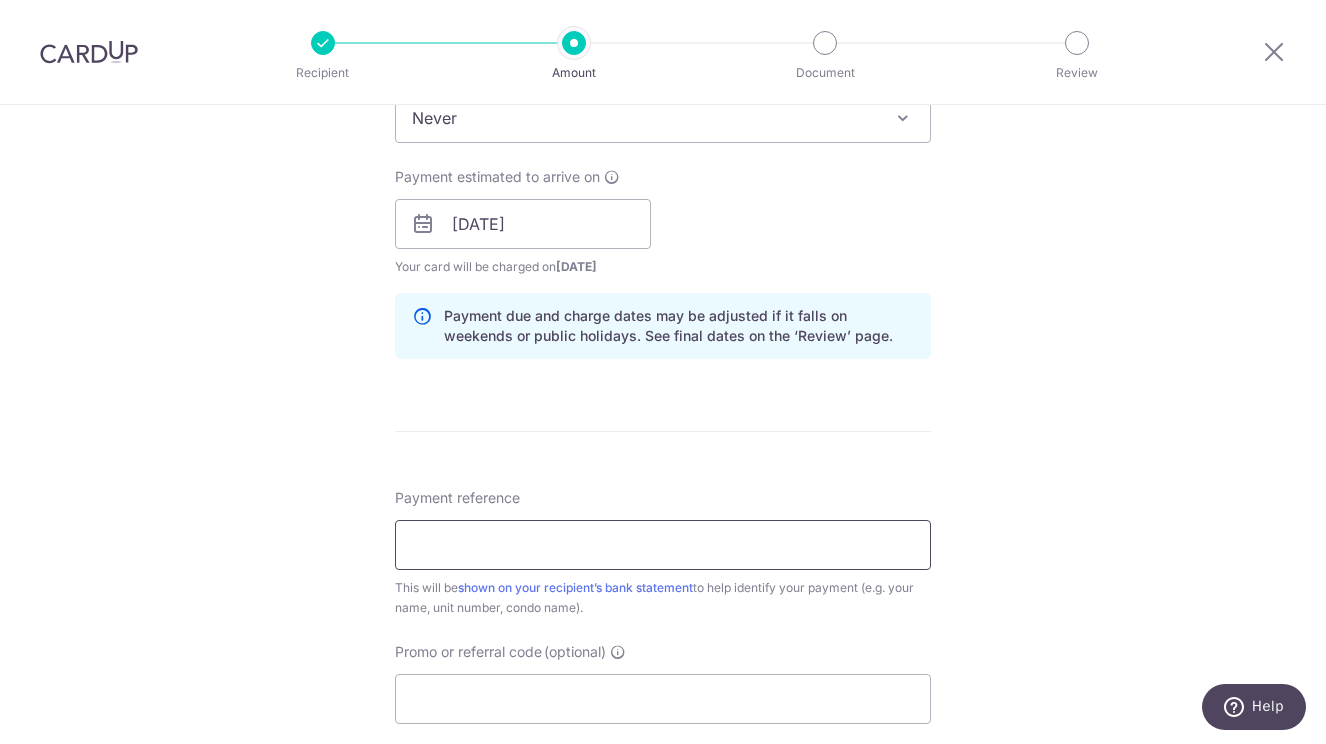 scroll, scrollTop: 862, scrollLeft: 0, axis: vertical 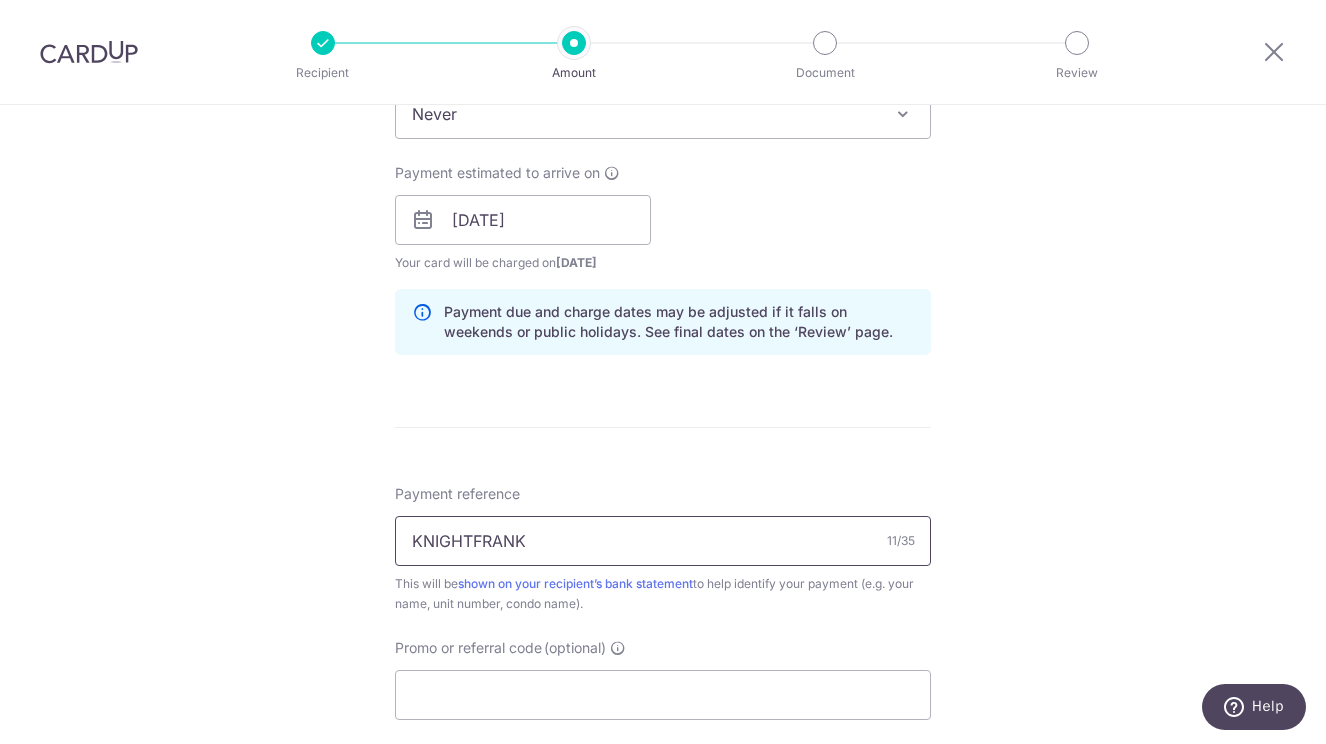 click on "KNIGHTFRANK" at bounding box center (663, 541) 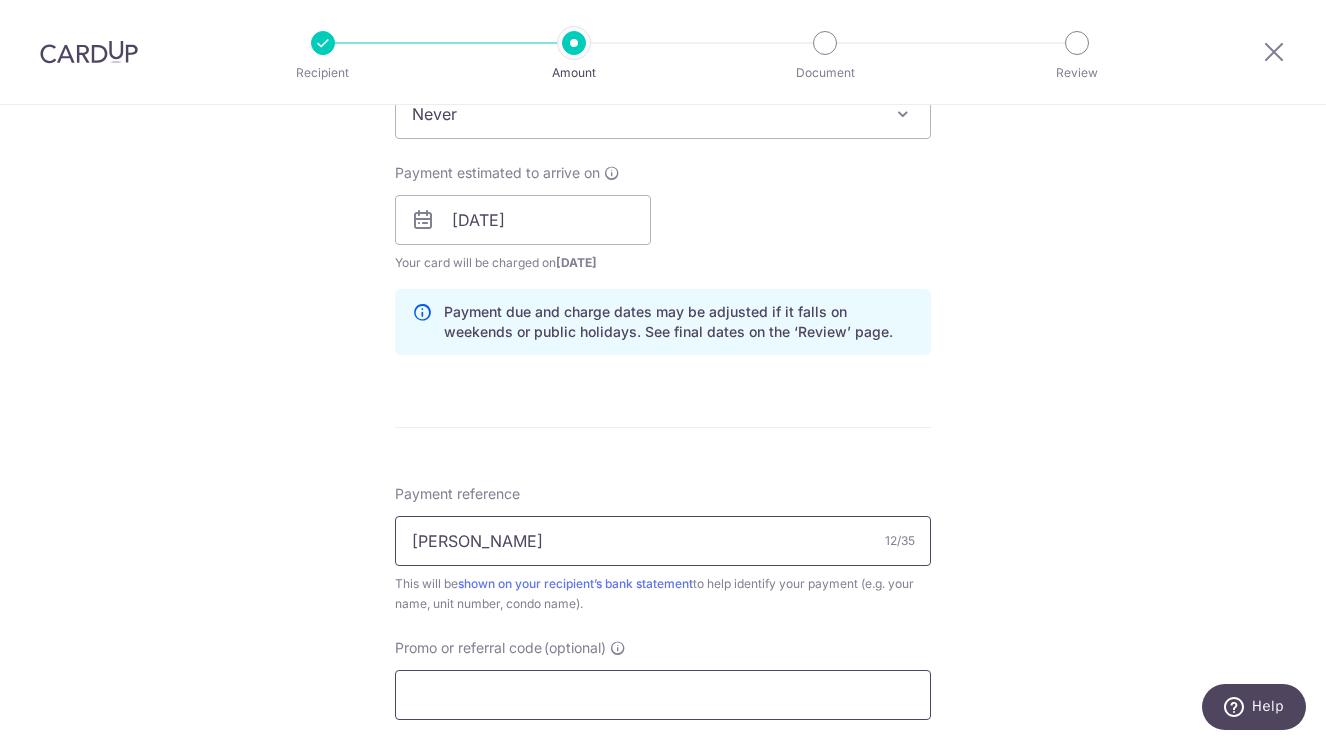 type on "KNIGHT FRANK" 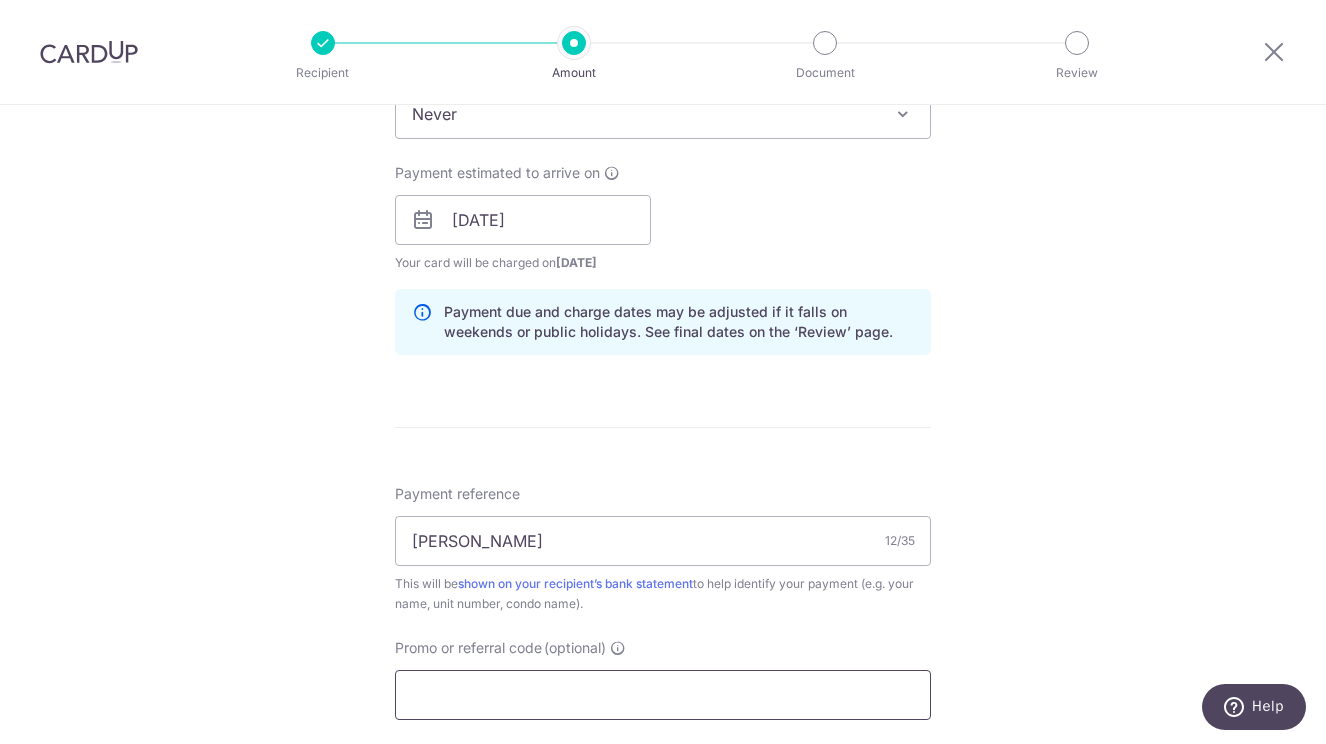 click on "Promo or referral code
(optional)" at bounding box center (663, 695) 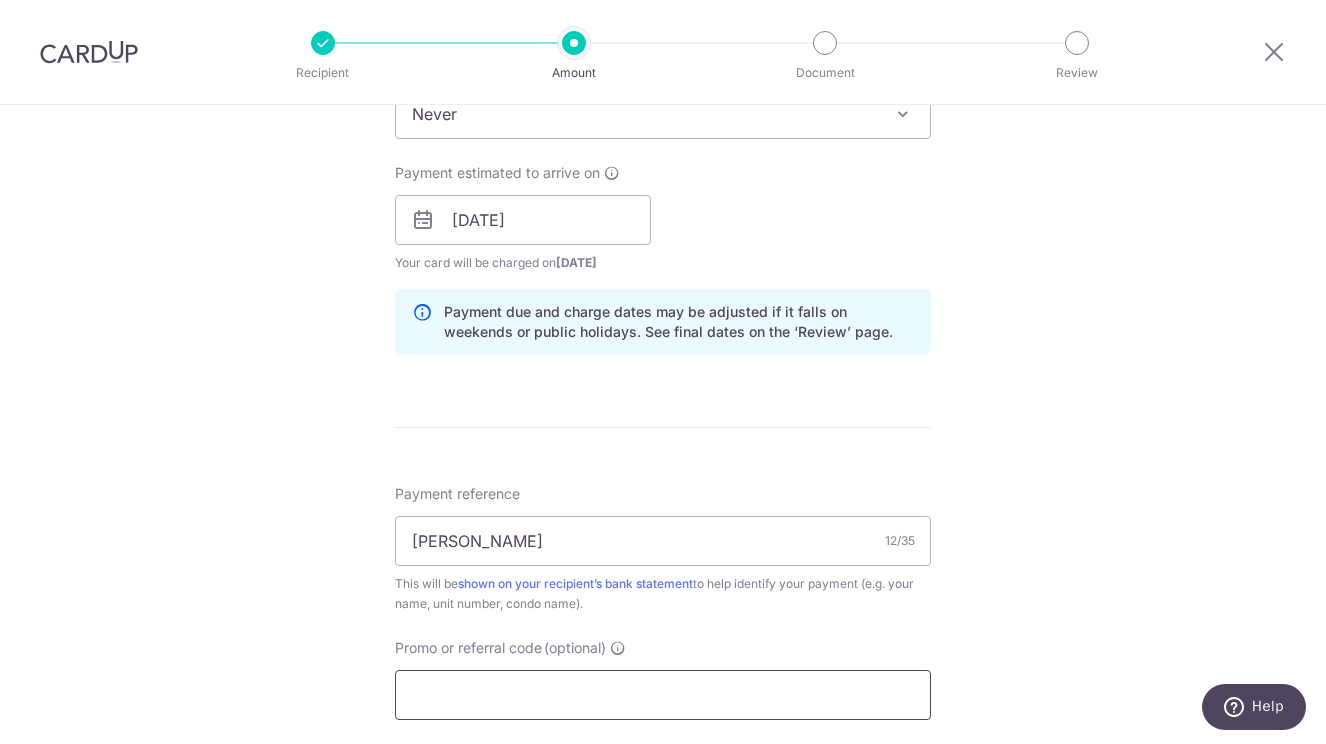paste on "OFF225" 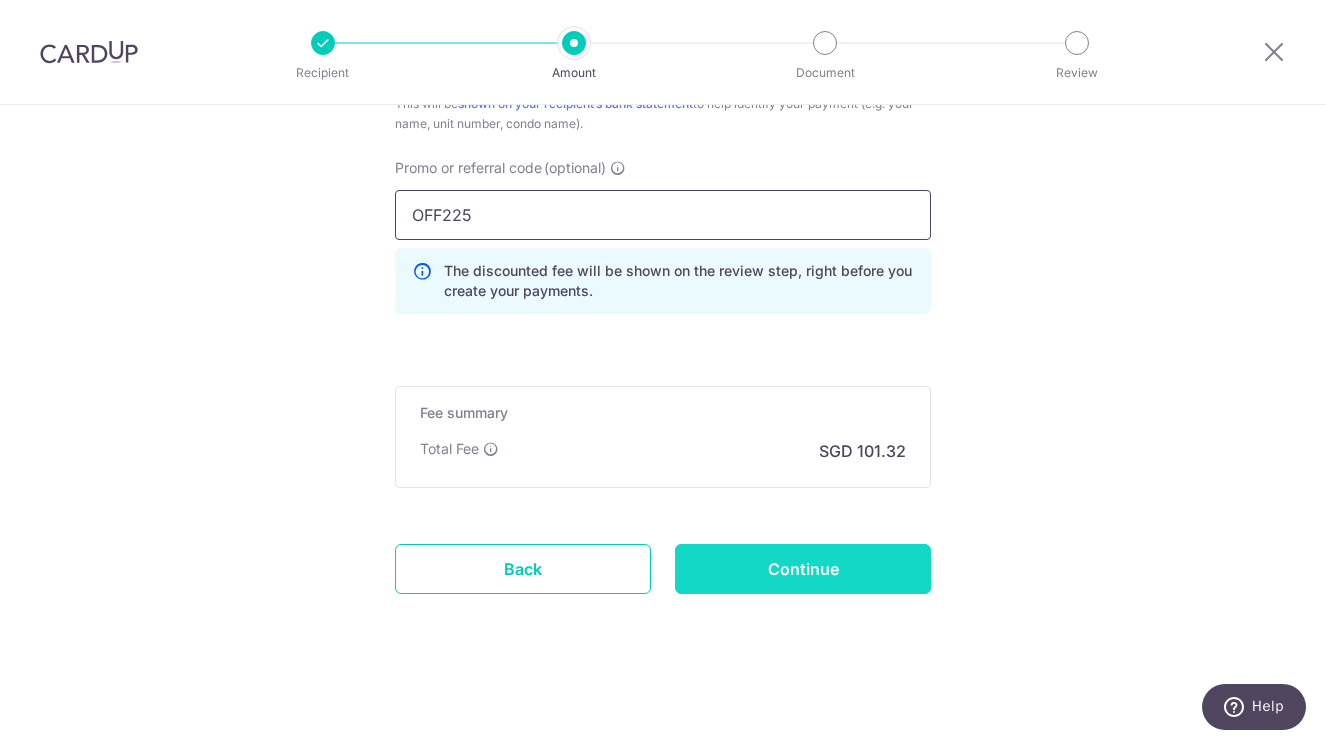 type on "OFF225" 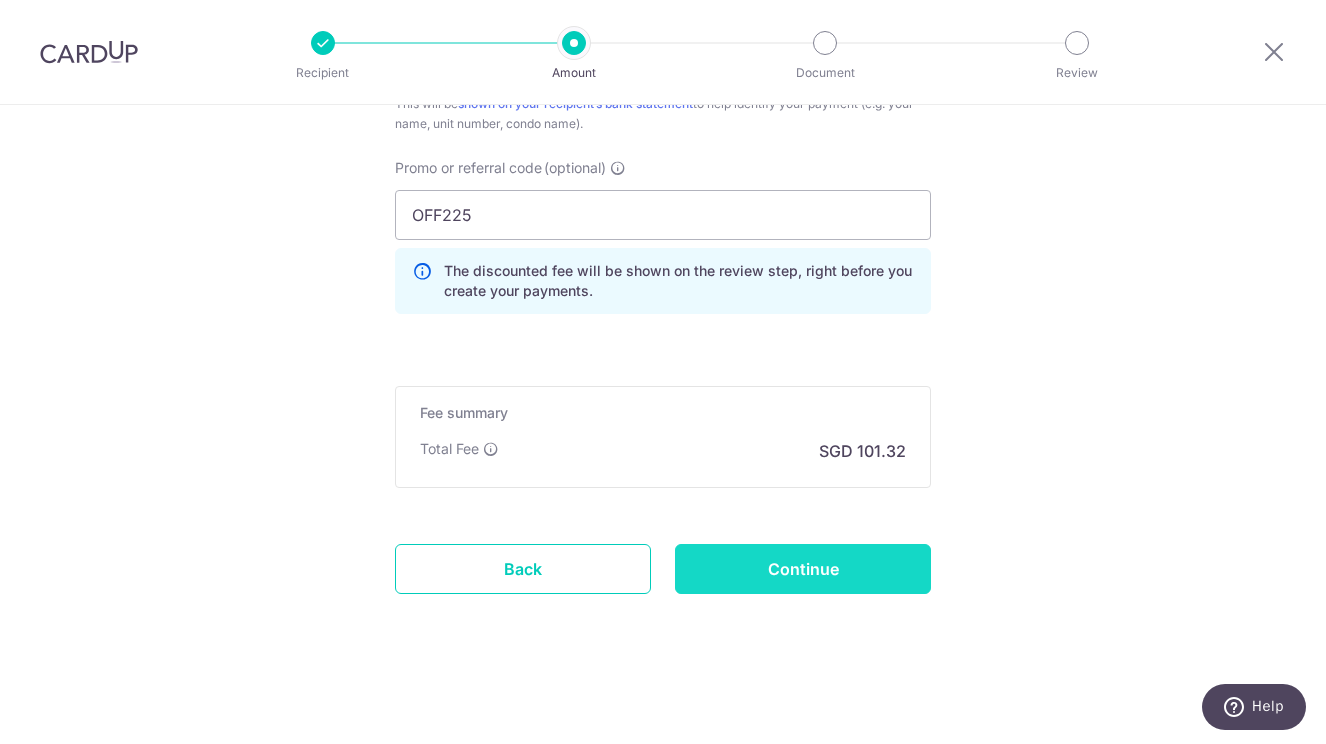 click on "Continue" at bounding box center [803, 569] 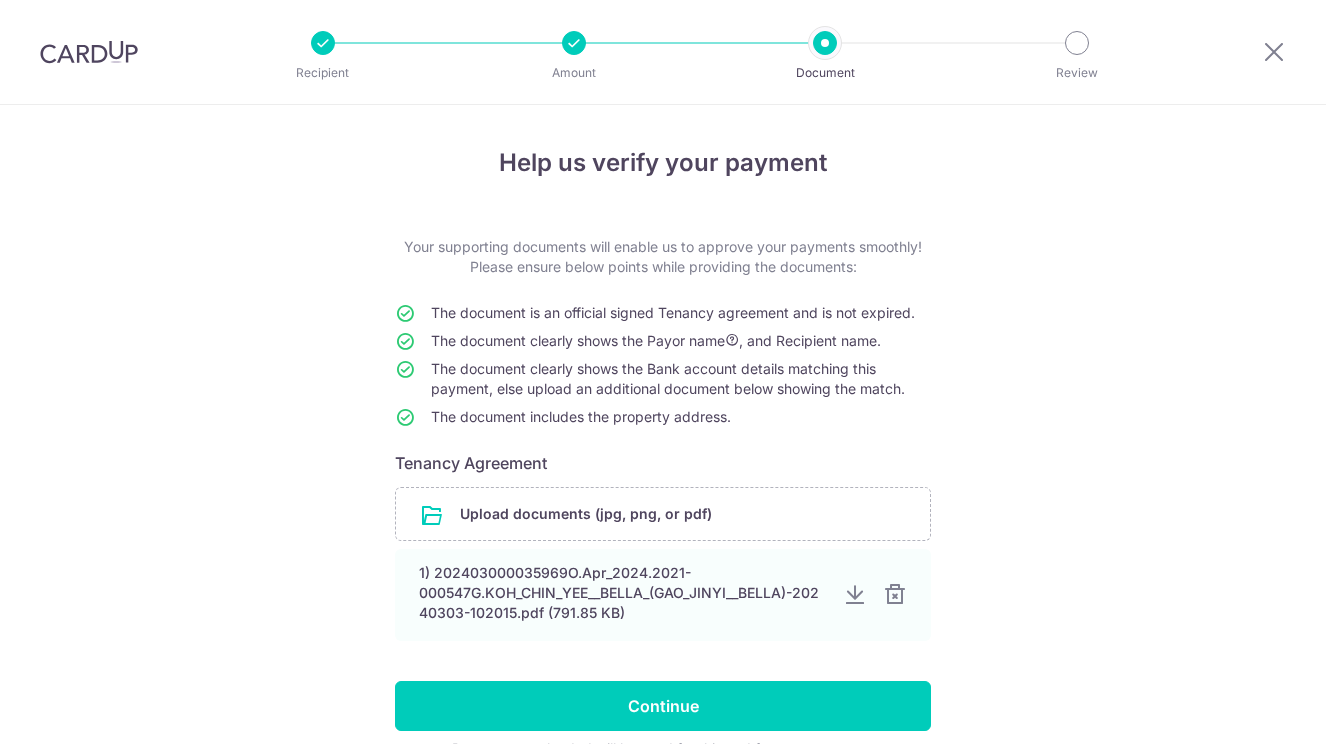 scroll, scrollTop: 0, scrollLeft: 0, axis: both 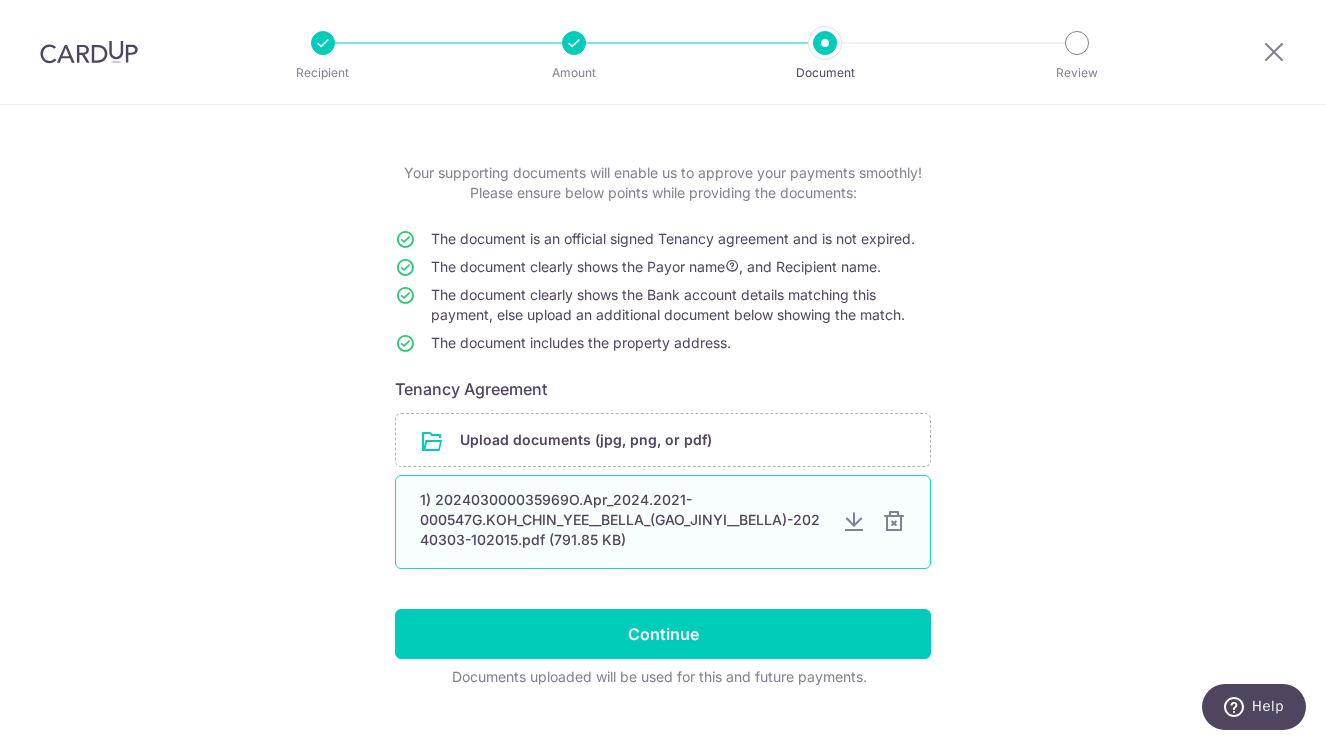 click on "1) 202403000035969O.Apr_2024.2021-000547G.KOH_CHIN_YEE__BELLA_(GAO_JINYI__BELLA)-20240303-102015.pdf (791.85 KB)" at bounding box center [623, 520] 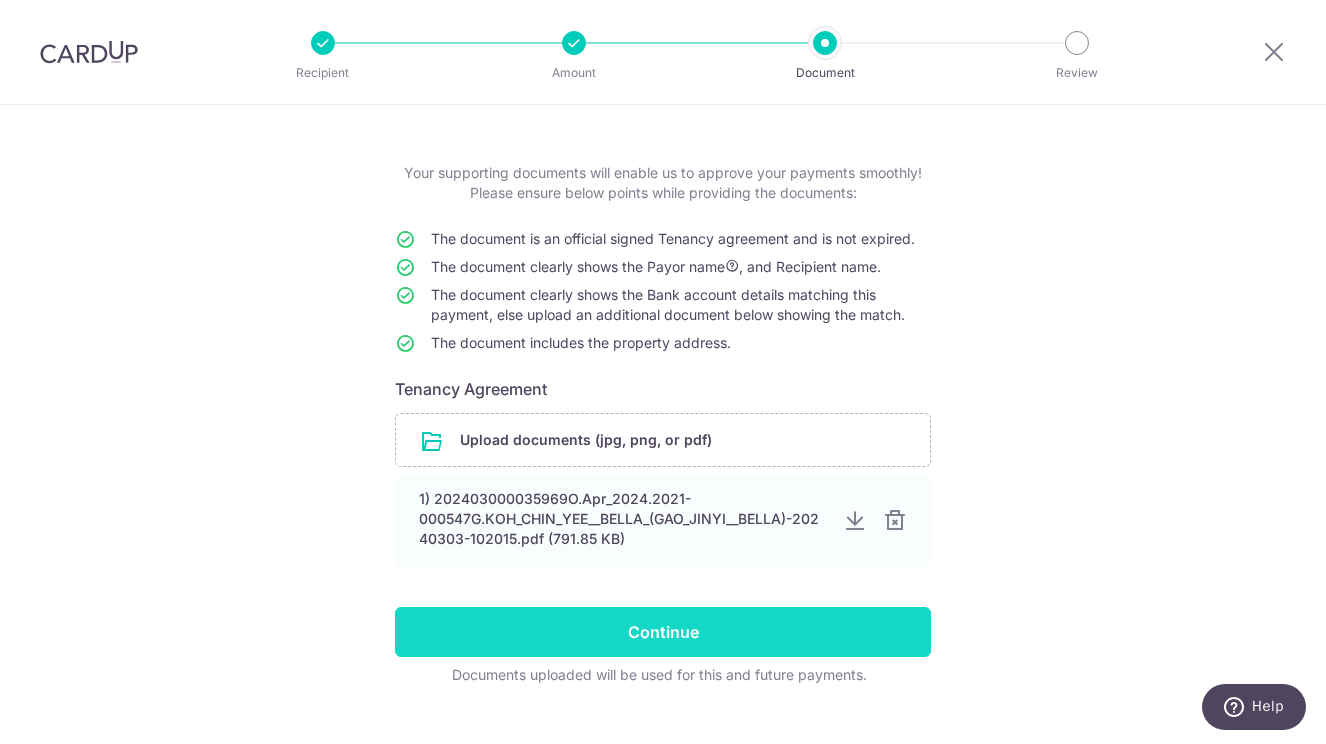 click on "Continue" at bounding box center (663, 632) 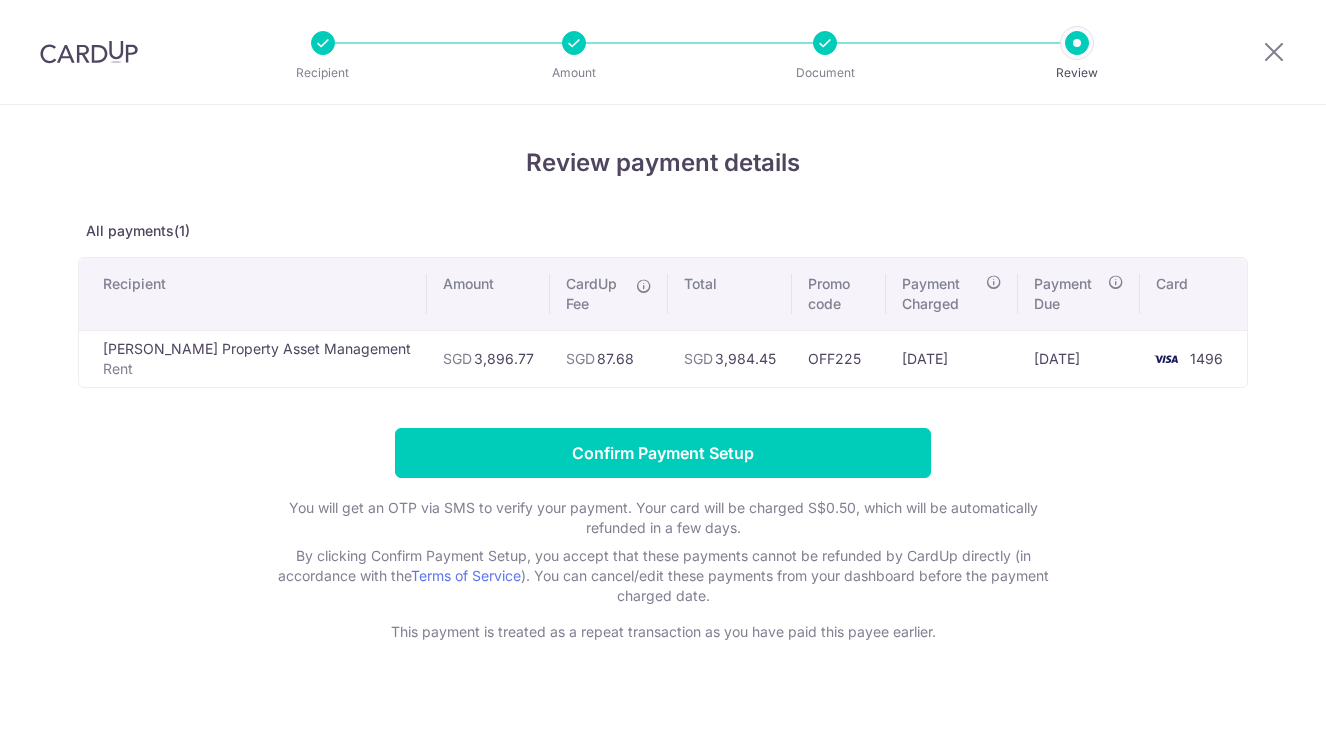 scroll, scrollTop: 0, scrollLeft: 0, axis: both 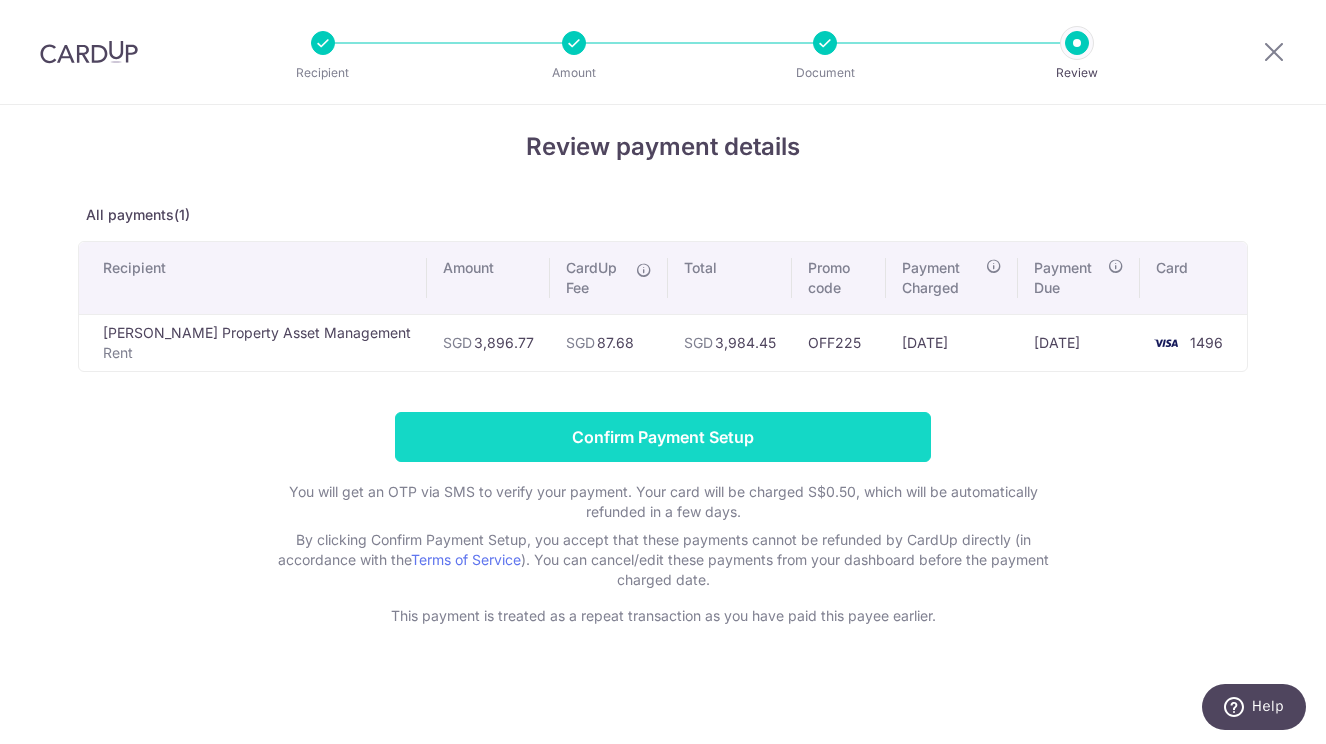 click on "Confirm Payment Setup" at bounding box center [663, 437] 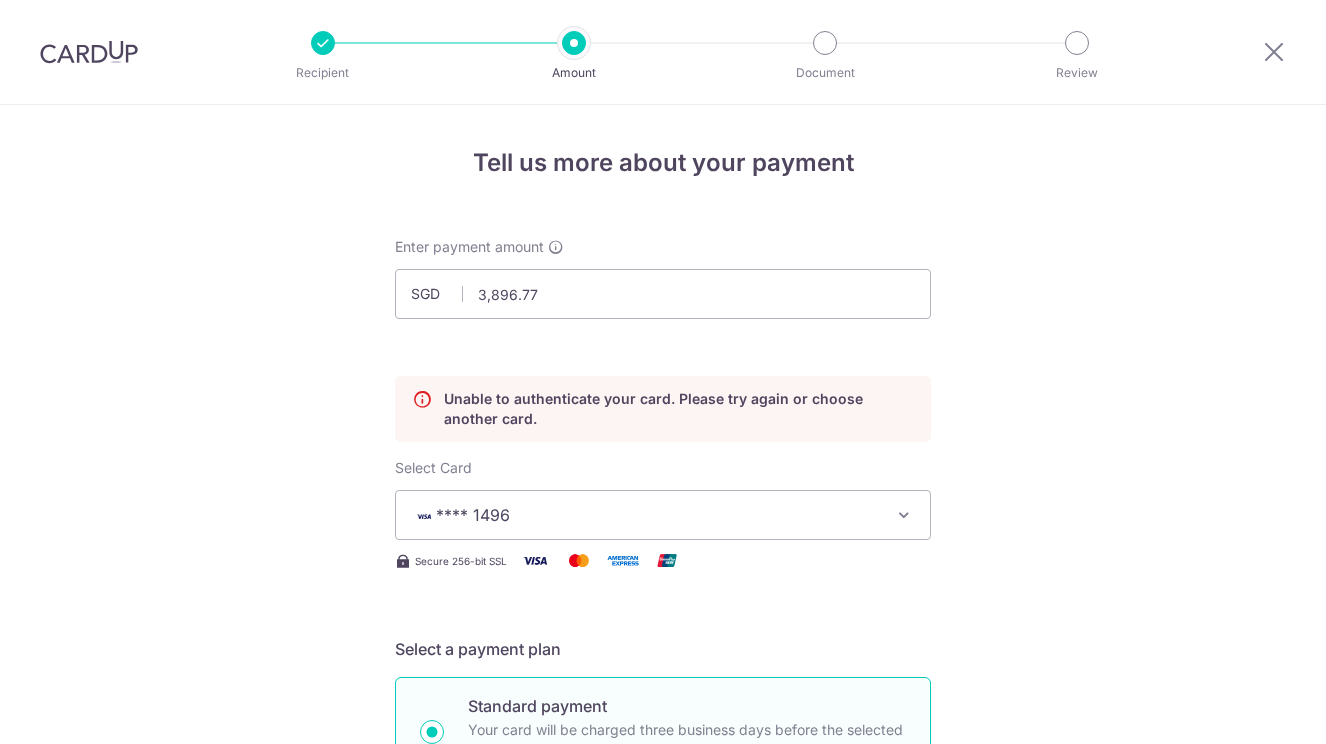 scroll, scrollTop: 0, scrollLeft: 0, axis: both 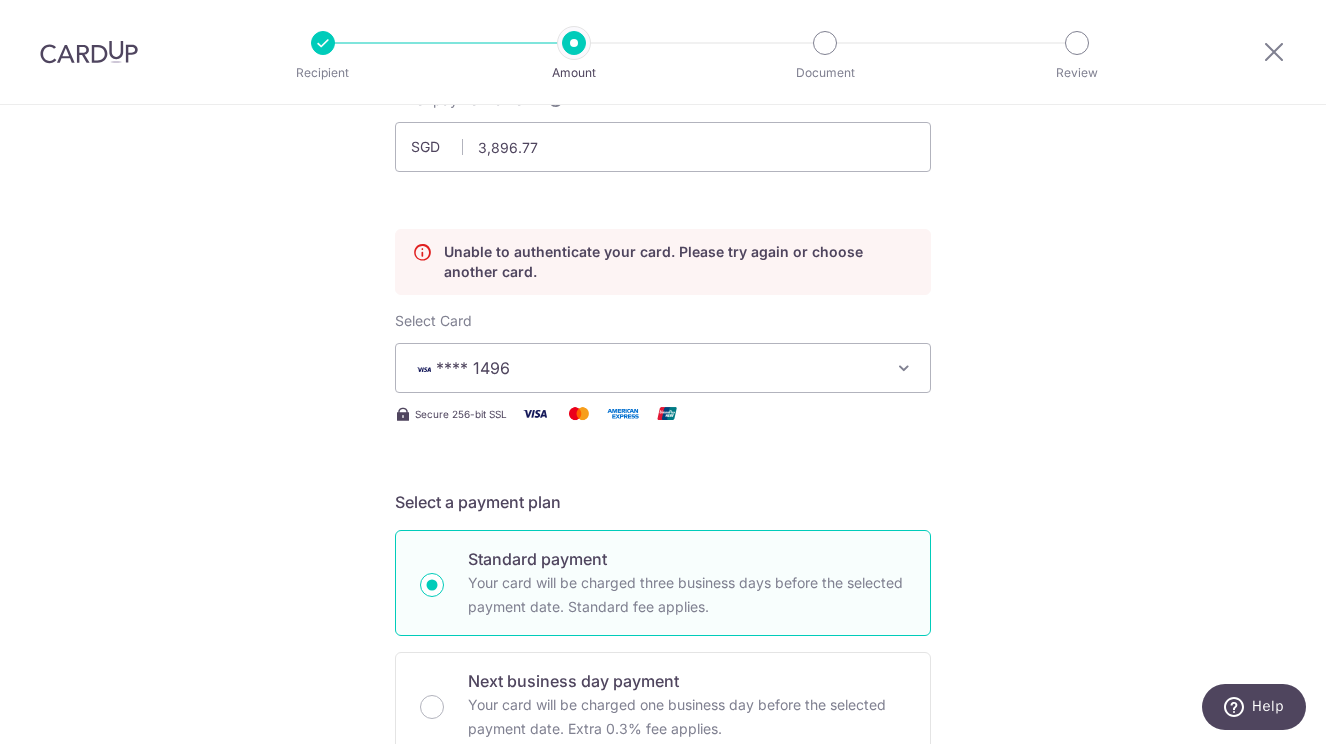 click at bounding box center (904, 368) 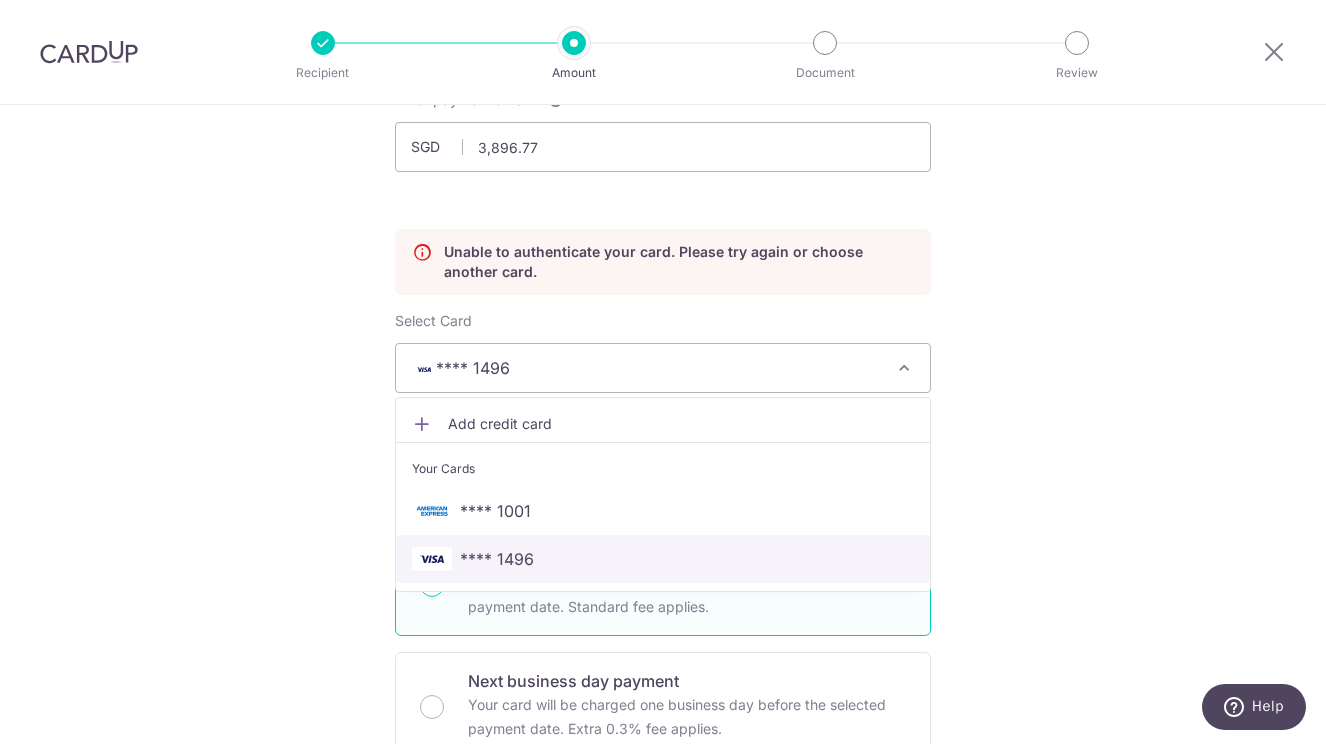 click on "**** 1496" at bounding box center [663, 559] 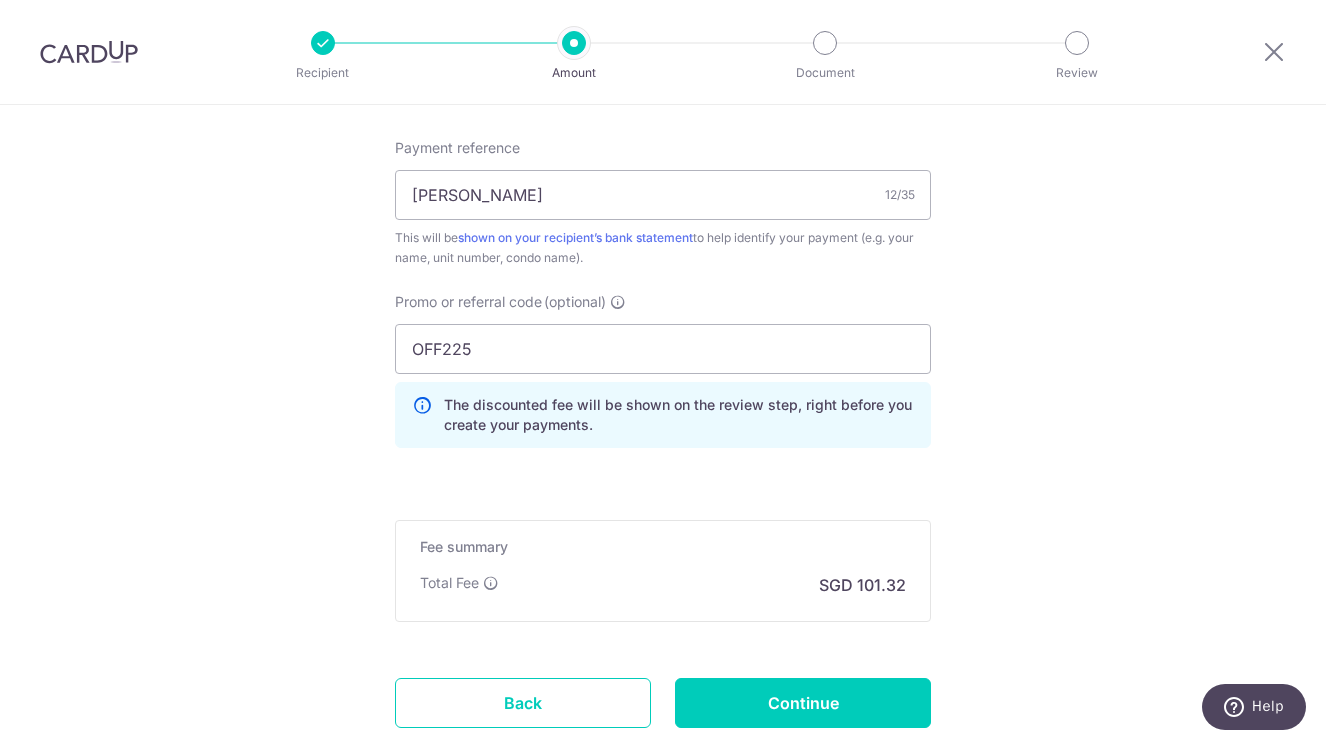 scroll, scrollTop: 1369, scrollLeft: 0, axis: vertical 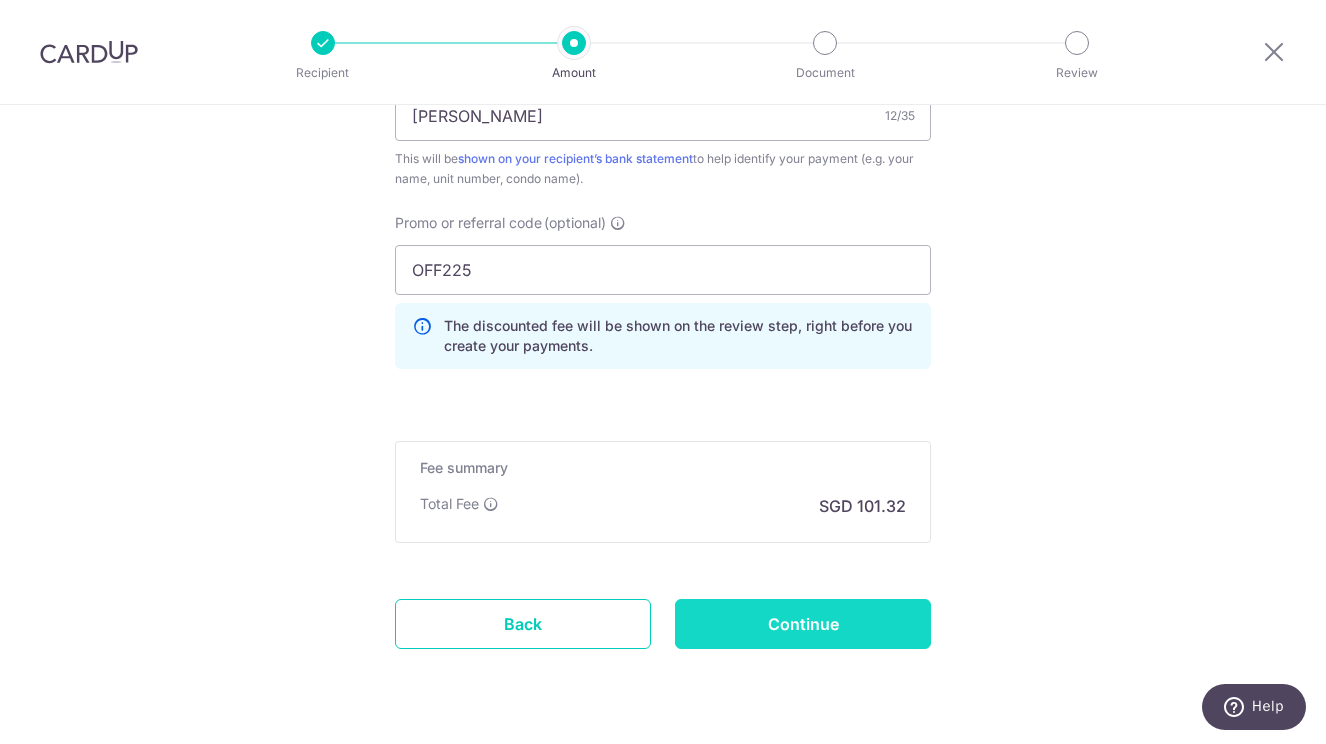 click on "Continue" at bounding box center (803, 624) 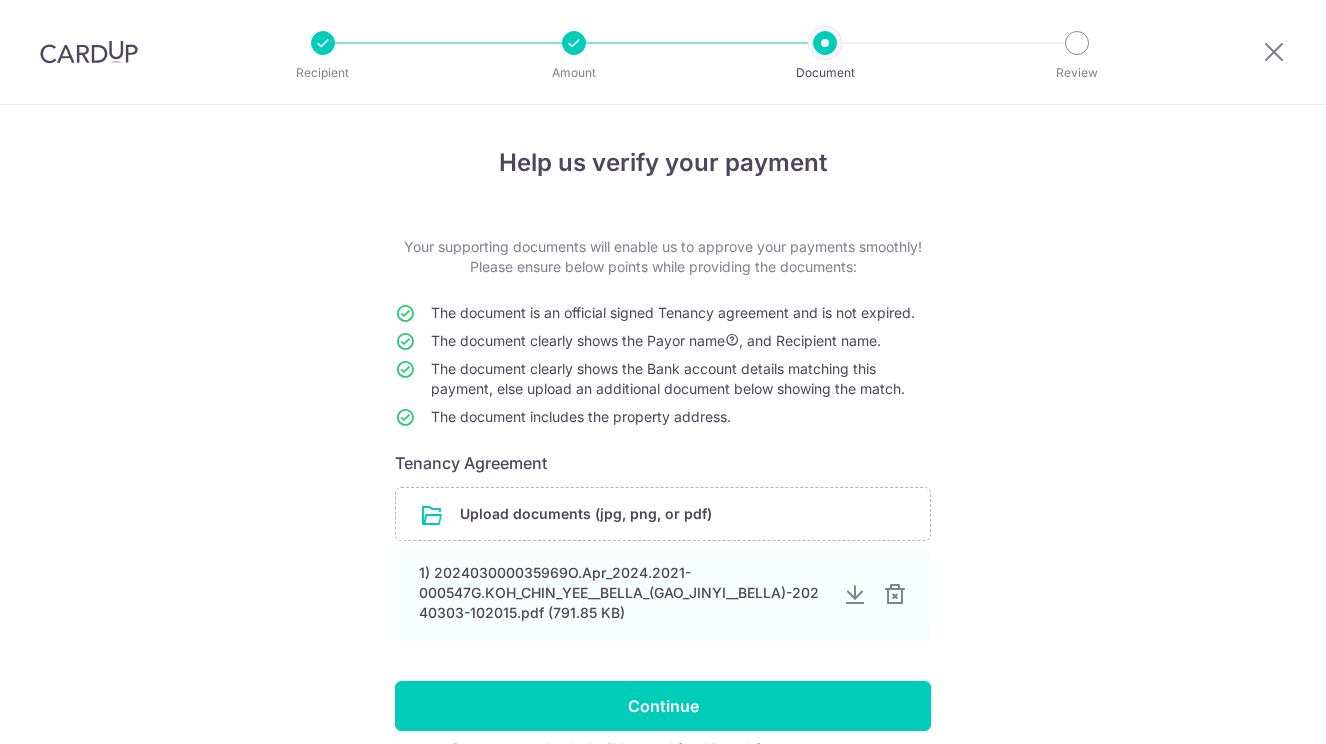scroll, scrollTop: 0, scrollLeft: 0, axis: both 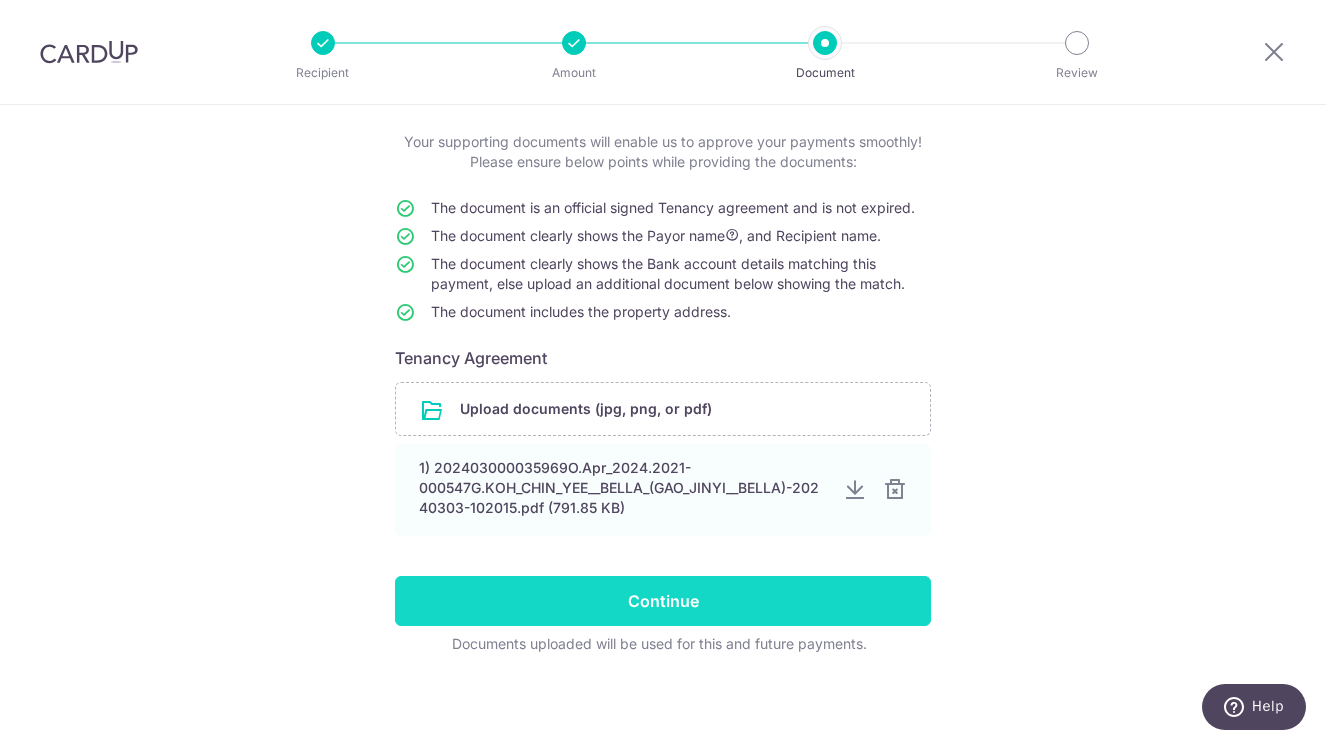 click on "Continue" at bounding box center (663, 601) 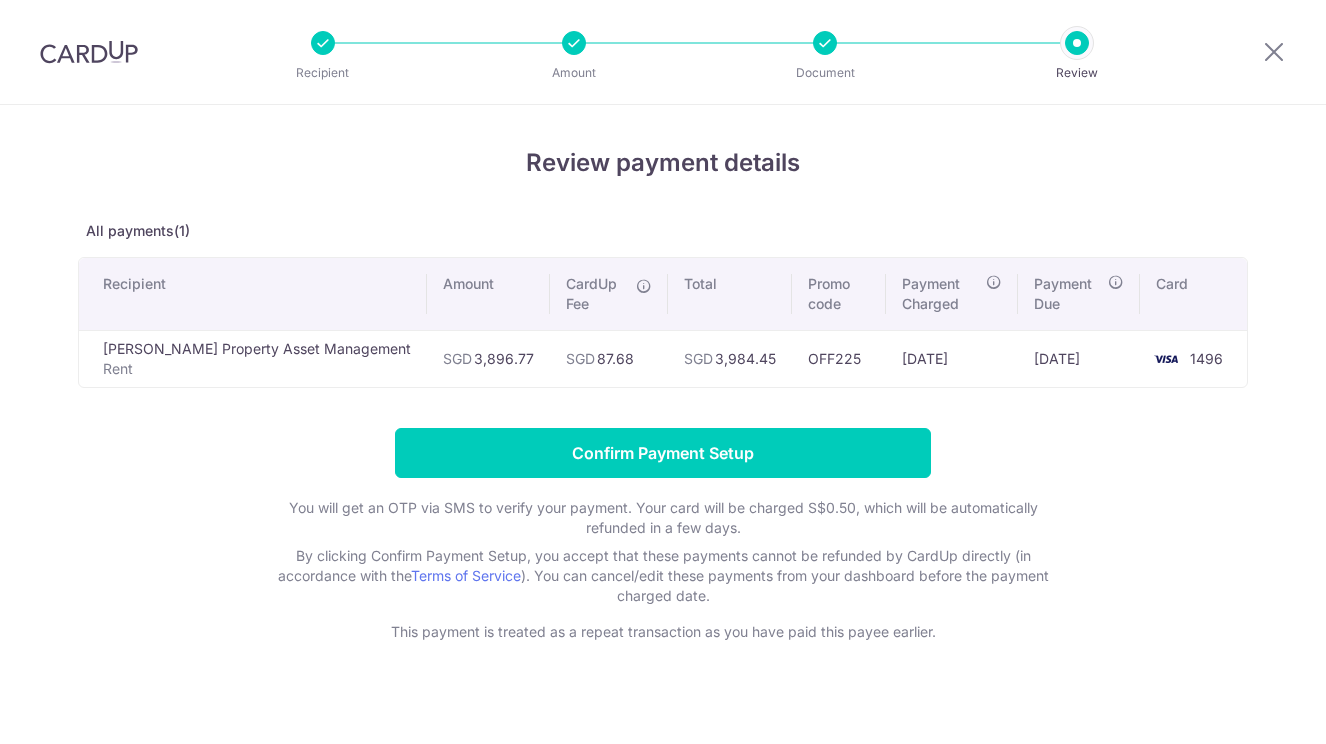 scroll, scrollTop: 0, scrollLeft: 0, axis: both 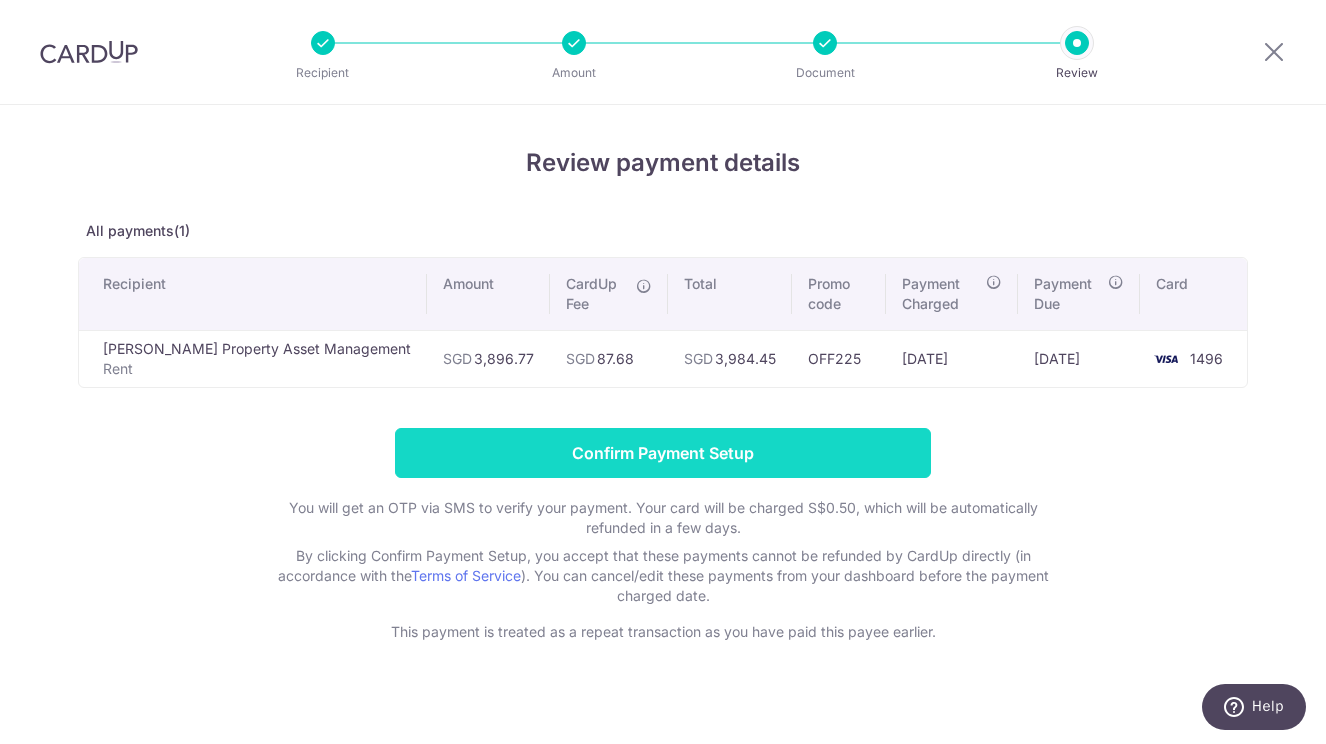 click on "Confirm Payment Setup" at bounding box center (663, 453) 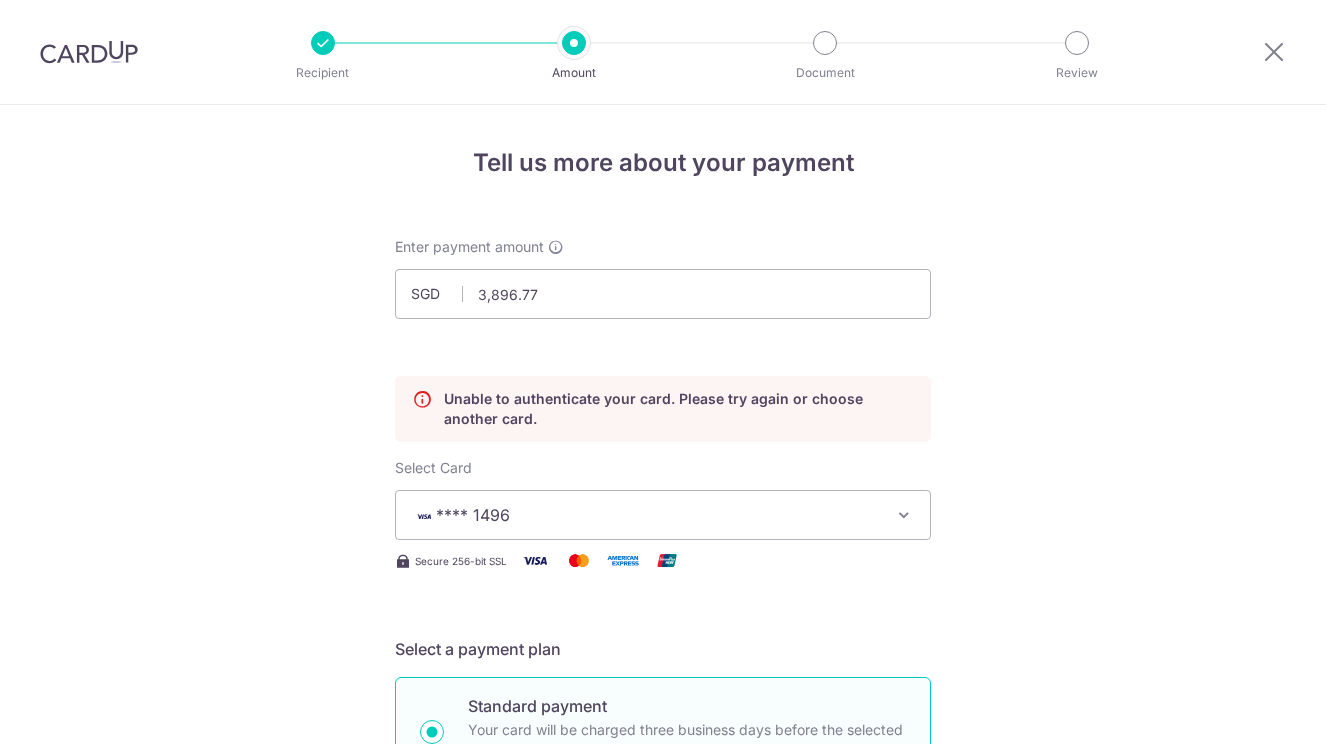scroll, scrollTop: 0, scrollLeft: 0, axis: both 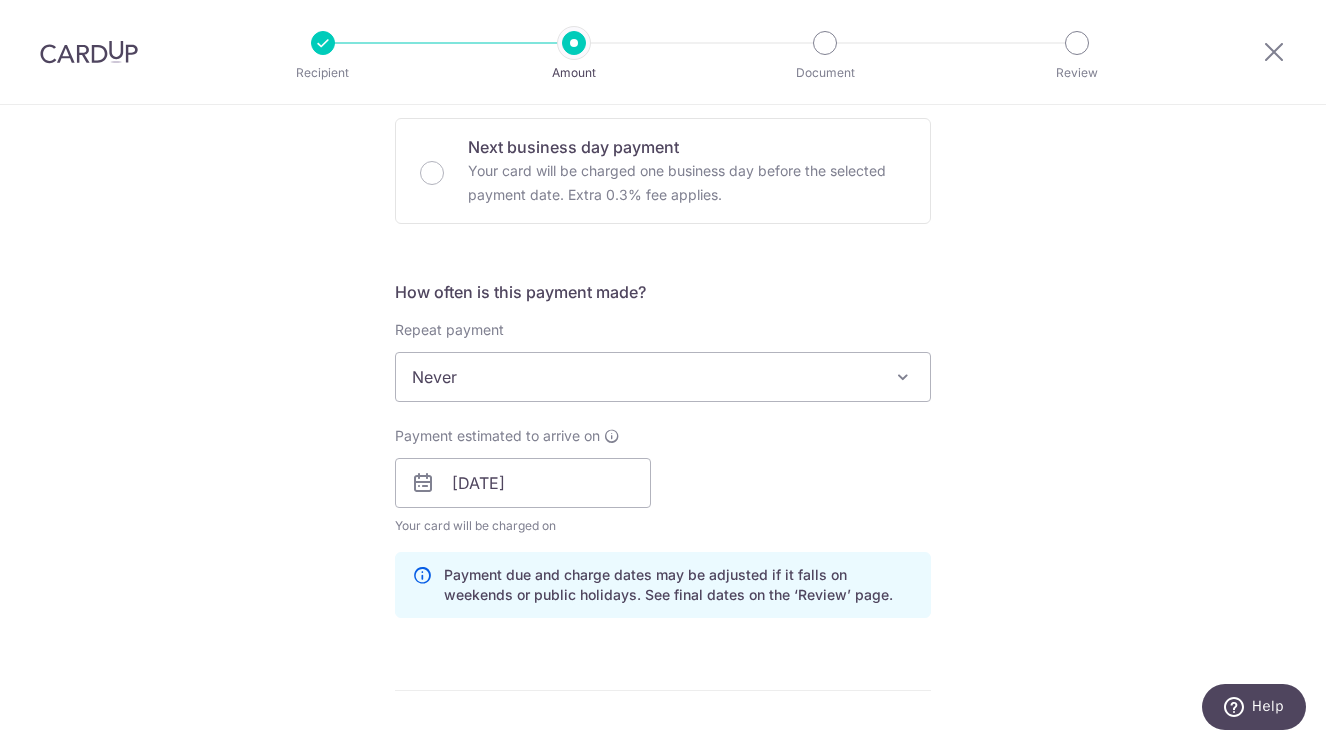 click 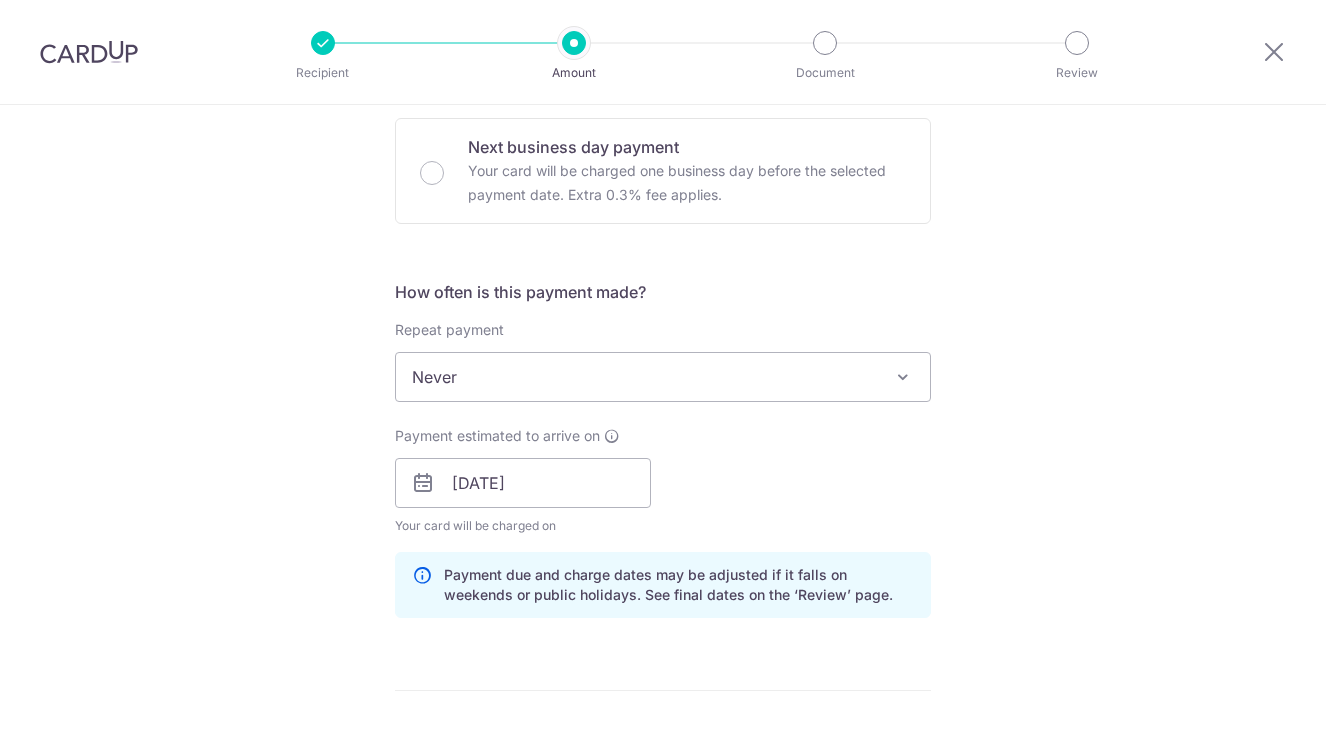 scroll, scrollTop: 0, scrollLeft: 0, axis: both 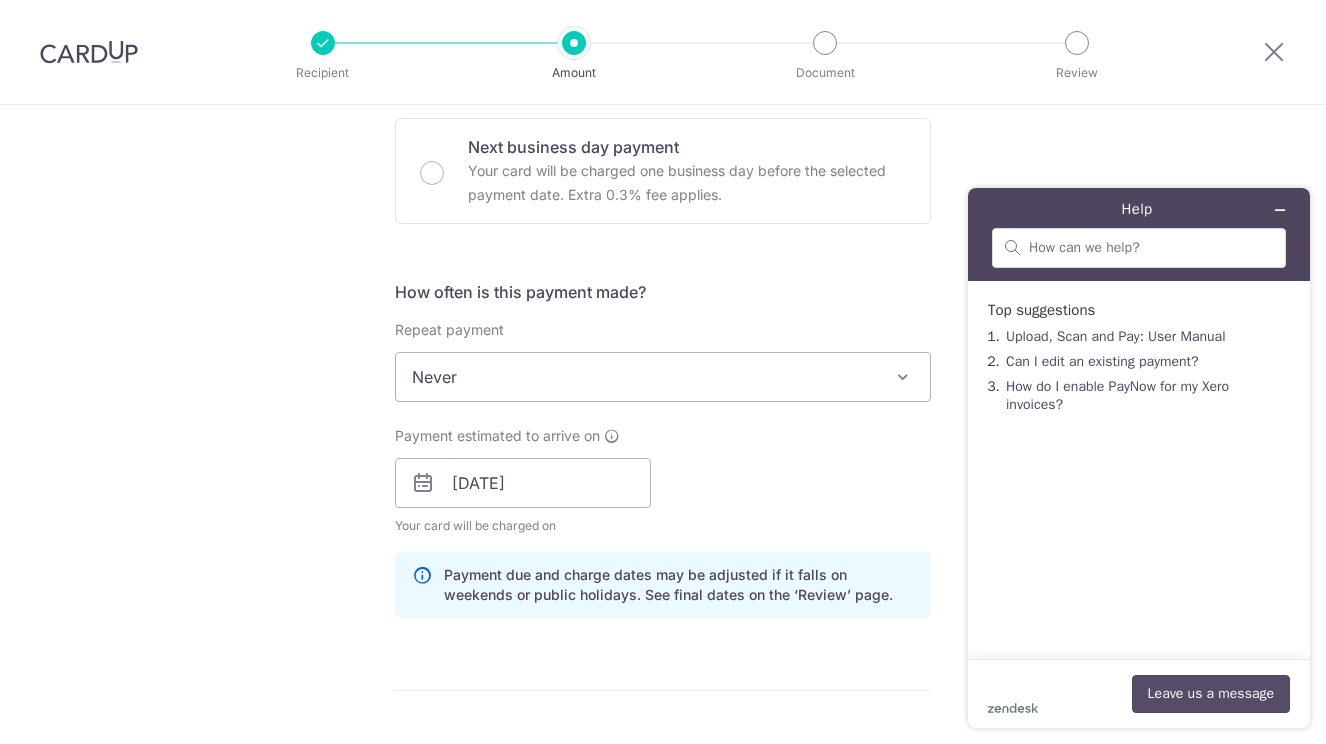 click on "Leave us a message" at bounding box center [1211, 694] 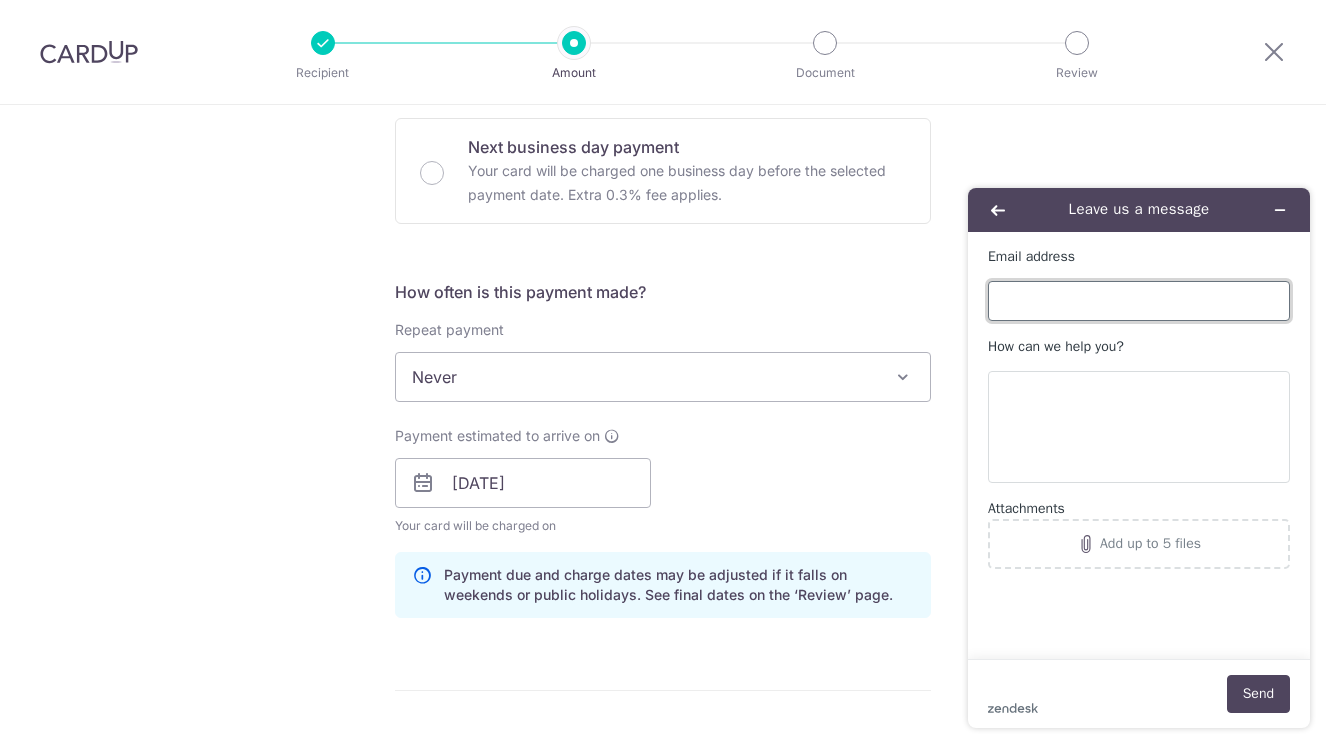 click on "Email address" at bounding box center (1139, 301) 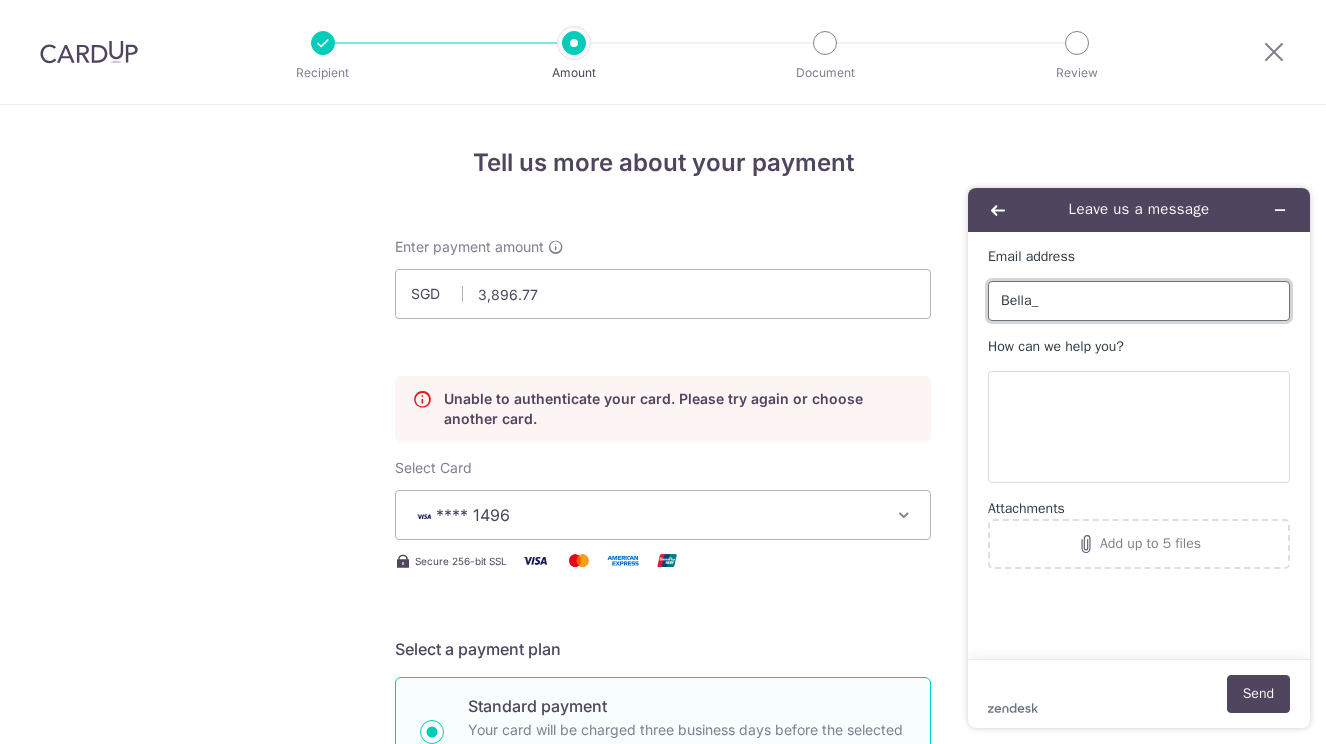 scroll, scrollTop: 0, scrollLeft: 0, axis: both 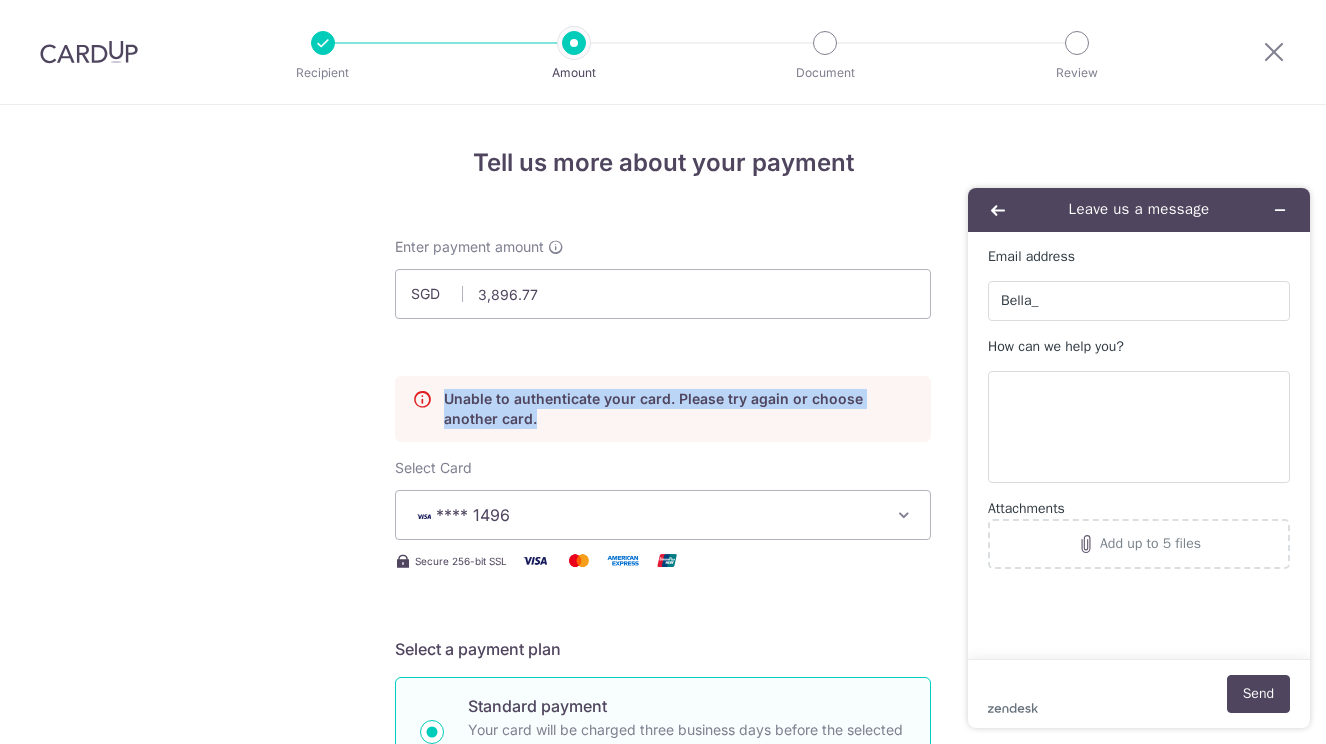 drag, startPoint x: 485, startPoint y: 417, endPoint x: 433, endPoint y: 403, distance: 53.851646 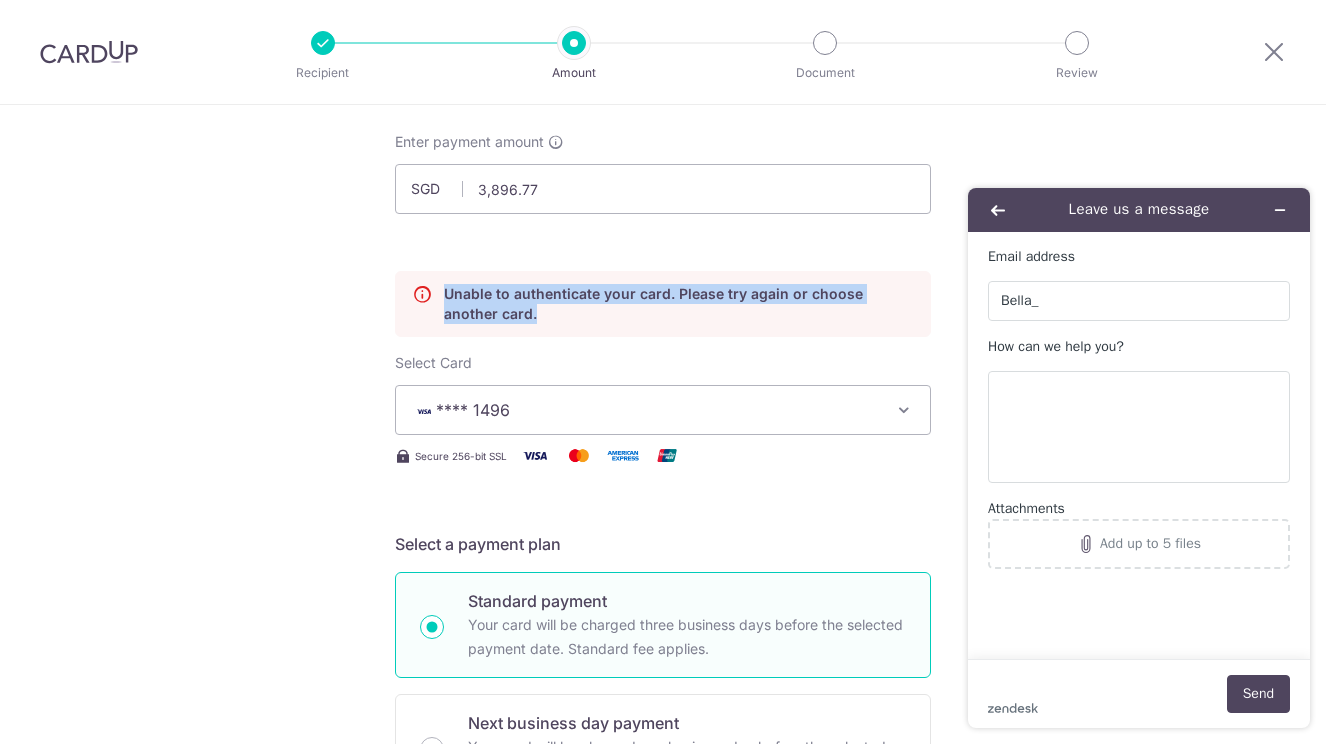 scroll, scrollTop: 108, scrollLeft: 0, axis: vertical 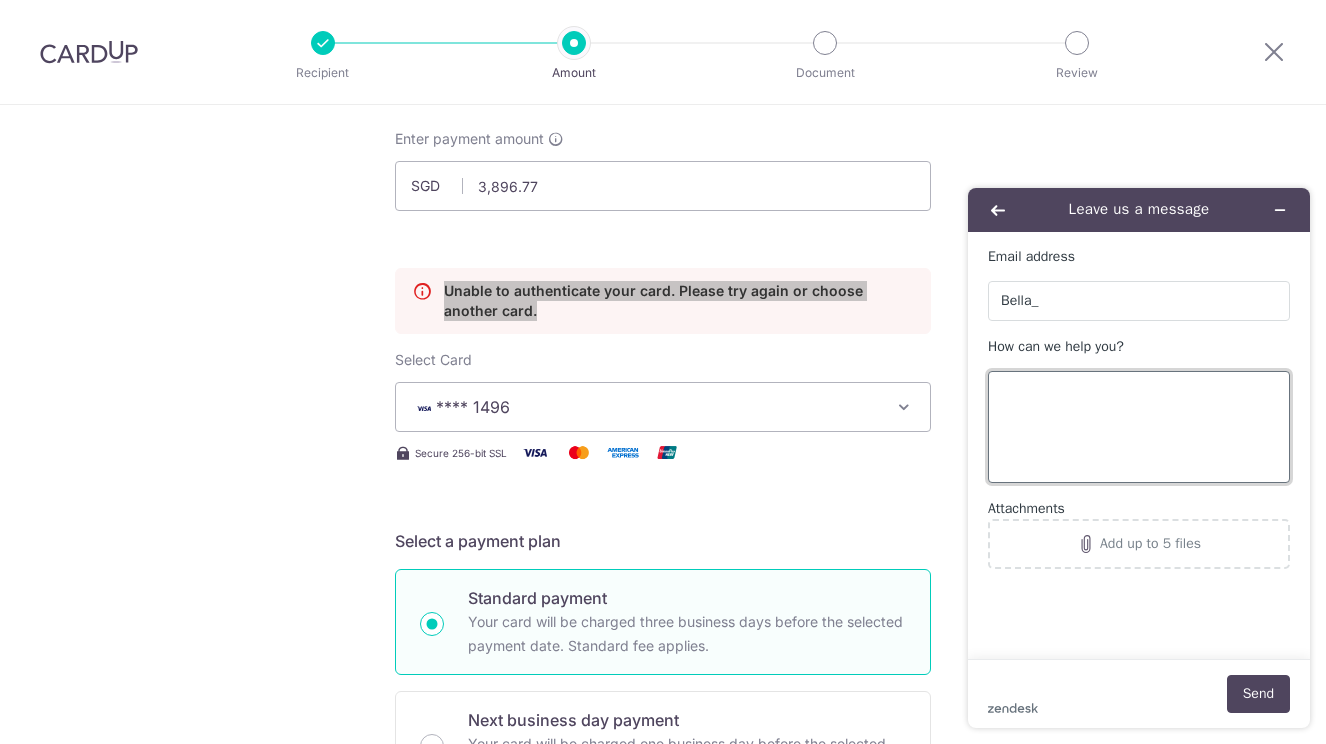click on "How can we help you?" at bounding box center [1139, 427] 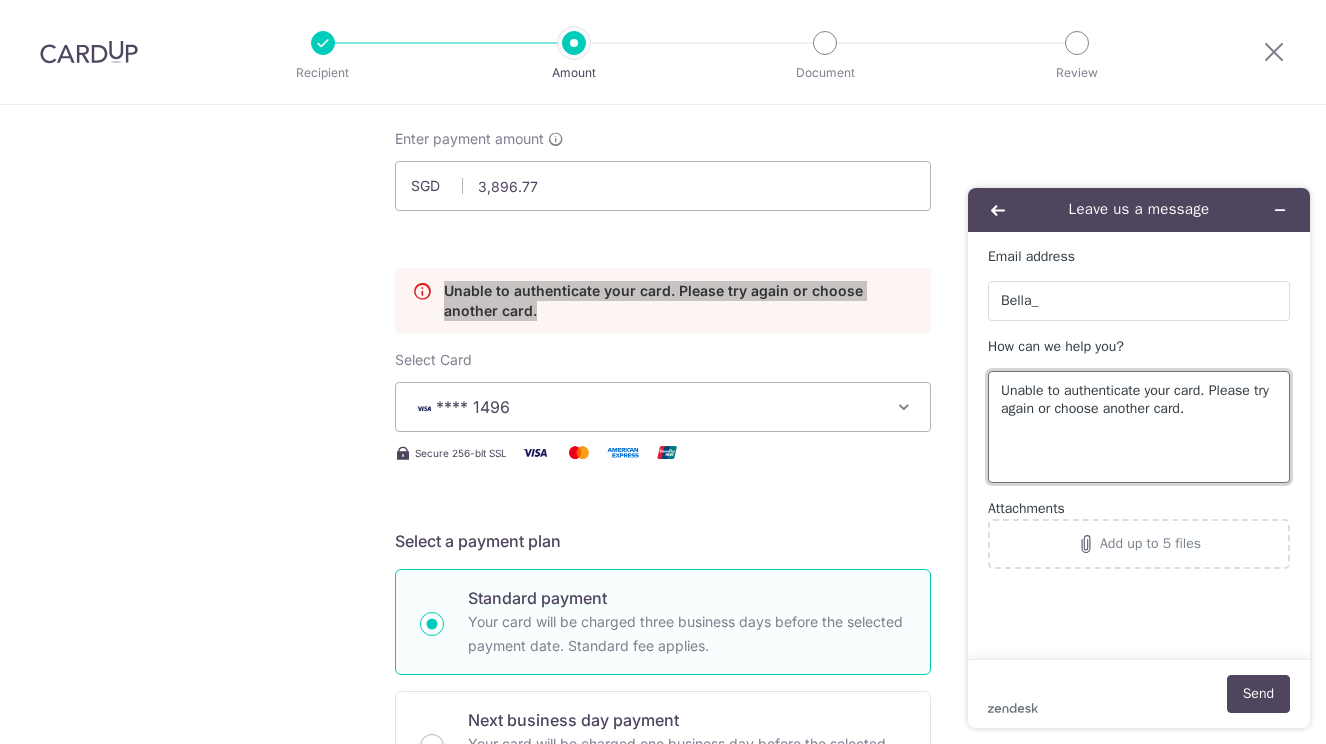 click on "Unable to authenticate your card. Please try again or choose another card." at bounding box center [1139, 427] 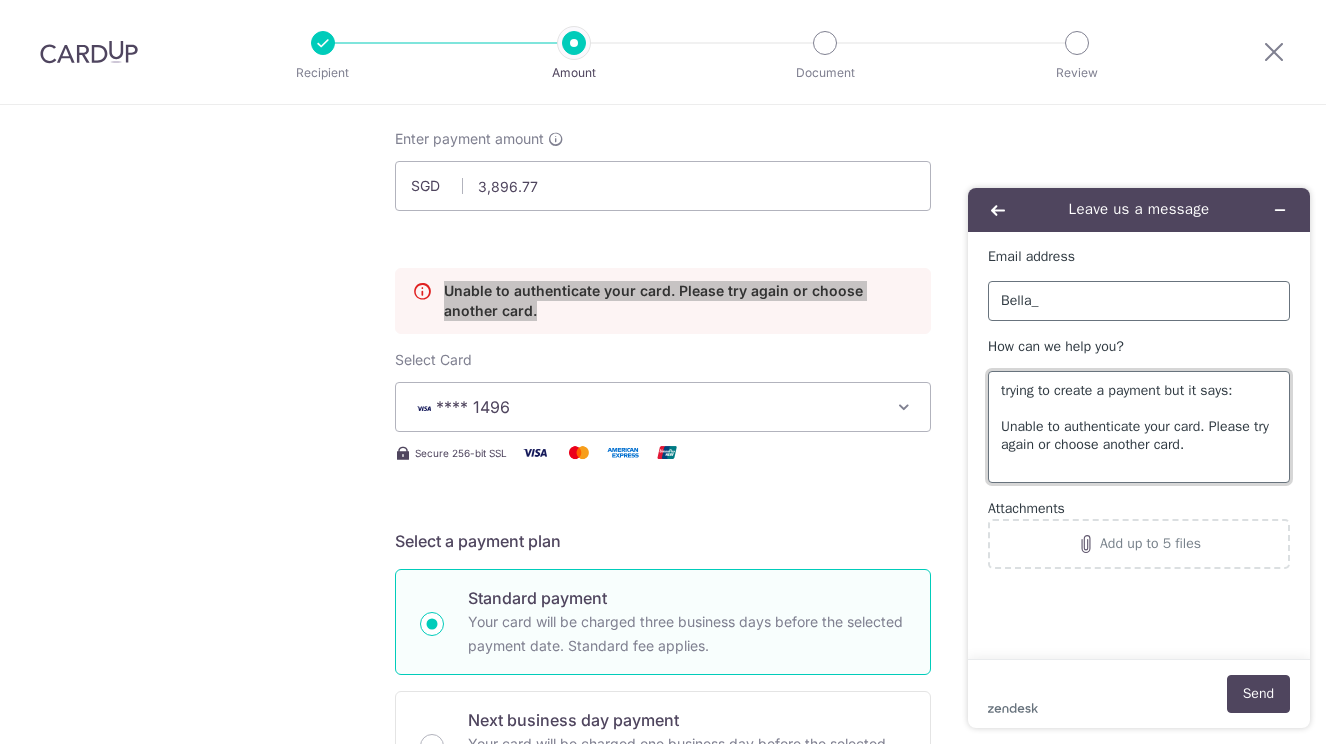 type on "trying to create a payment but it says:
Unable to authenticate your card. Please try again or choose another card." 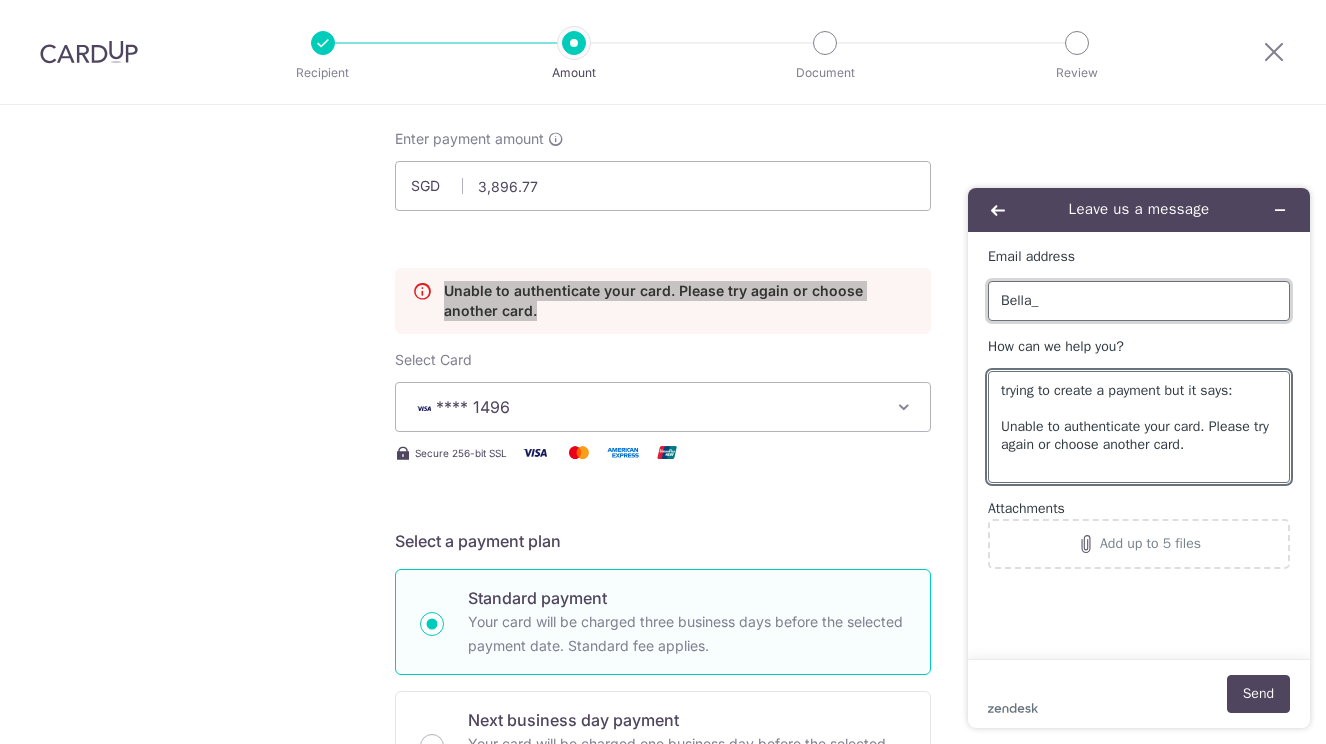 click on "Bella_" at bounding box center (1139, 301) 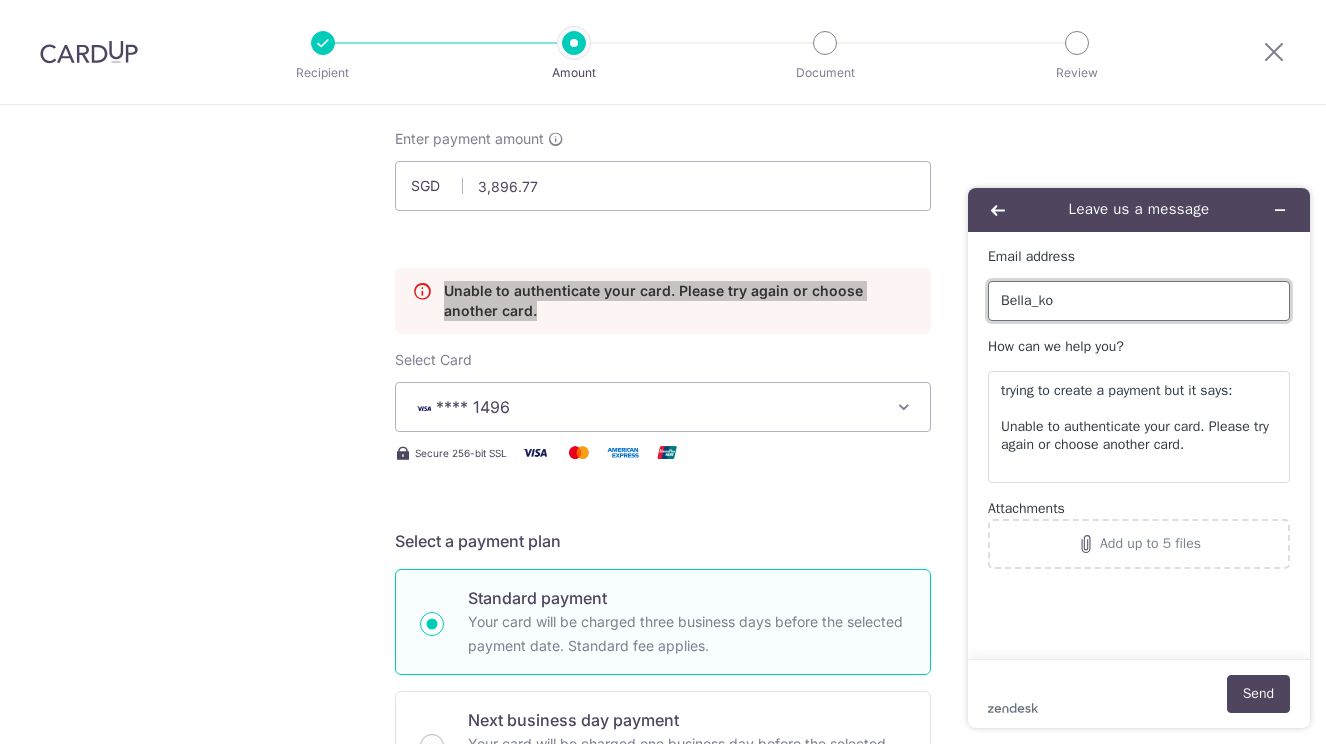 click on "Bella_ko" at bounding box center [1139, 301] 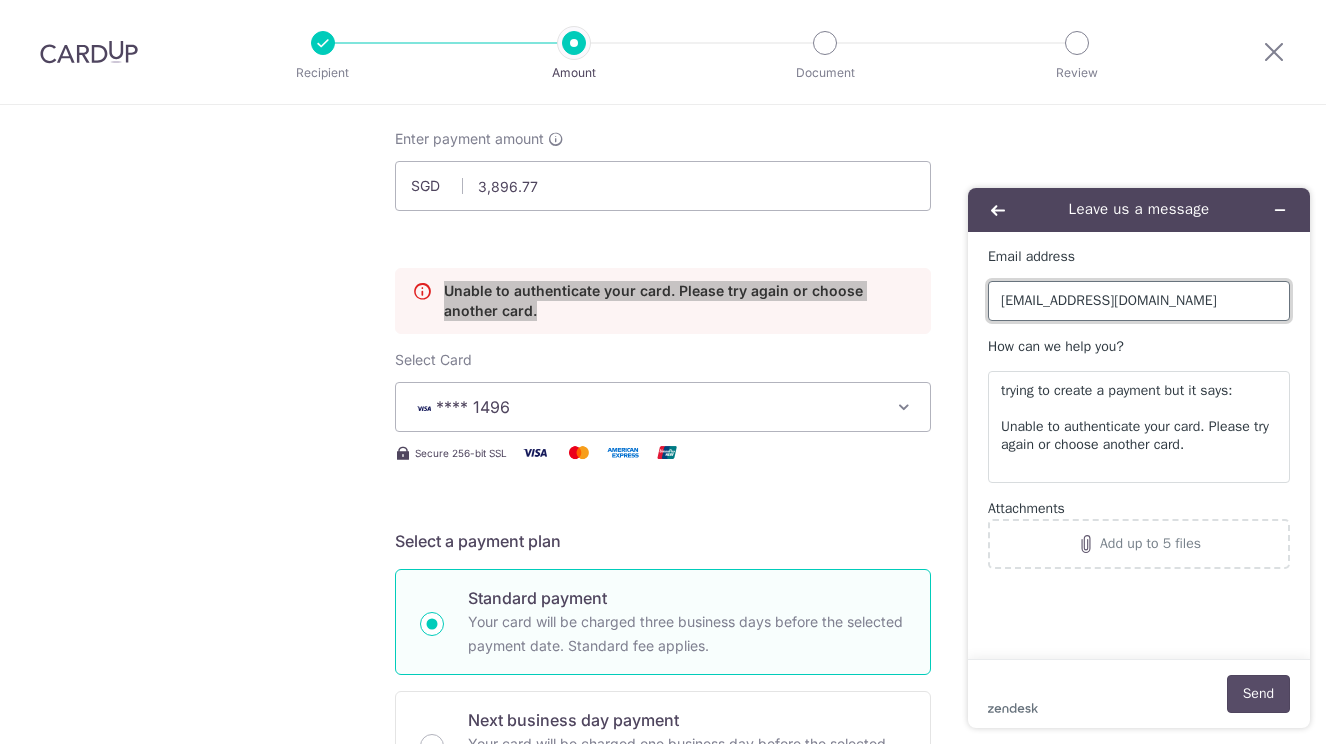 type on "[EMAIL_ADDRESS][DOMAIN_NAME]" 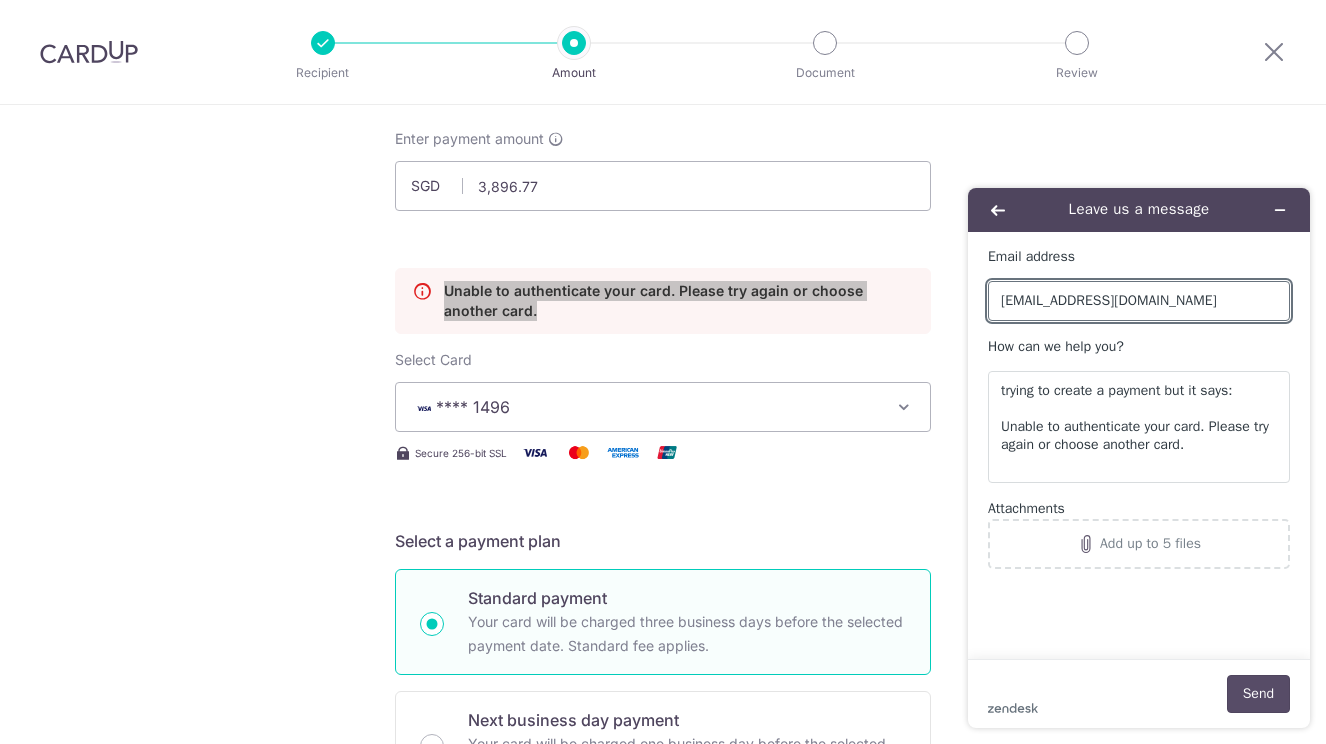 click on "Send" at bounding box center (1258, 694) 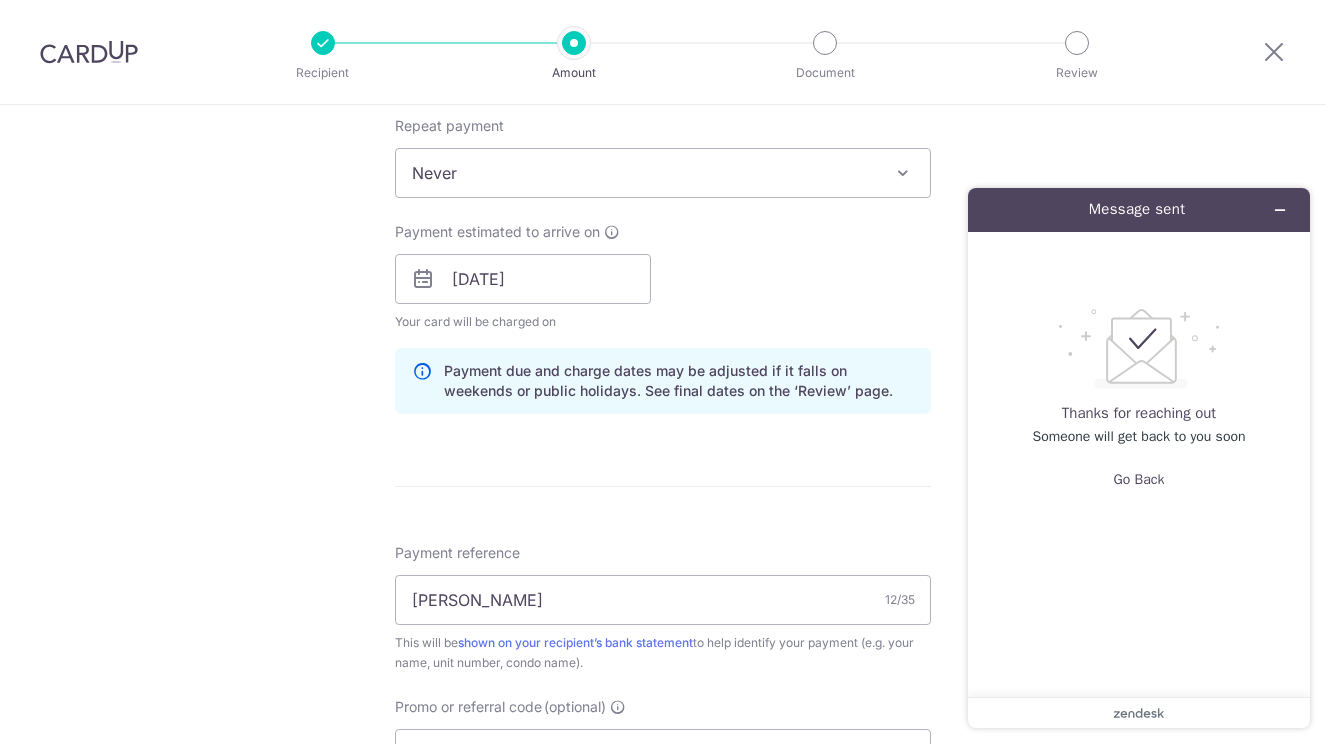 scroll, scrollTop: 1015, scrollLeft: 0, axis: vertical 